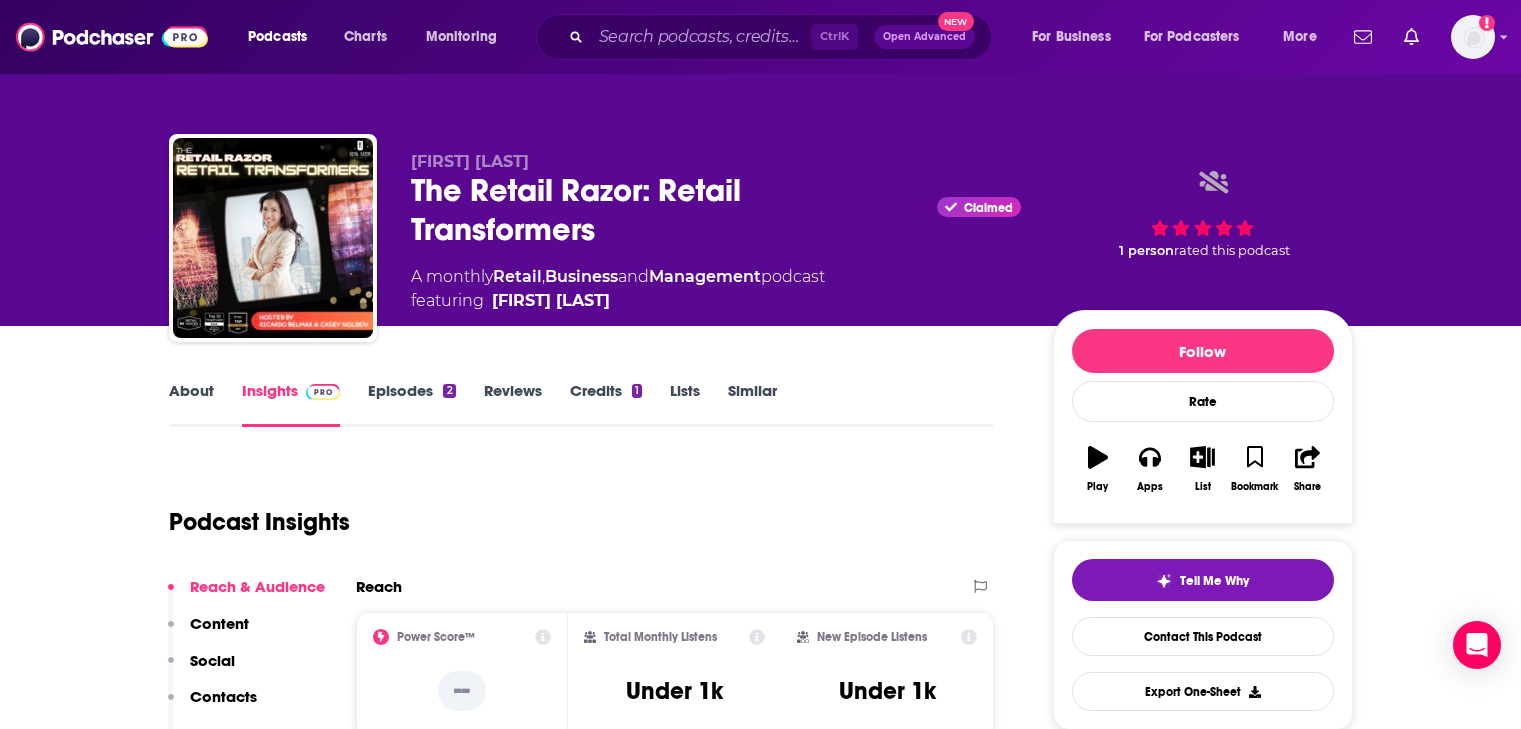 scroll, scrollTop: 200, scrollLeft: 0, axis: vertical 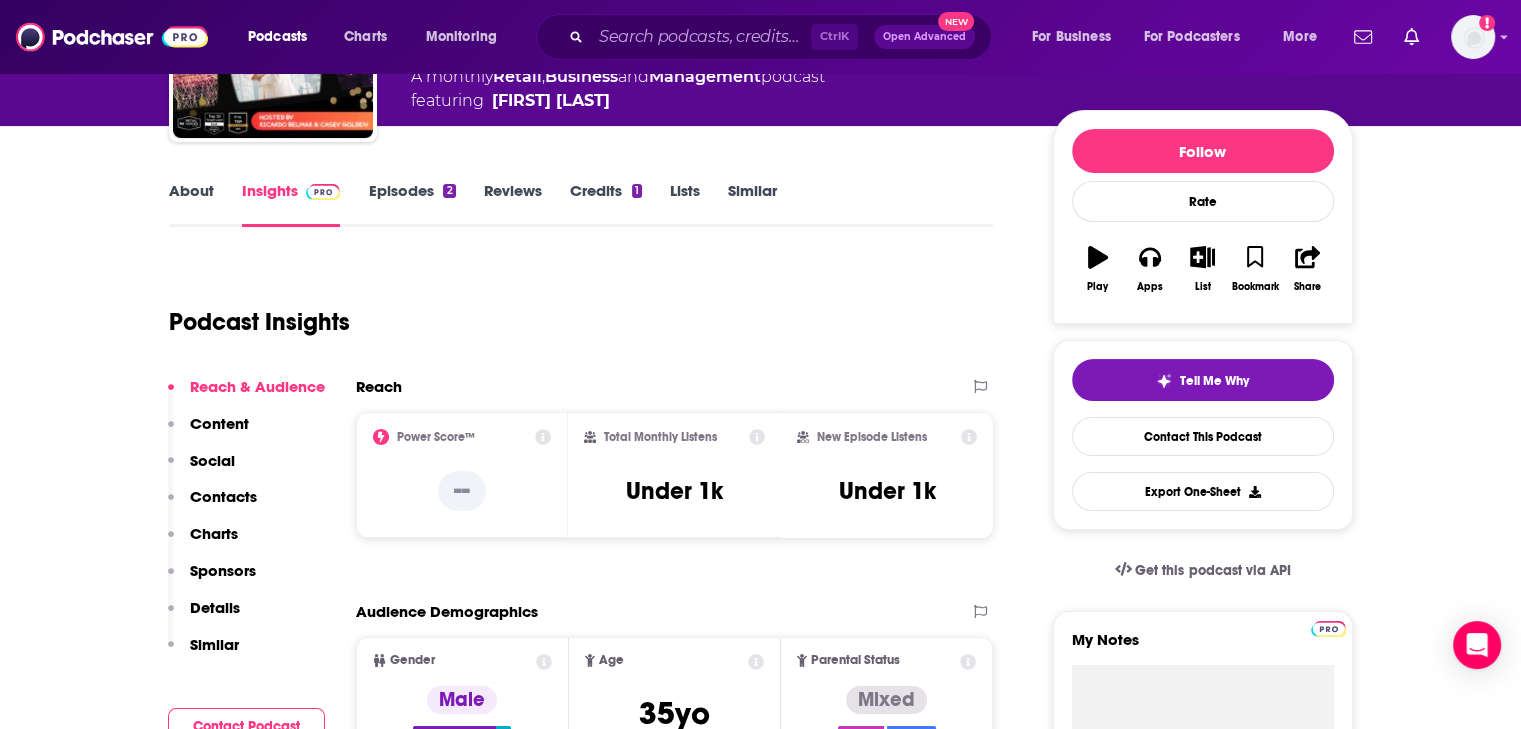 click on "Episodes 2" at bounding box center (411, 204) 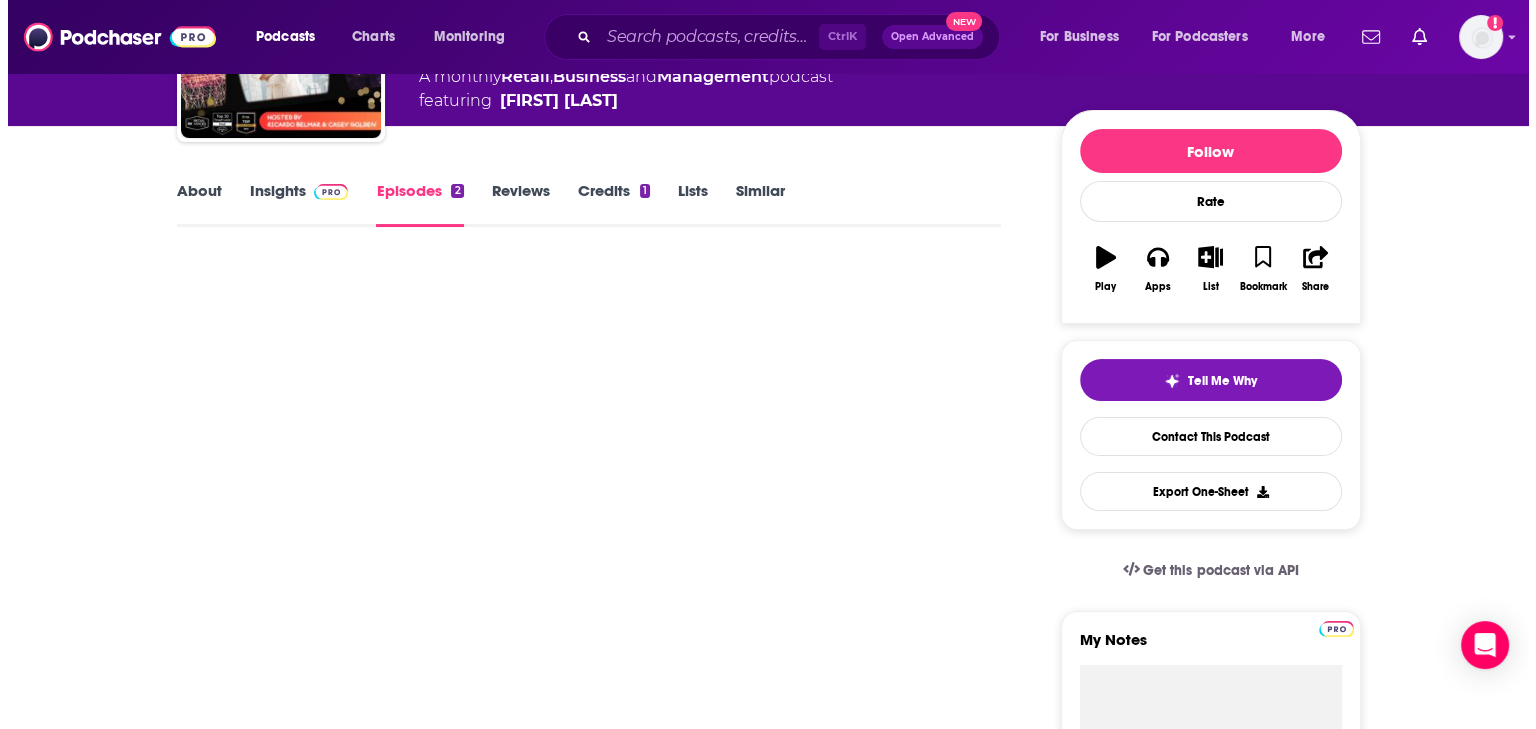 scroll, scrollTop: 0, scrollLeft: 0, axis: both 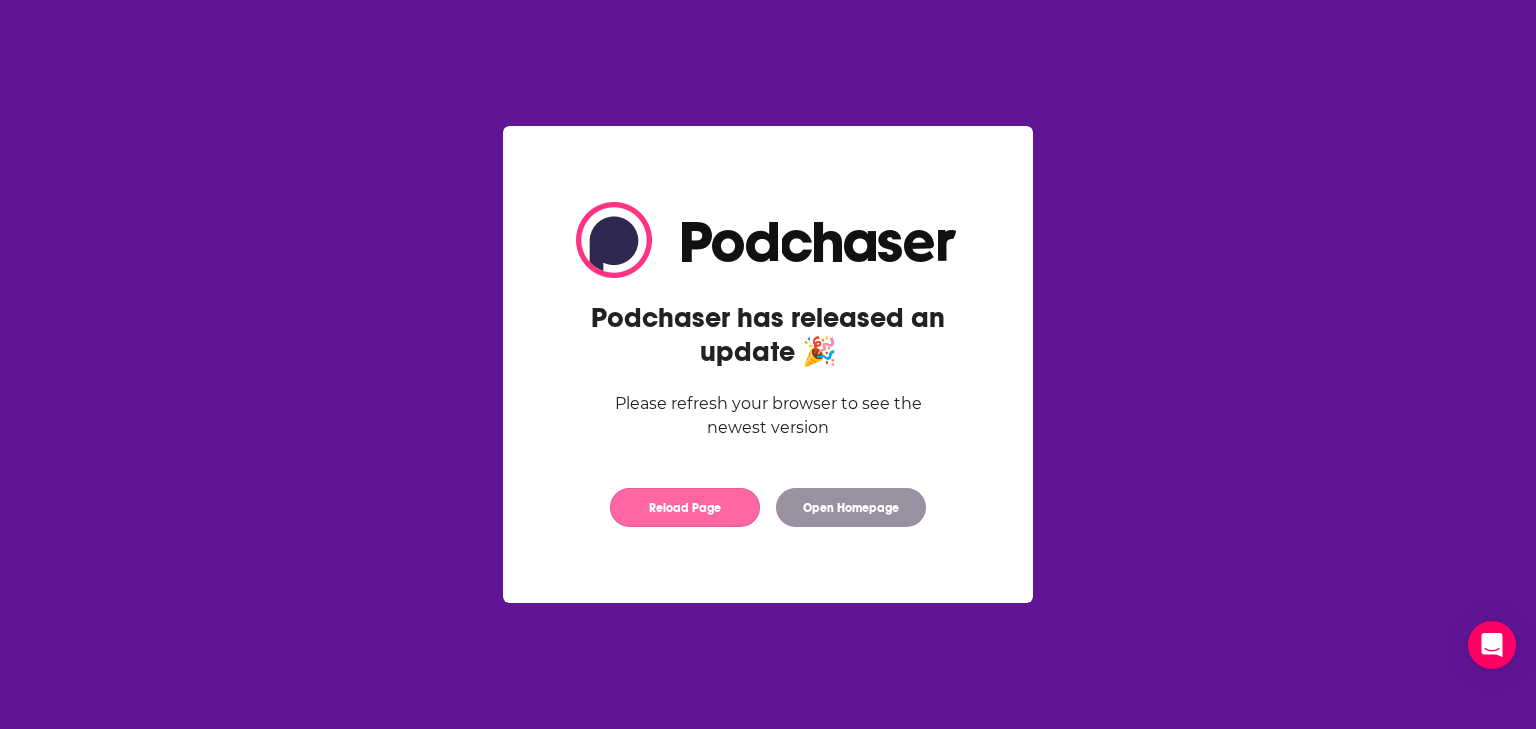 click on "Reload Page" at bounding box center [685, 507] 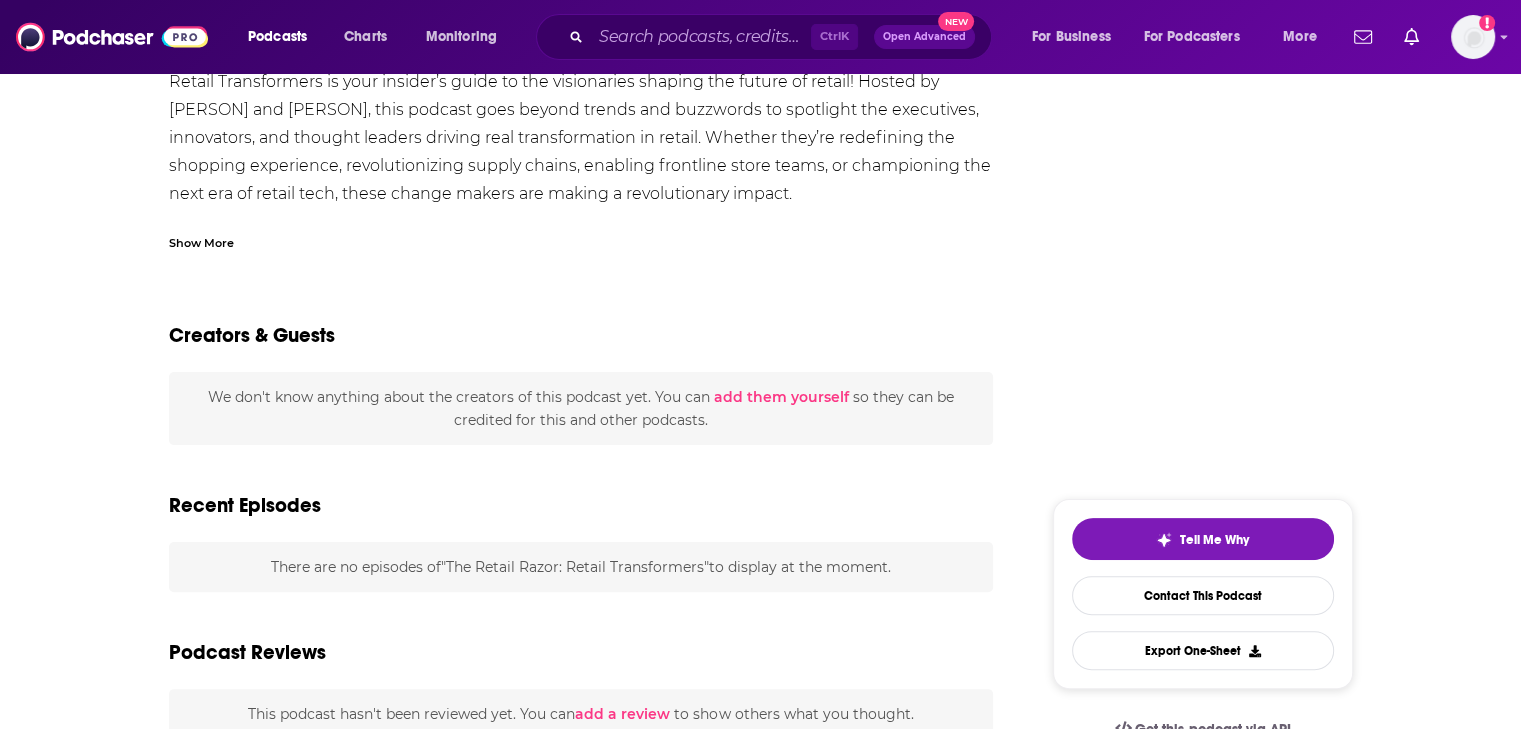 scroll, scrollTop: 0, scrollLeft: 0, axis: both 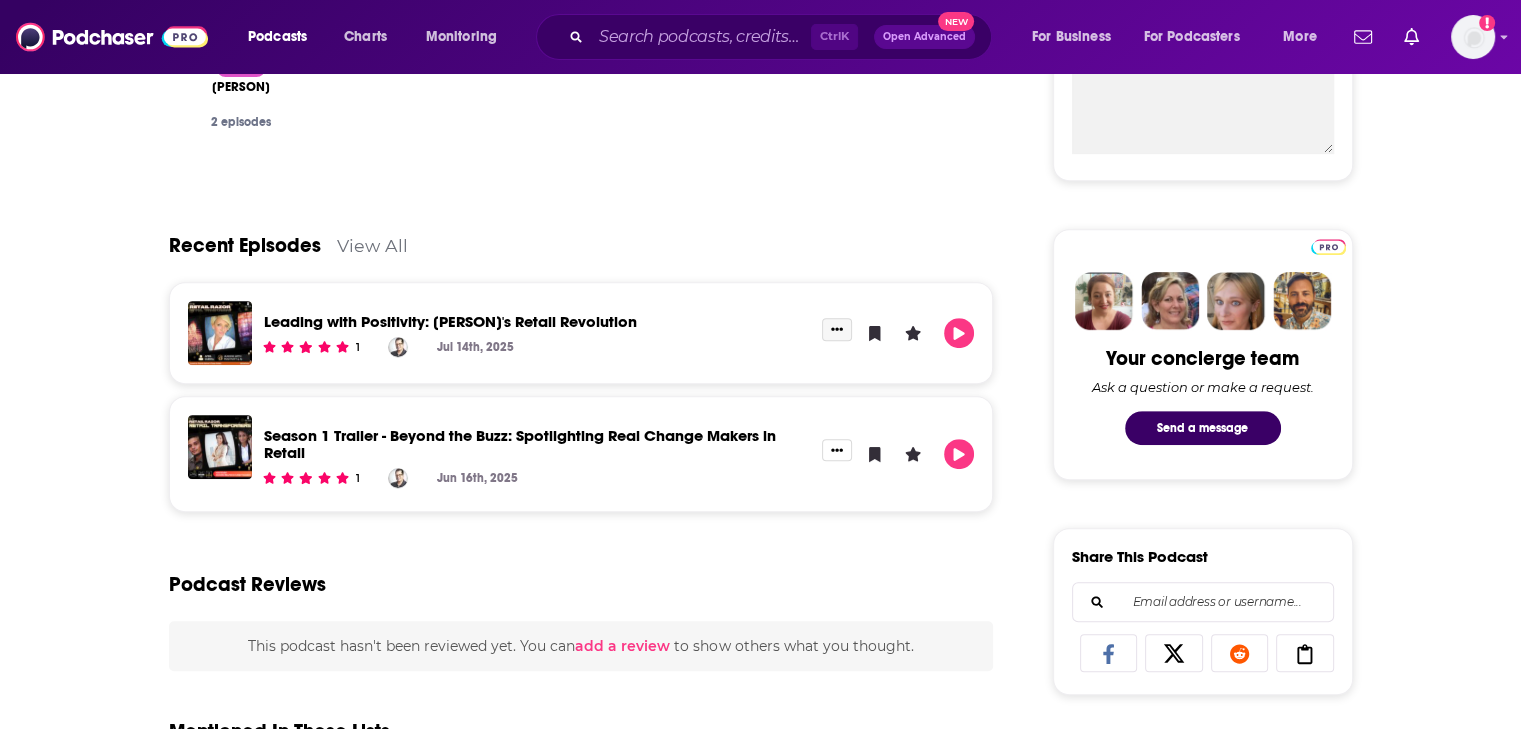 click at bounding box center (837, 329) 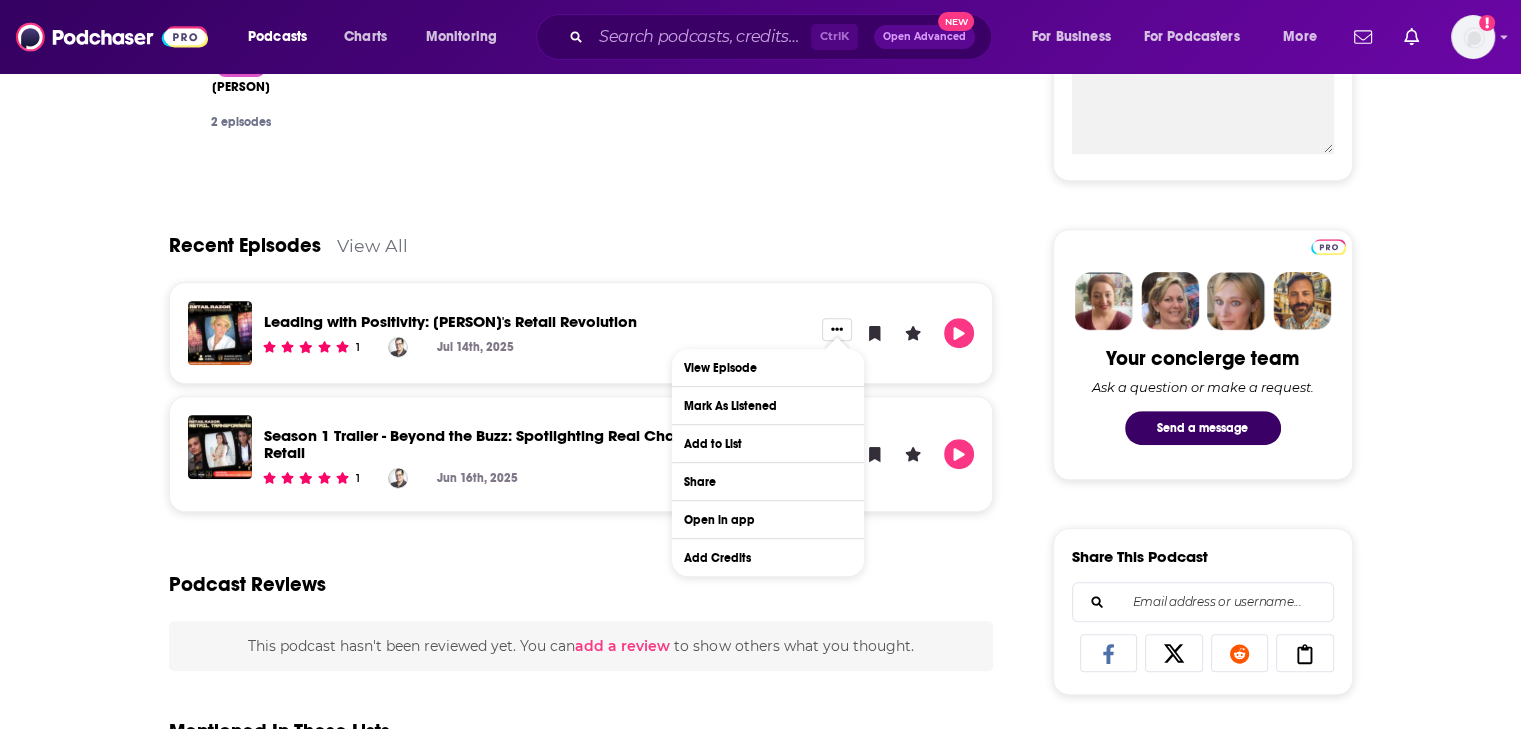 click on "Recent Episodes View All" at bounding box center (581, 233) 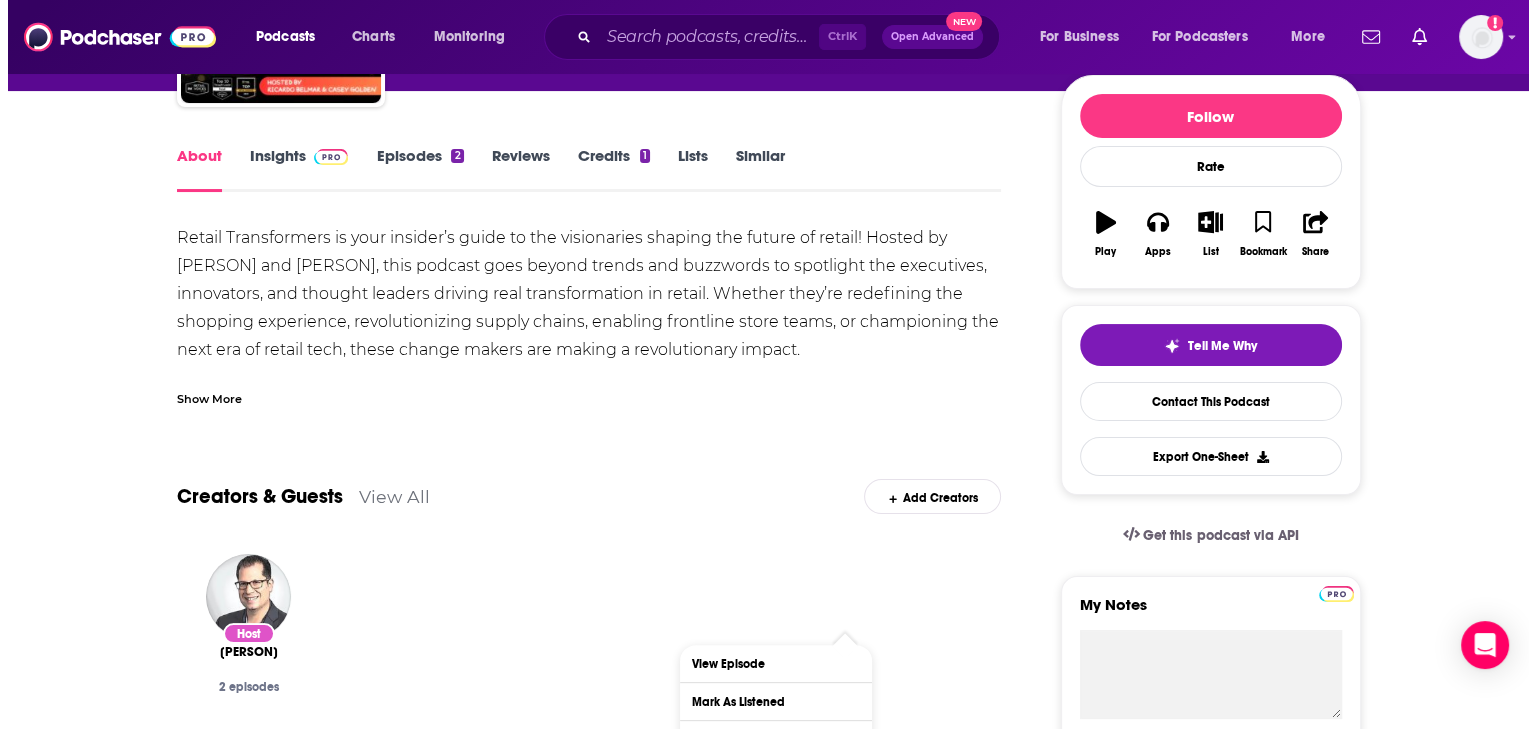 scroll, scrollTop: 0, scrollLeft: 0, axis: both 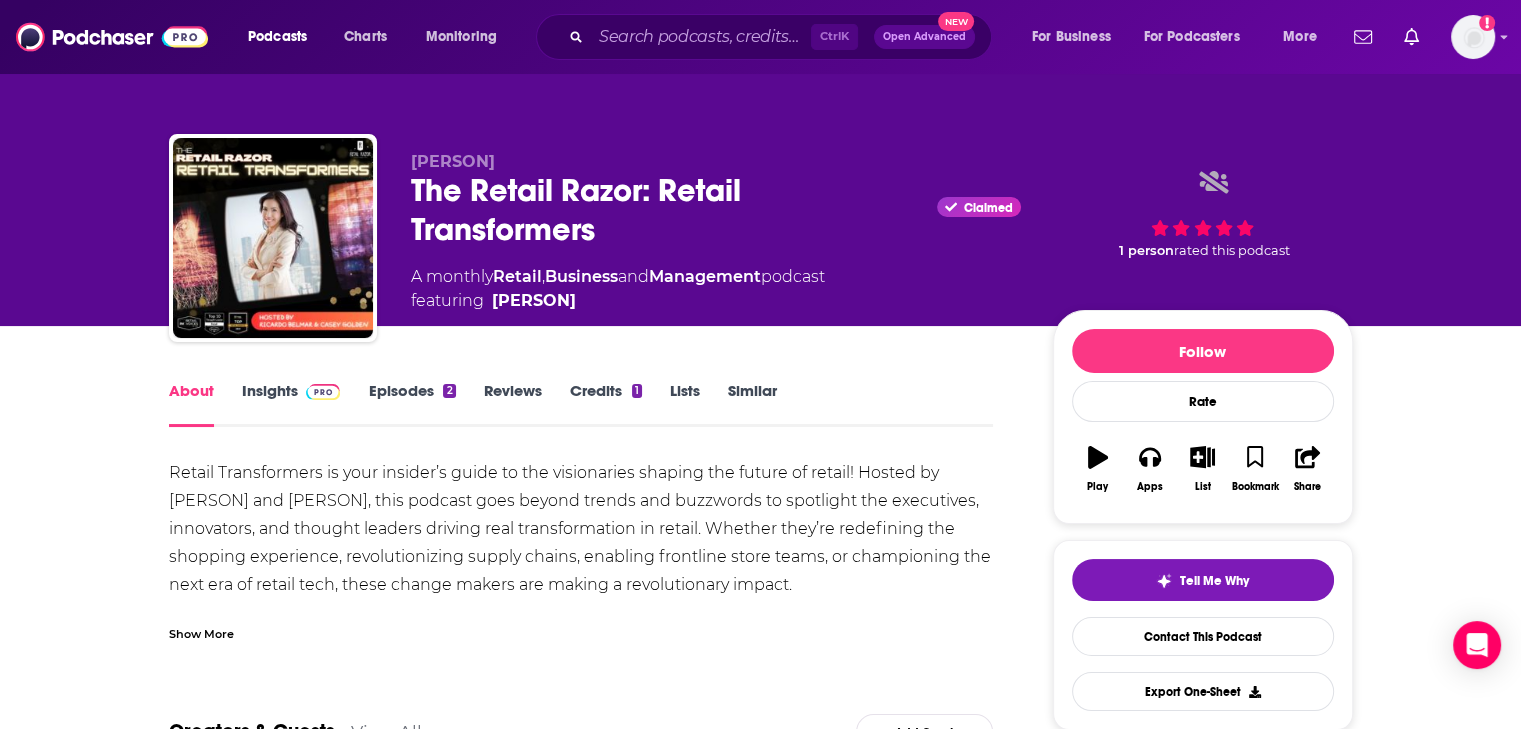 click on "Lists" at bounding box center [685, 404] 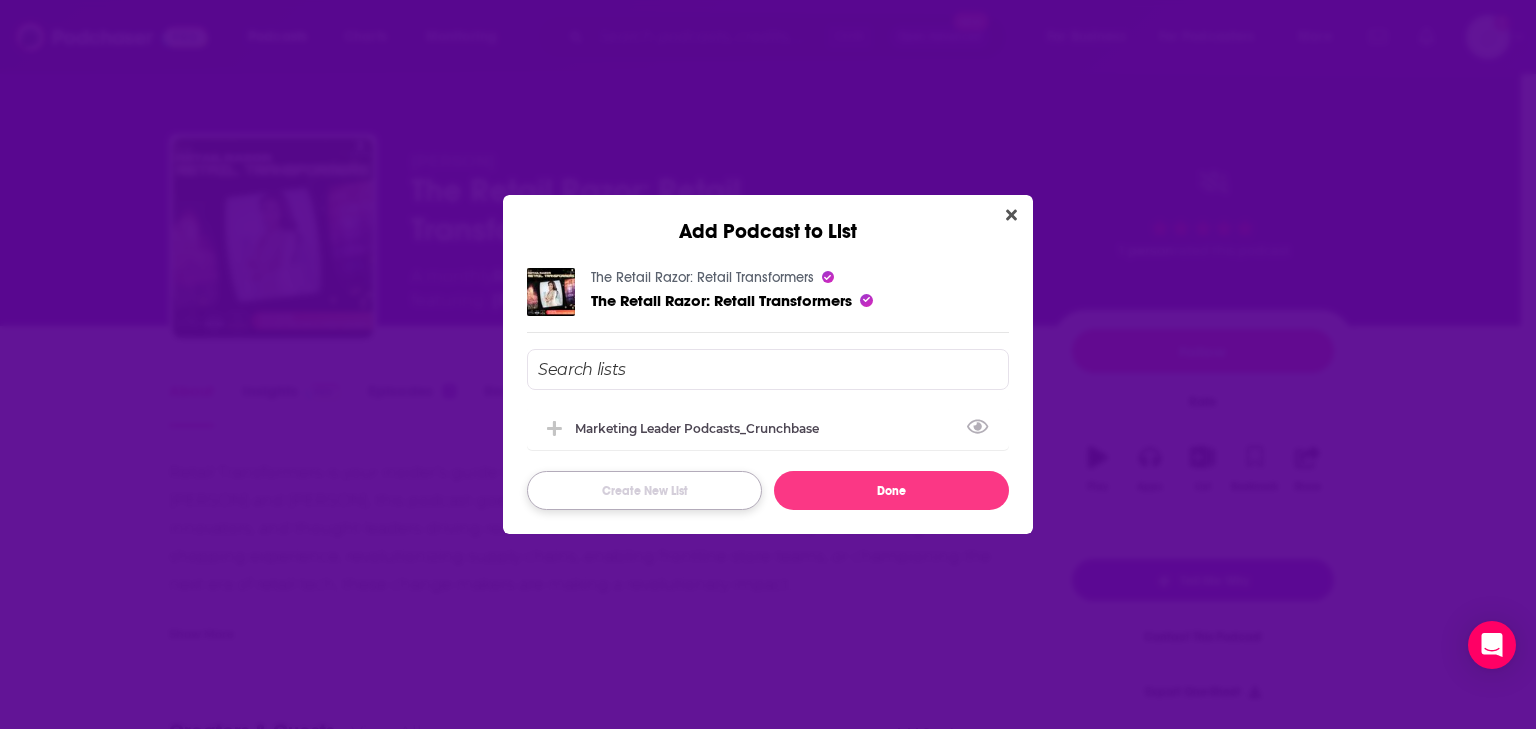 click on "Create New List" at bounding box center (644, 490) 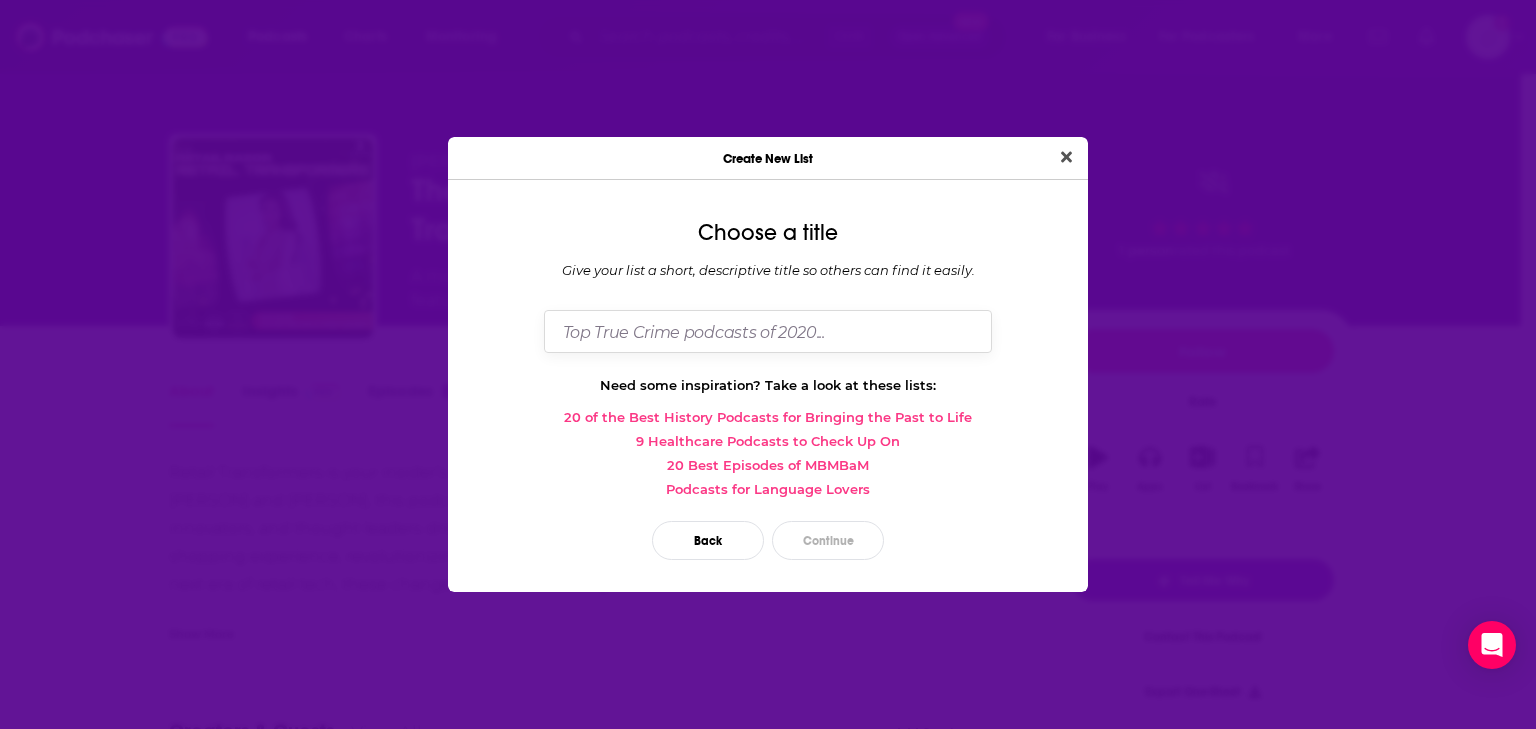 click at bounding box center [768, 331] 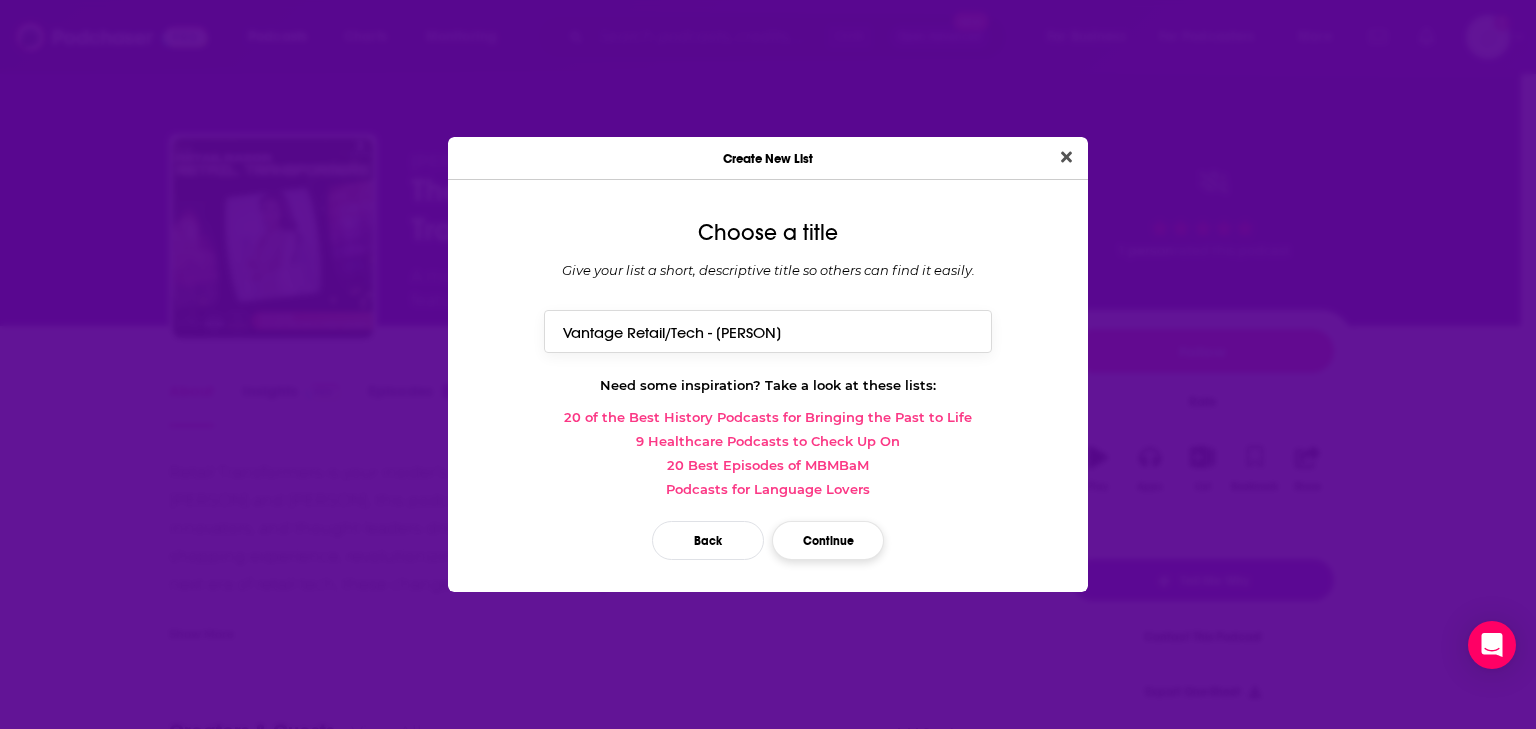 type on "Vantage Retail/Tech - Drew" 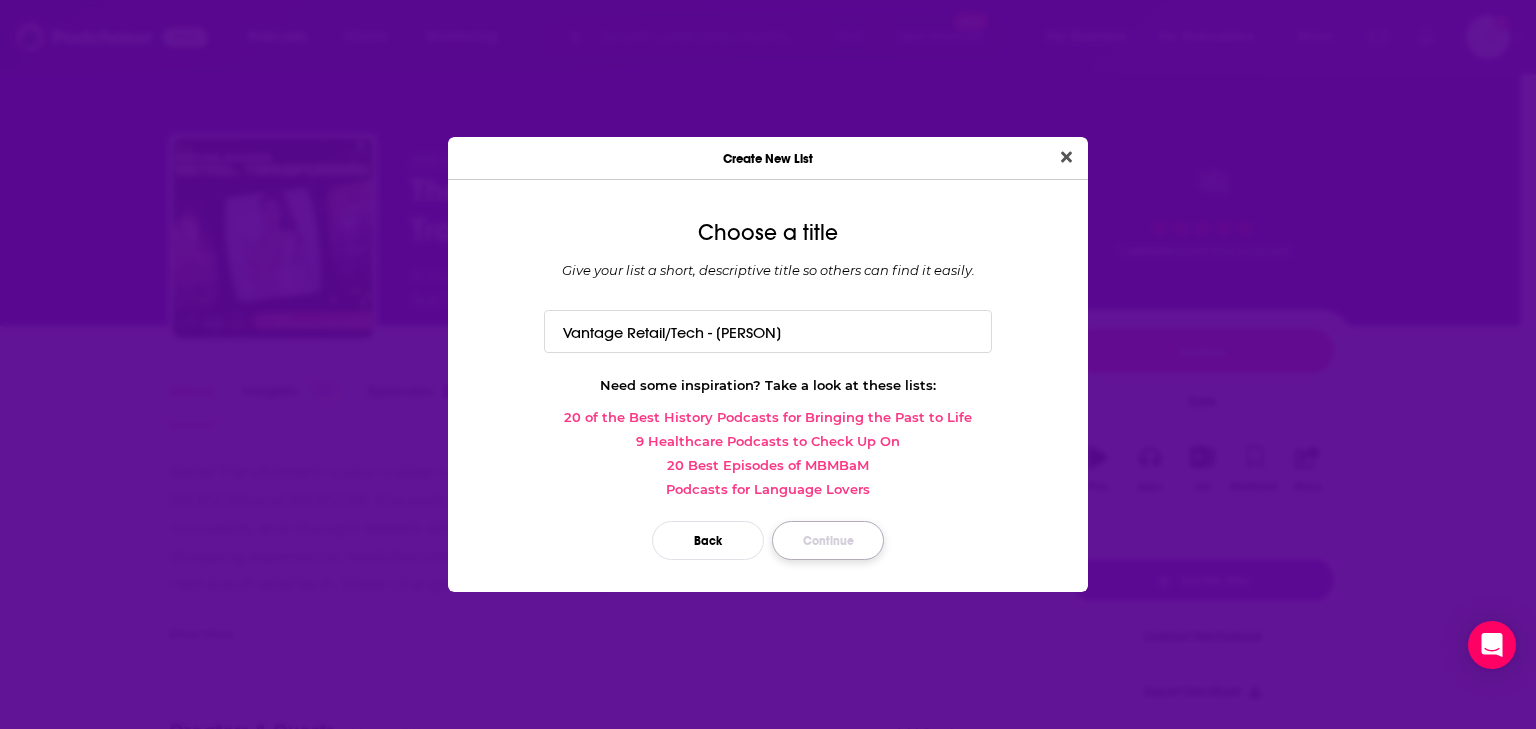 click on "Continue" at bounding box center [828, 540] 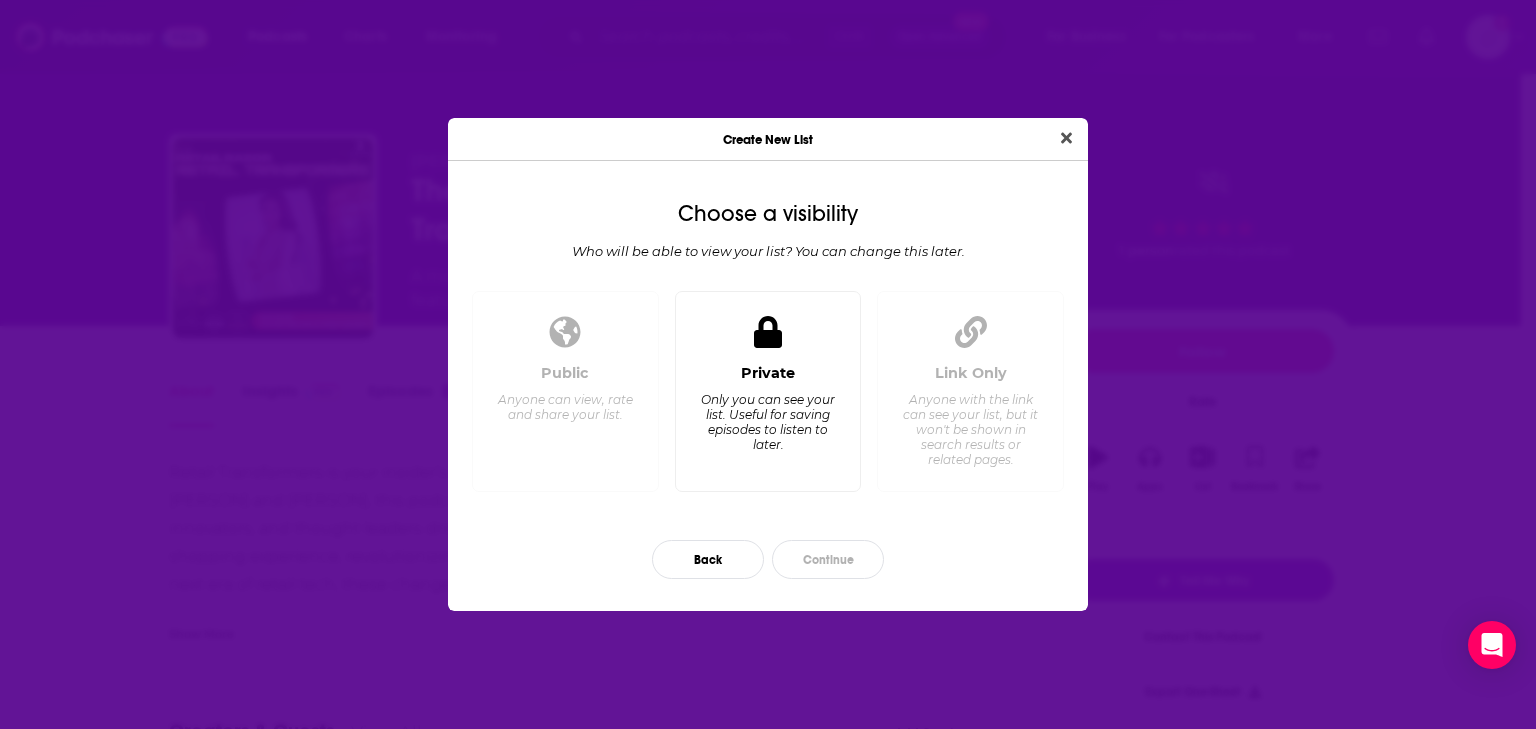 click on "Only you can see your list. Useful for saving episodes to listen to later." at bounding box center [767, 422] 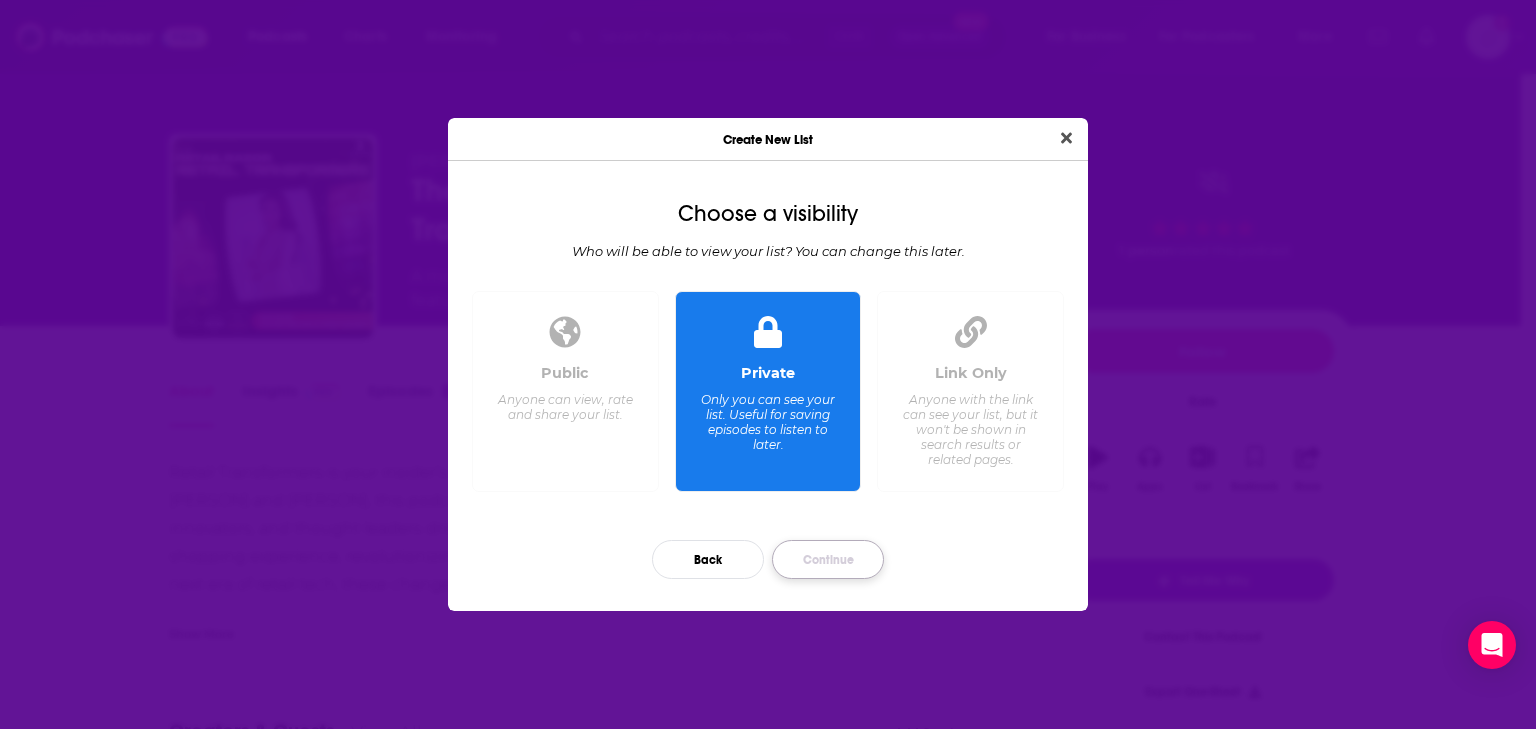 click on "Continue" at bounding box center [828, 559] 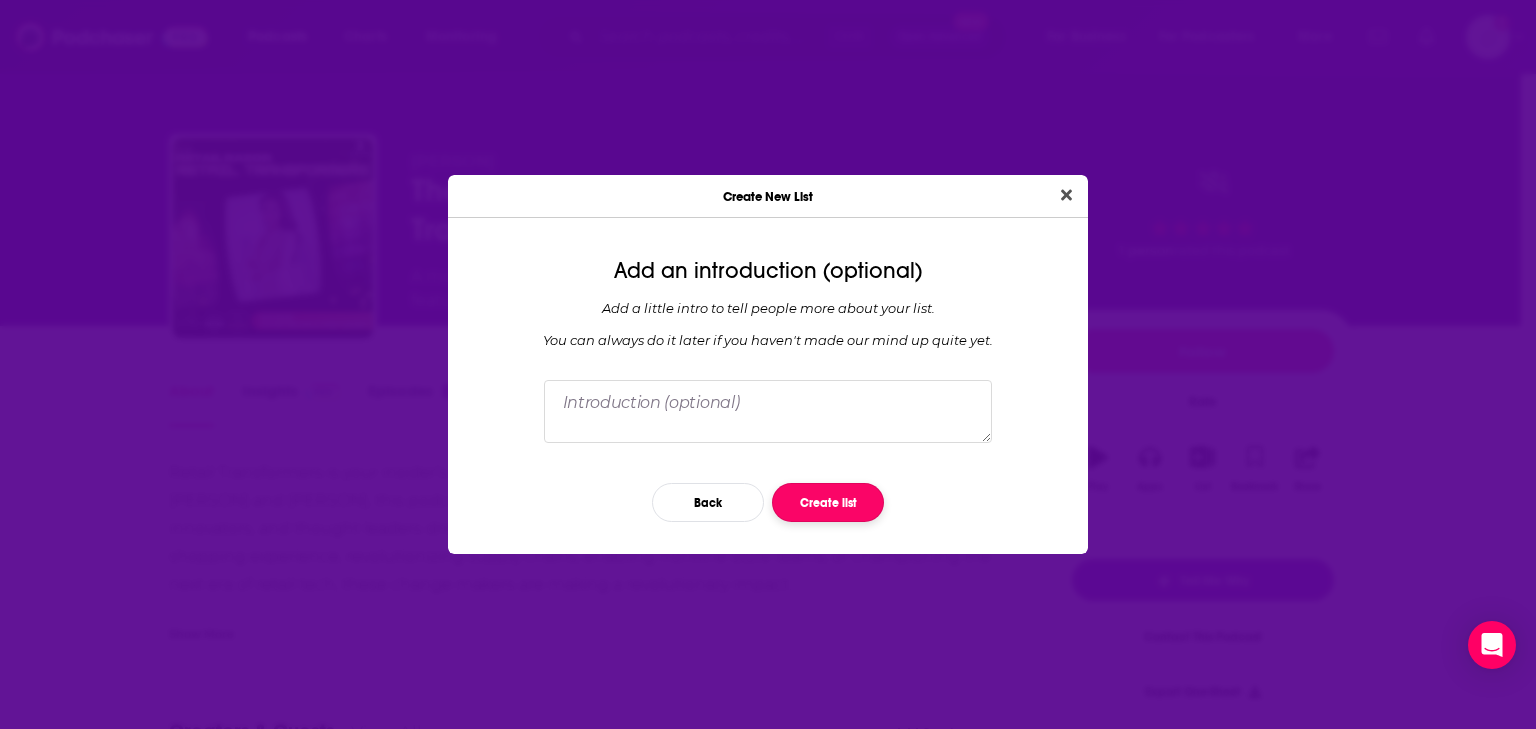 click on "Create list" at bounding box center [828, 502] 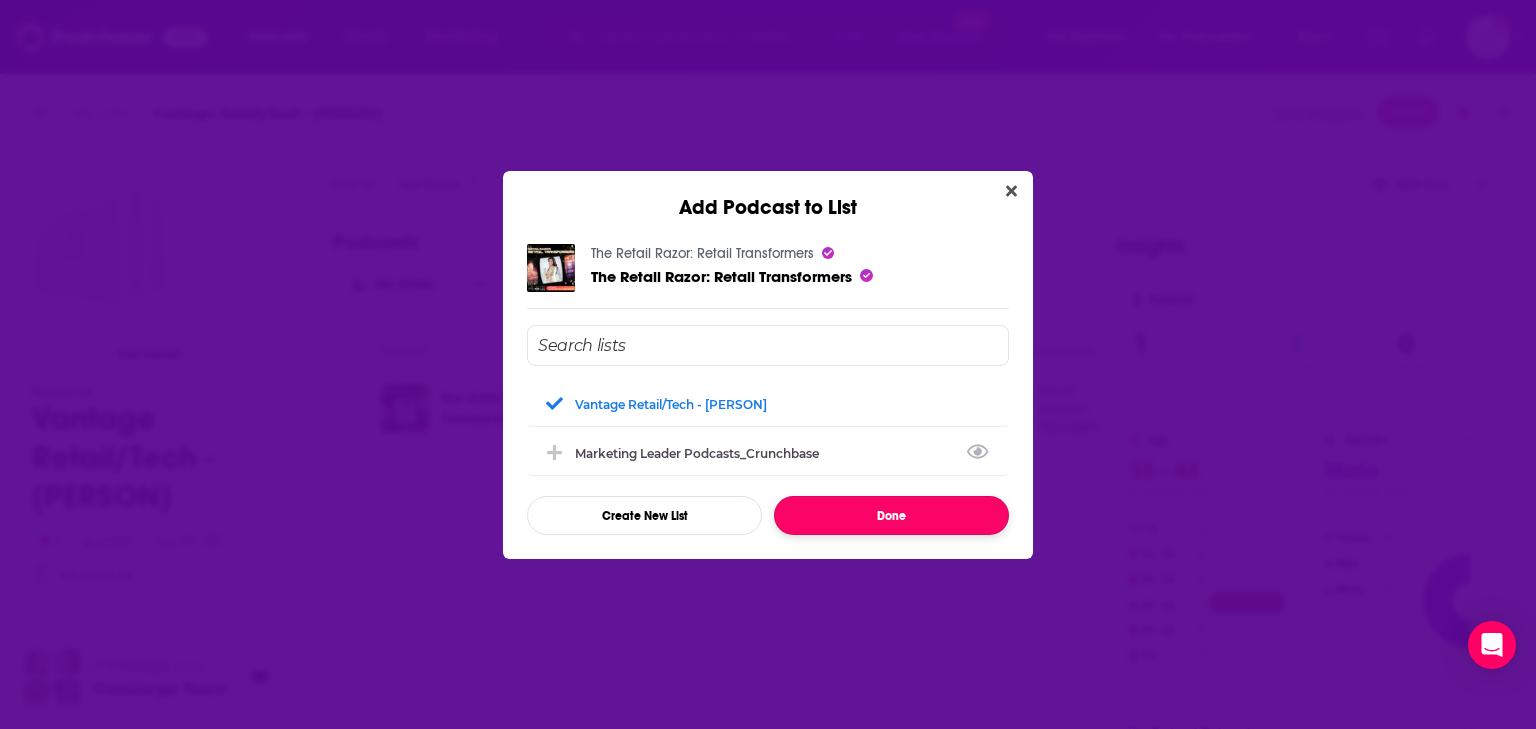 click on "Done" at bounding box center [891, 515] 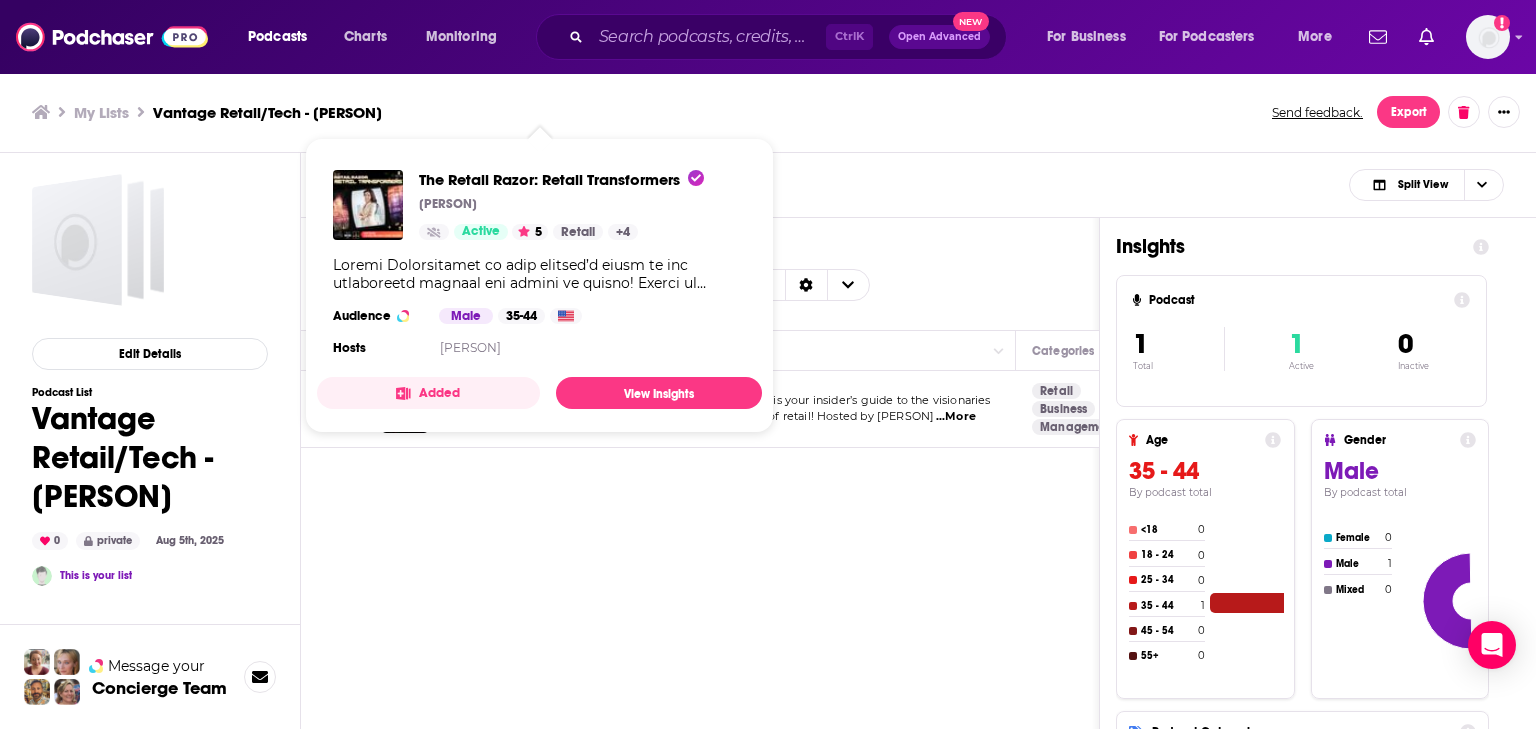 drag, startPoint x: 515, startPoint y: 206, endPoint x: 418, endPoint y: 179, distance: 100.68764 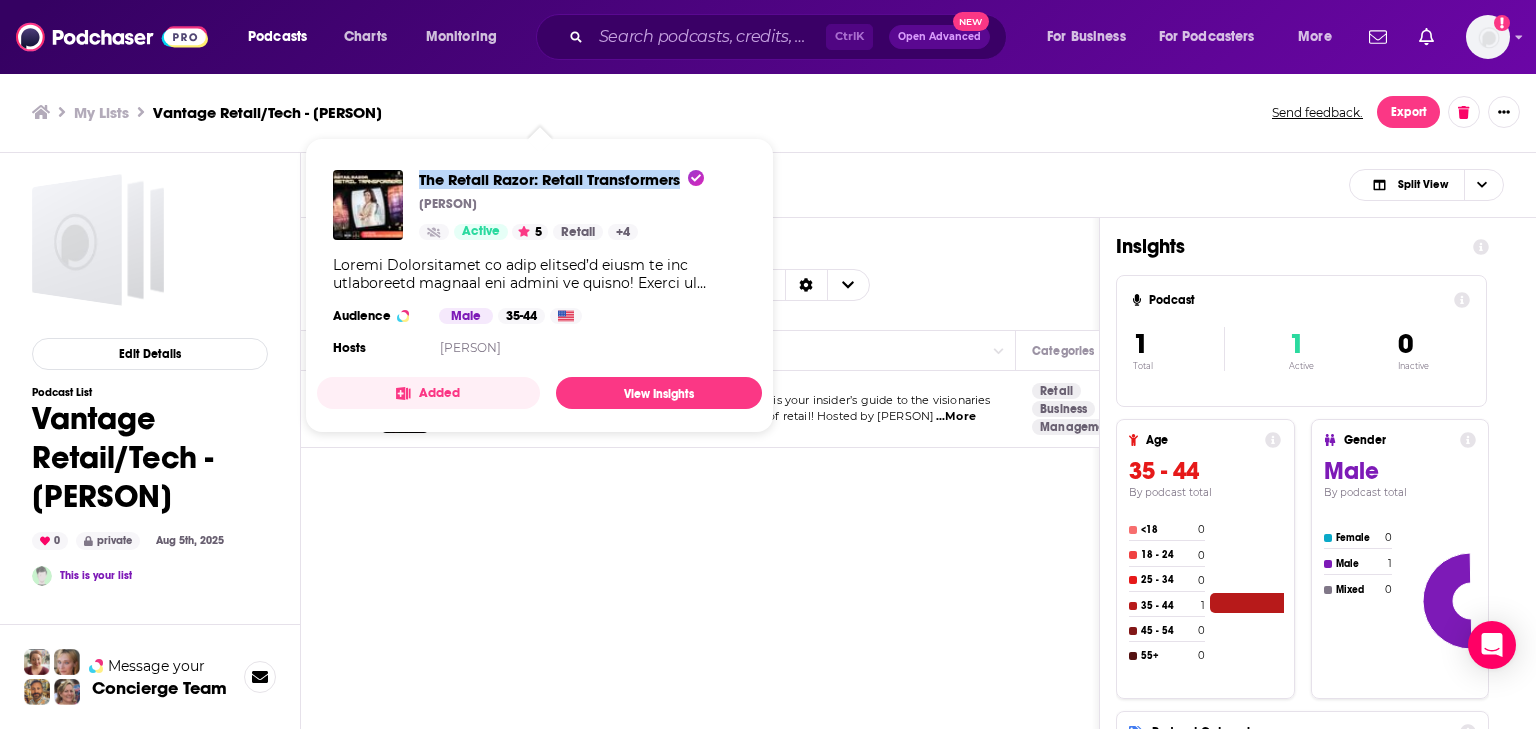 drag, startPoint x: 412, startPoint y: 181, endPoint x: 680, endPoint y: 188, distance: 268.0914 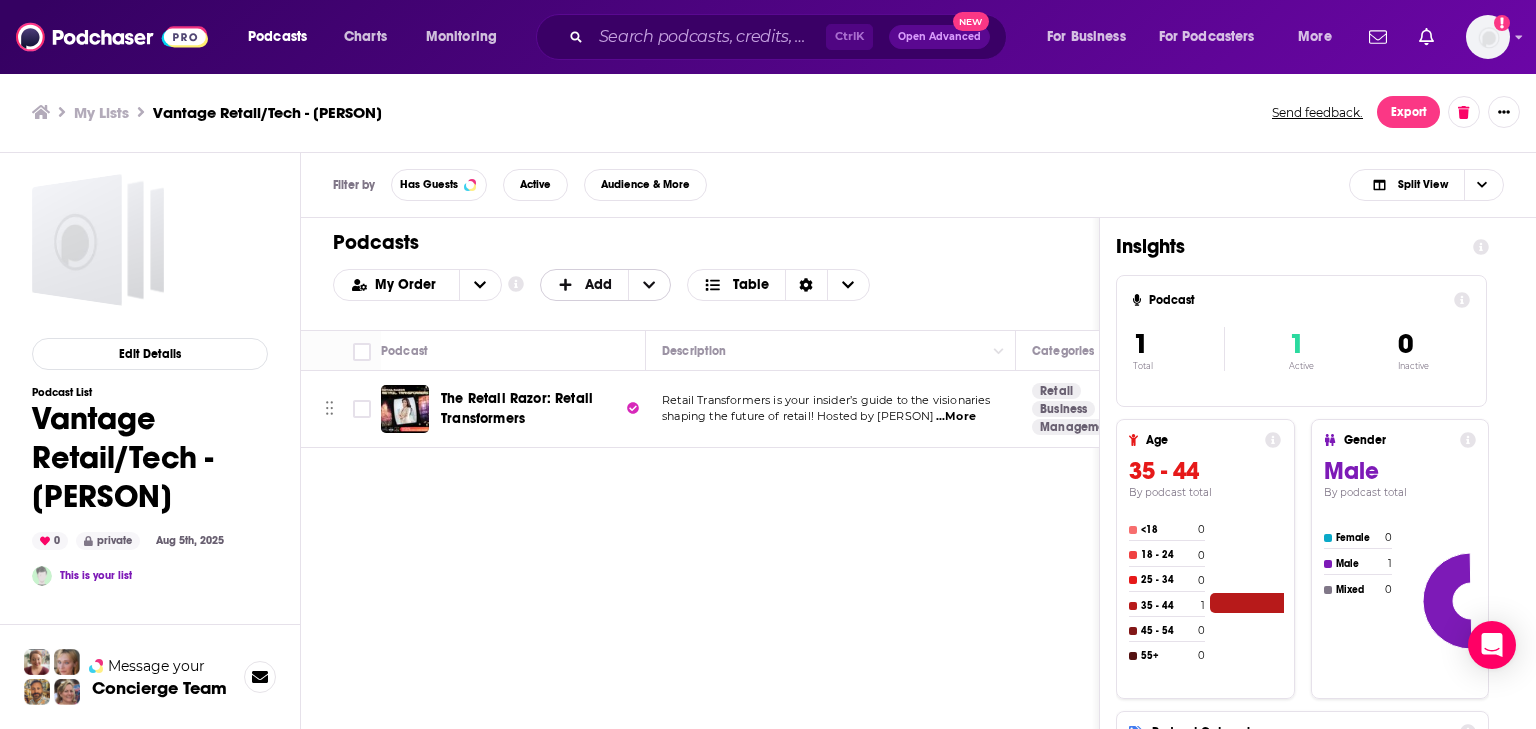 click on "Add" at bounding box center [598, 285] 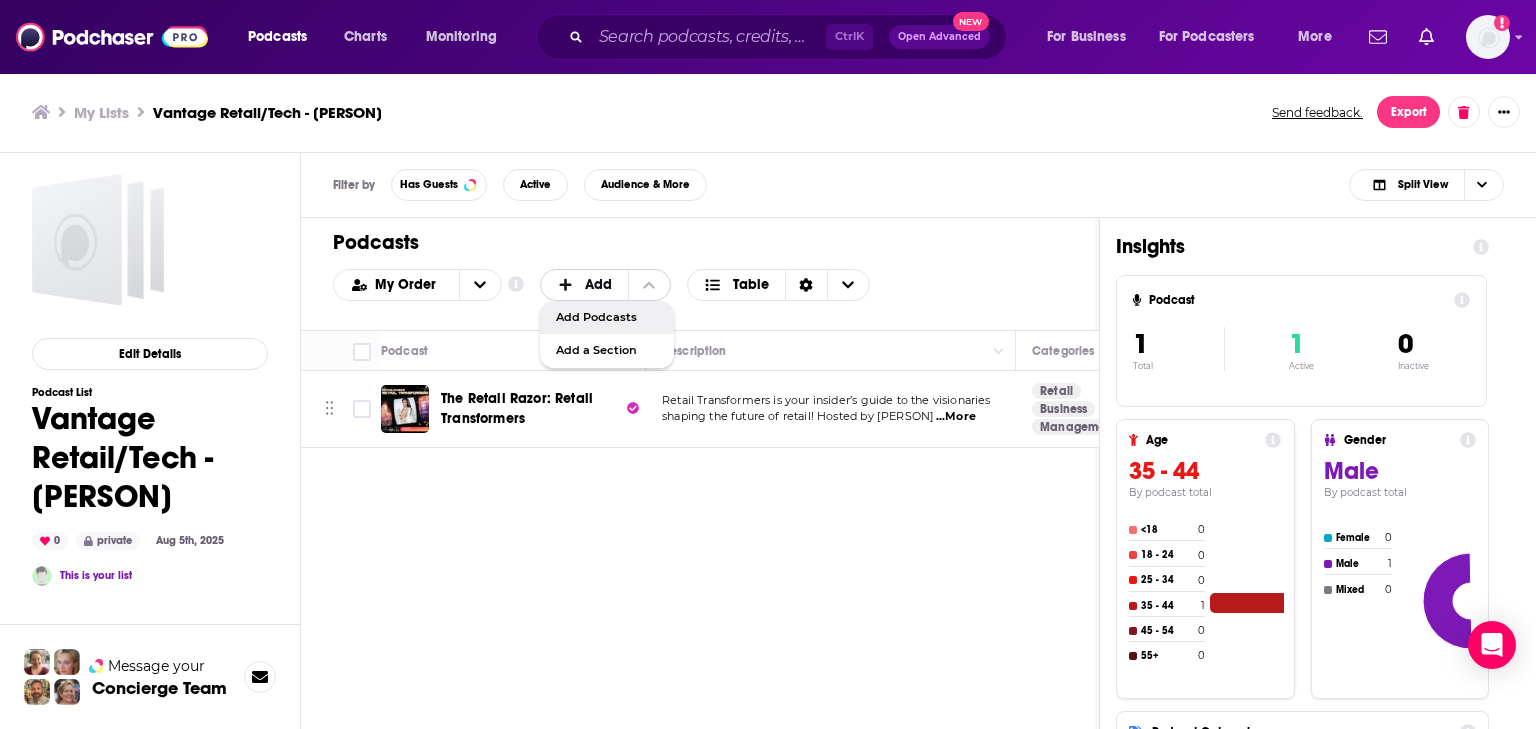 click on "Add Podcasts" at bounding box center (607, 317) 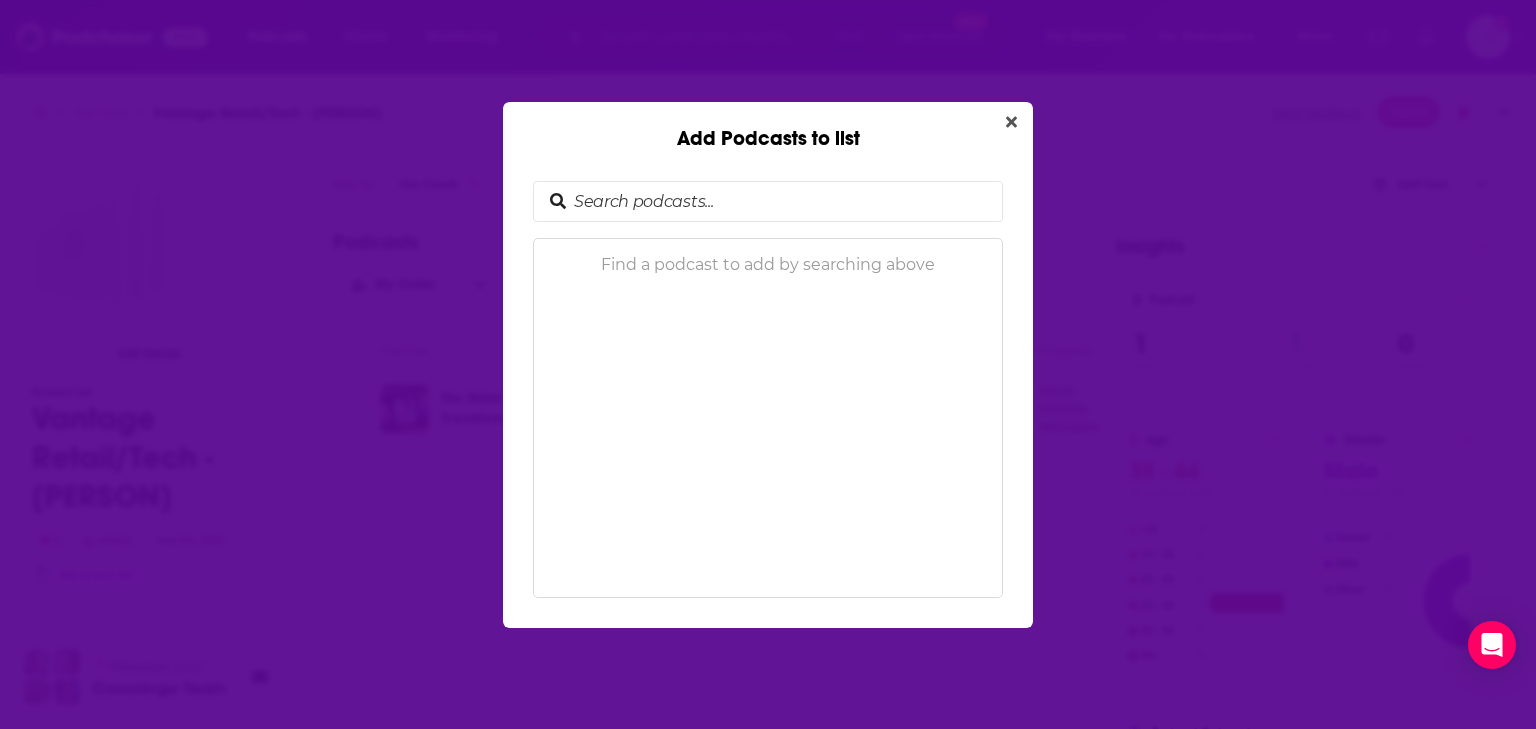 type on "Conversations with MarTech" 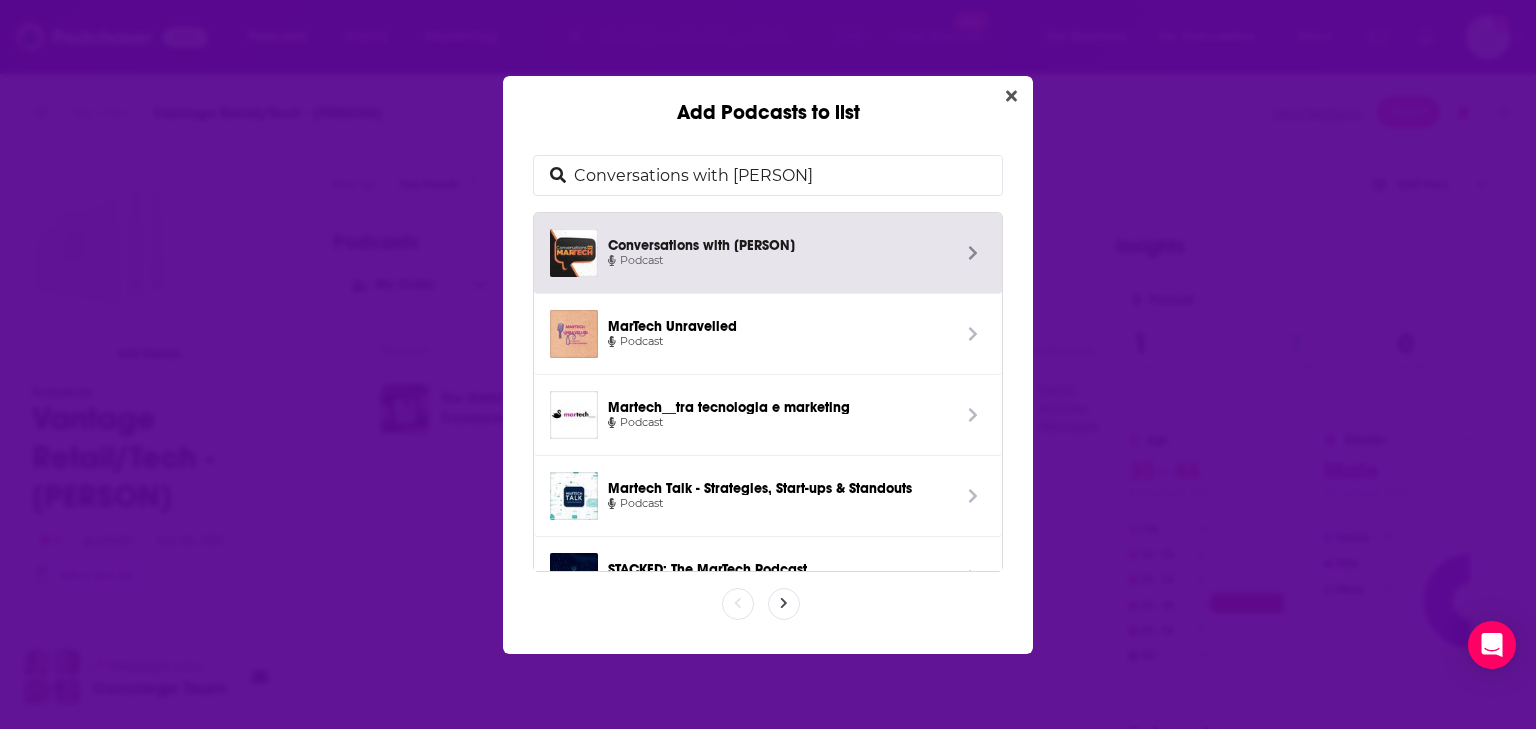 click on "Conversations with MarTech   Podcast" at bounding box center [779, 253] 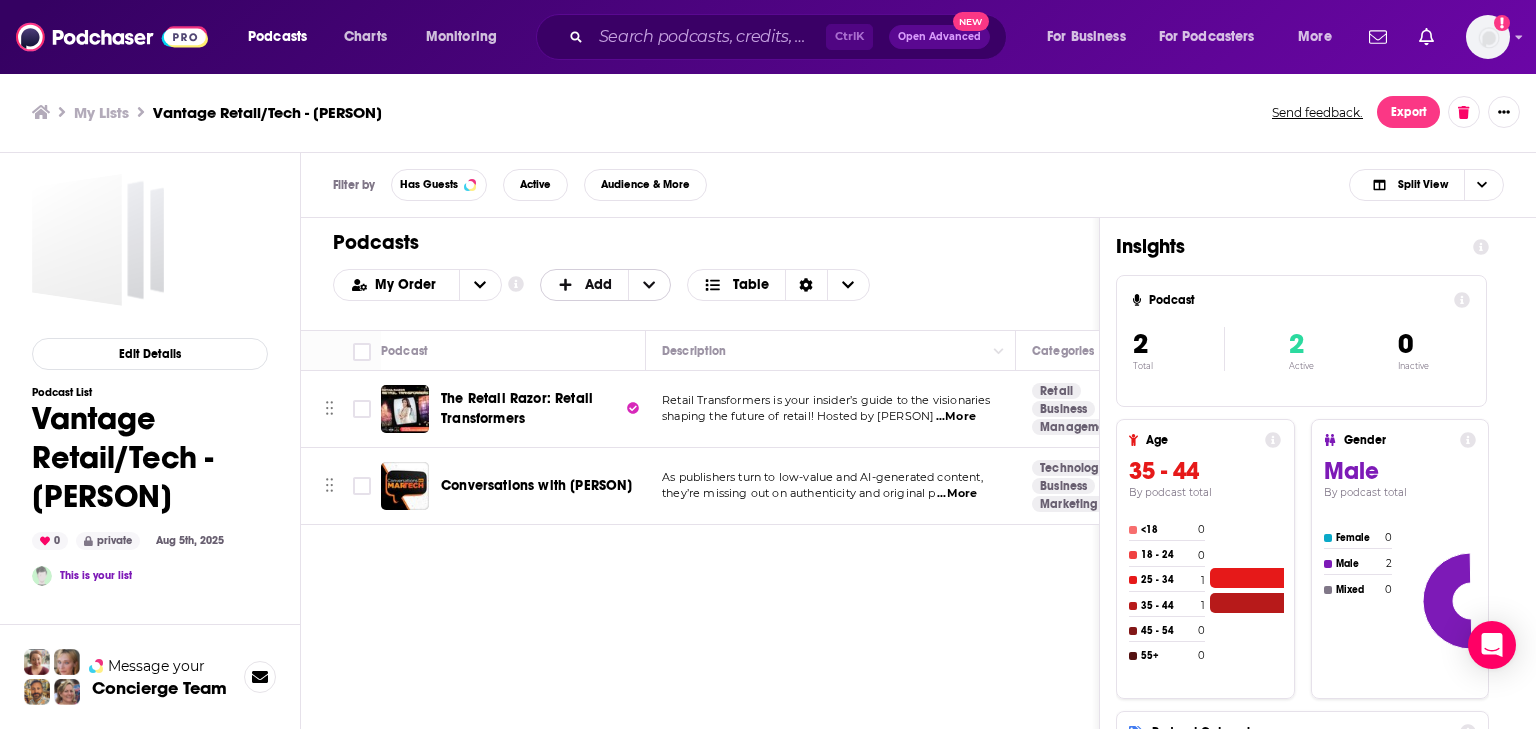 click on "Add" at bounding box center (585, 285) 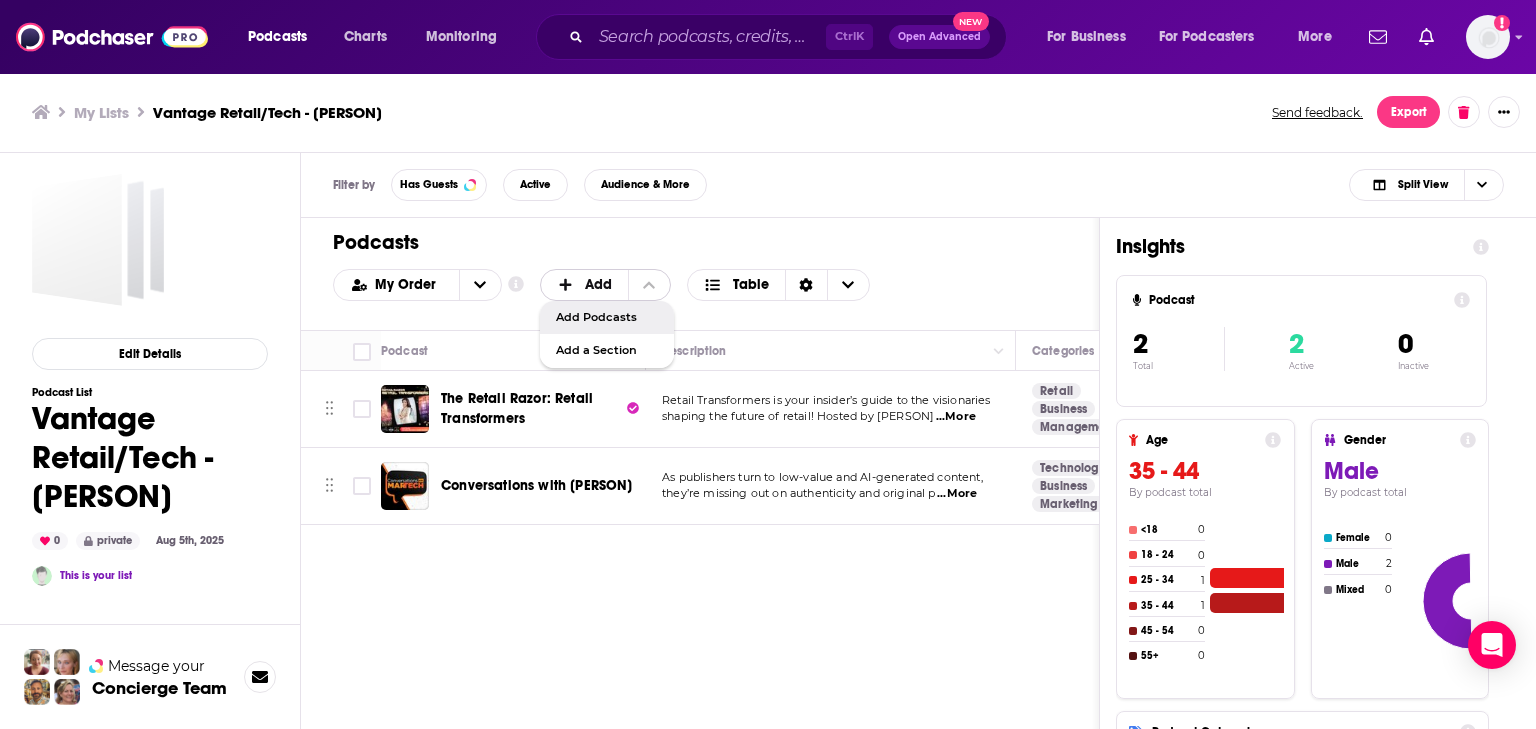 click on "Add Podcasts" at bounding box center [607, 317] 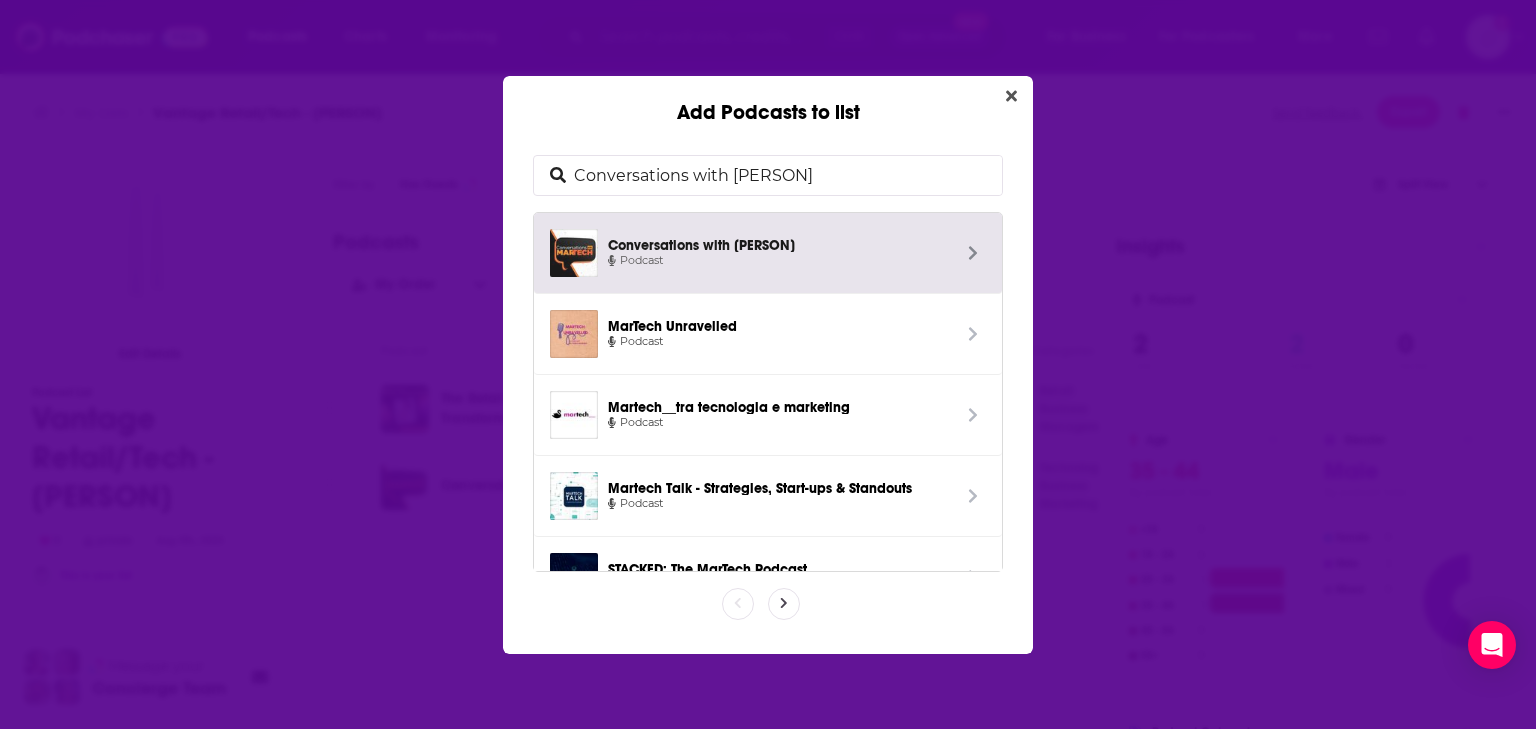 drag, startPoint x: 810, startPoint y: 180, endPoint x: 505, endPoint y: 151, distance: 306.37558 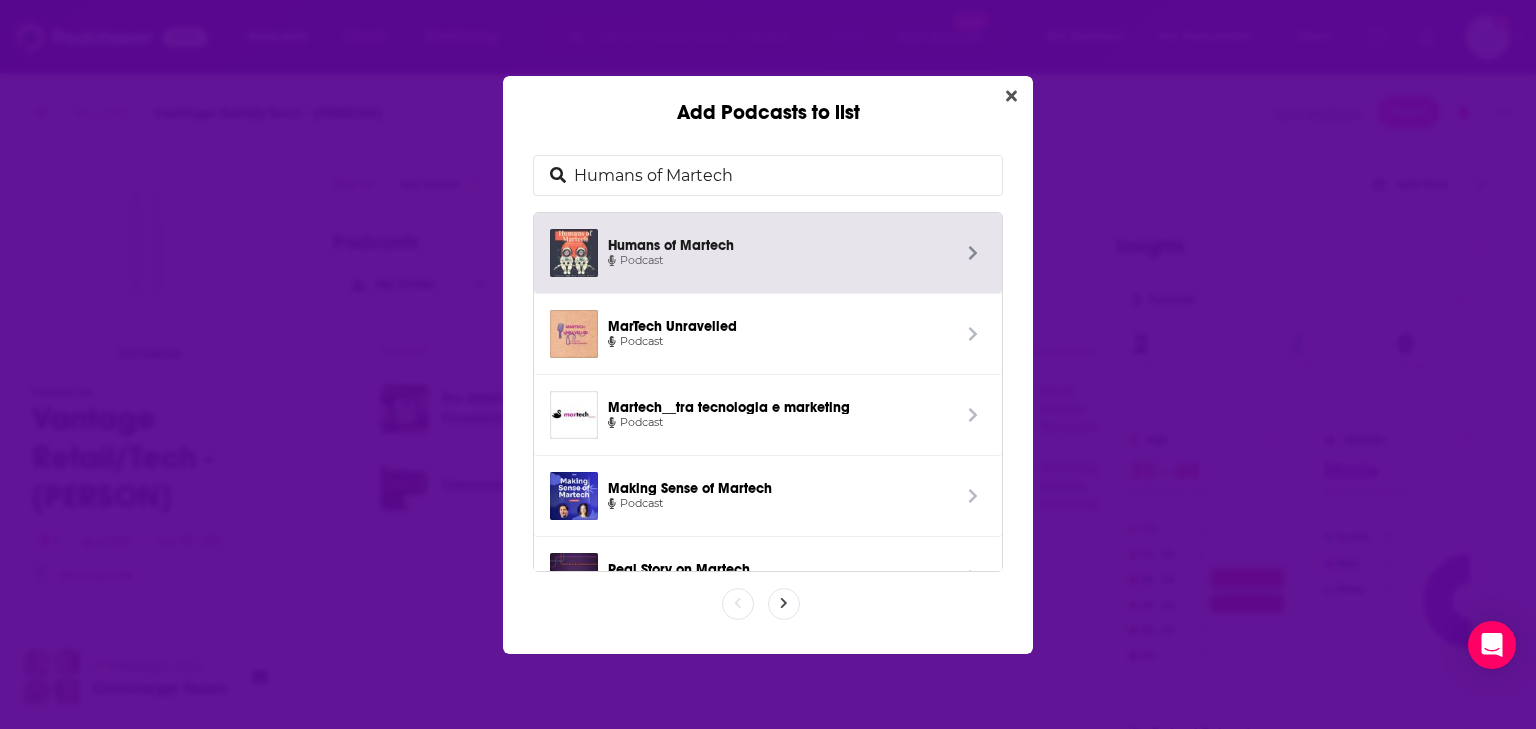 click on "Podcast" at bounding box center [779, 261] 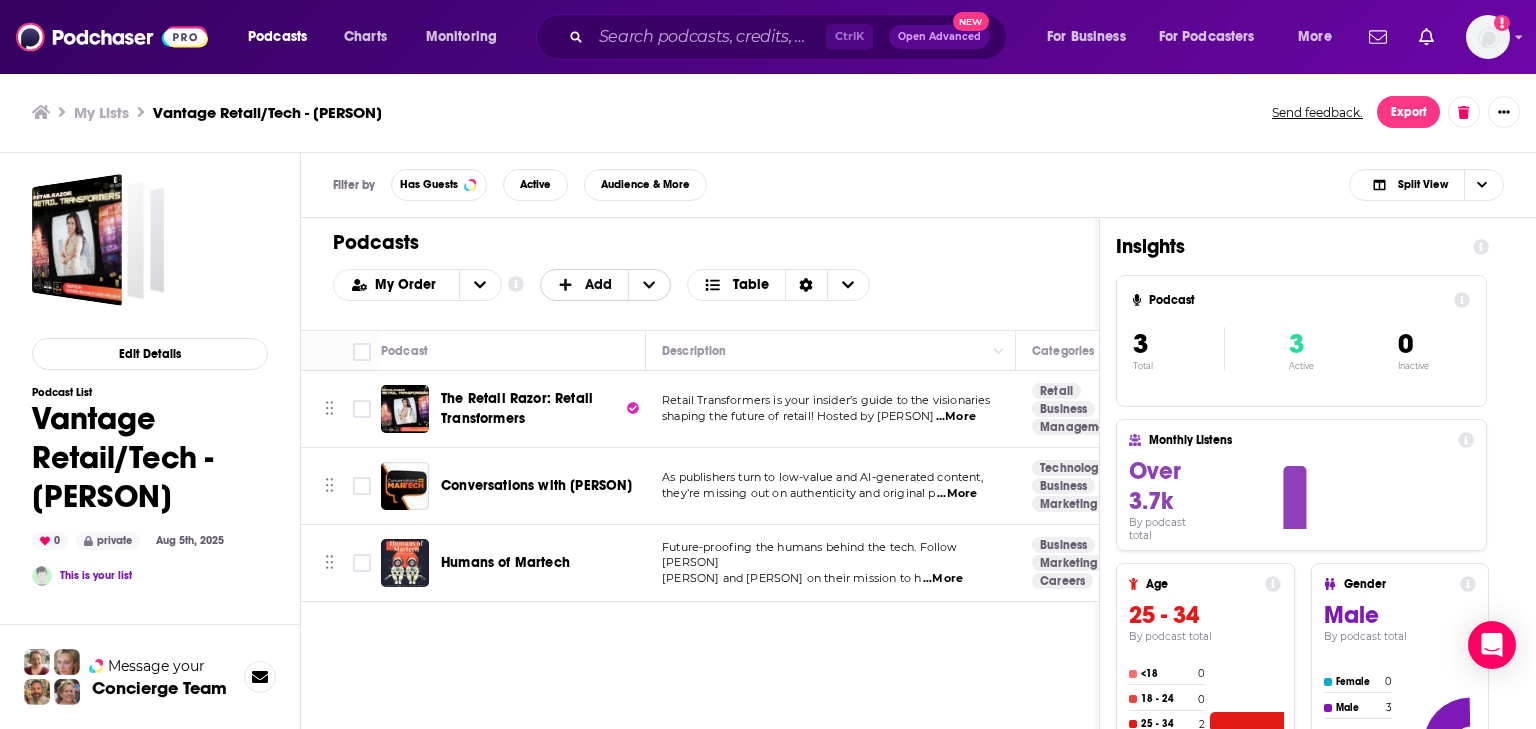click on "Add" at bounding box center [598, 285] 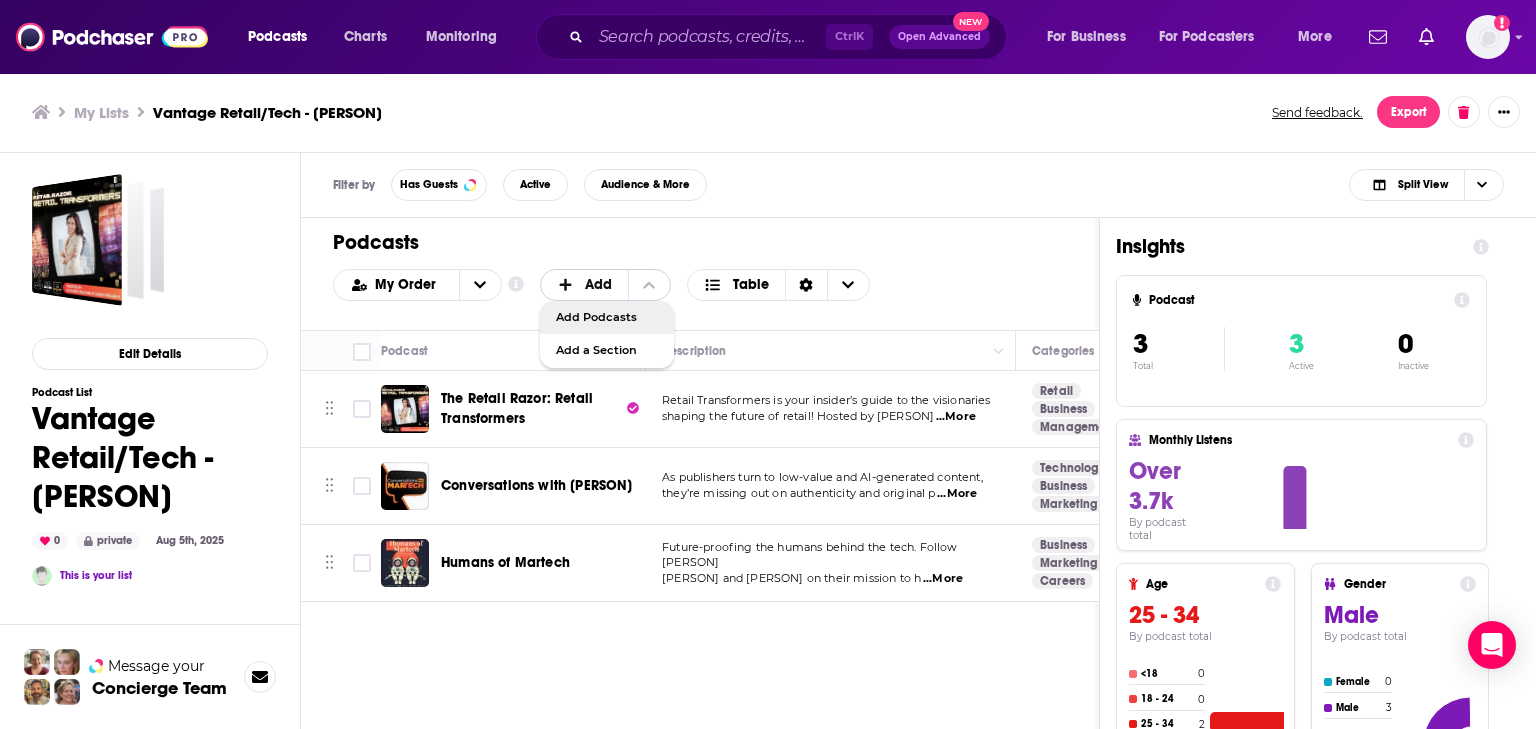 click on "Add Podcasts" at bounding box center [607, 317] 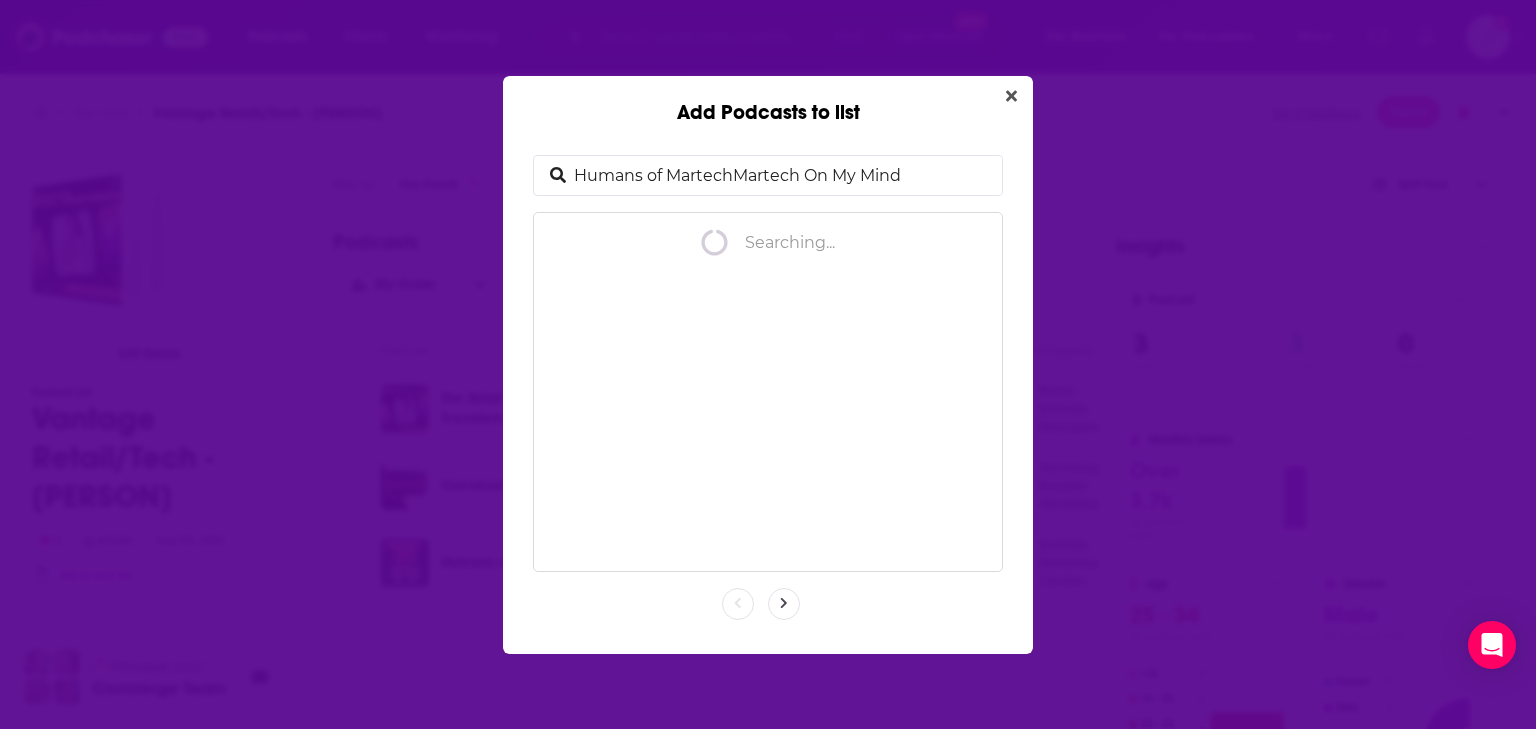 drag, startPoint x: 728, startPoint y: 170, endPoint x: 586, endPoint y: 171, distance: 142.00352 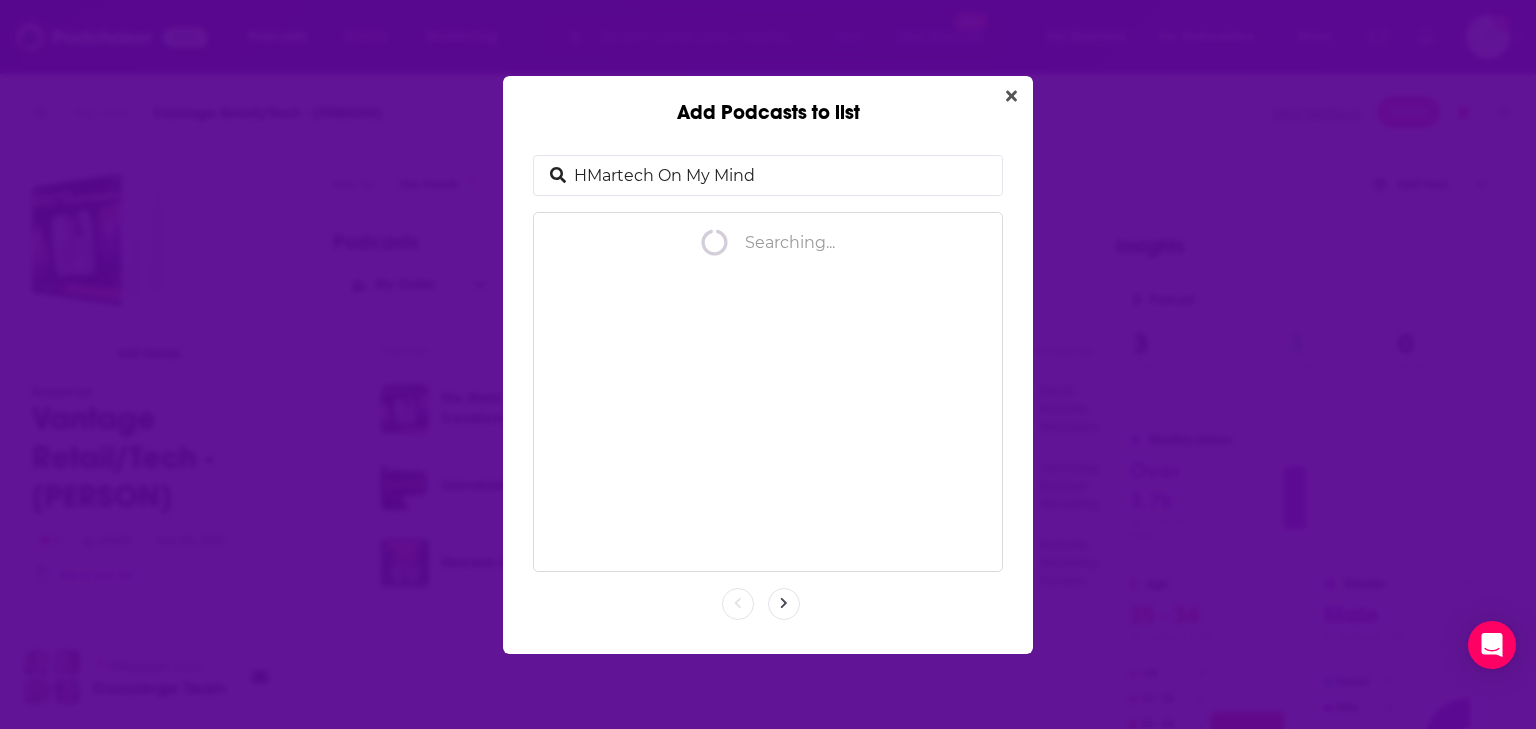 type on "Martech On My Mind" 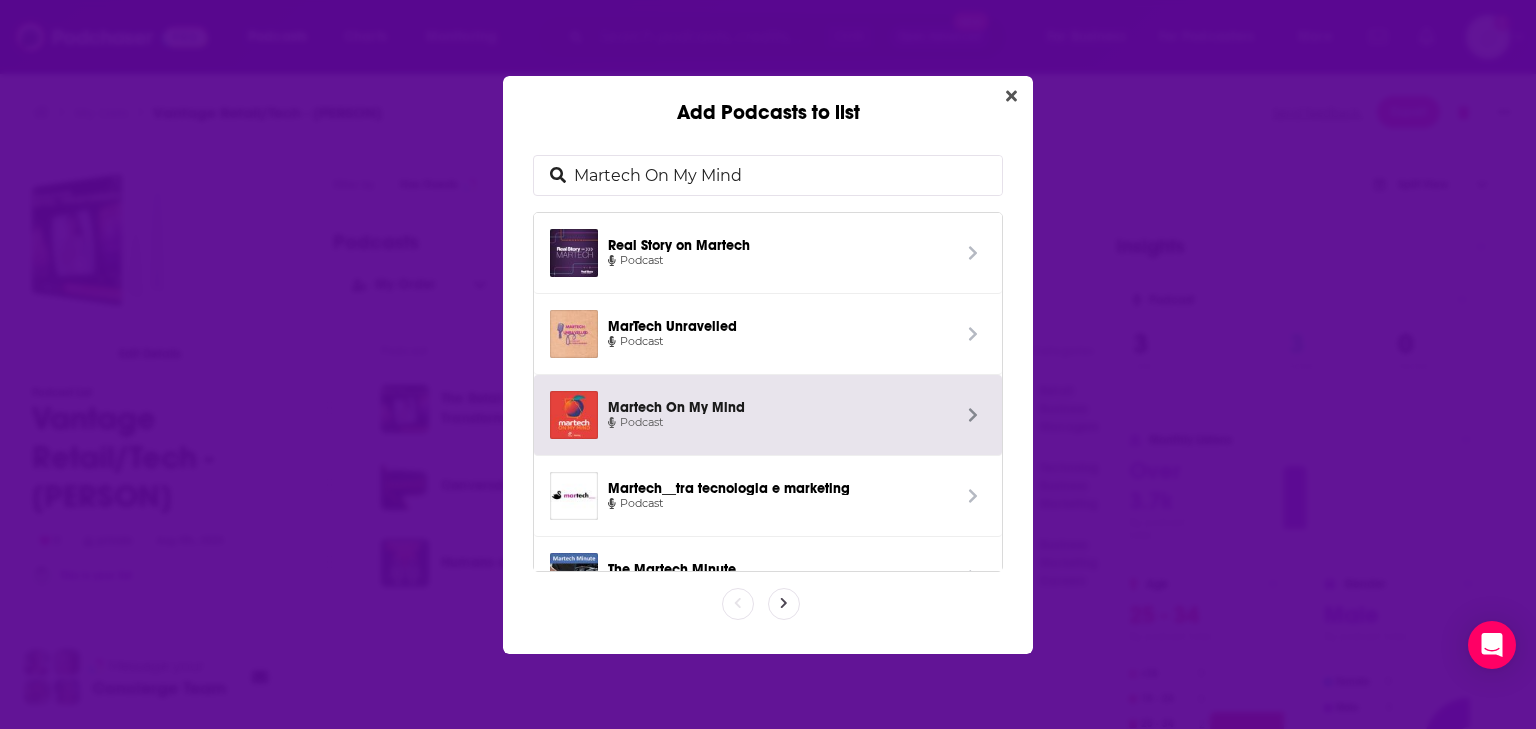 click on "Martech On My Mind" at bounding box center [779, 405] 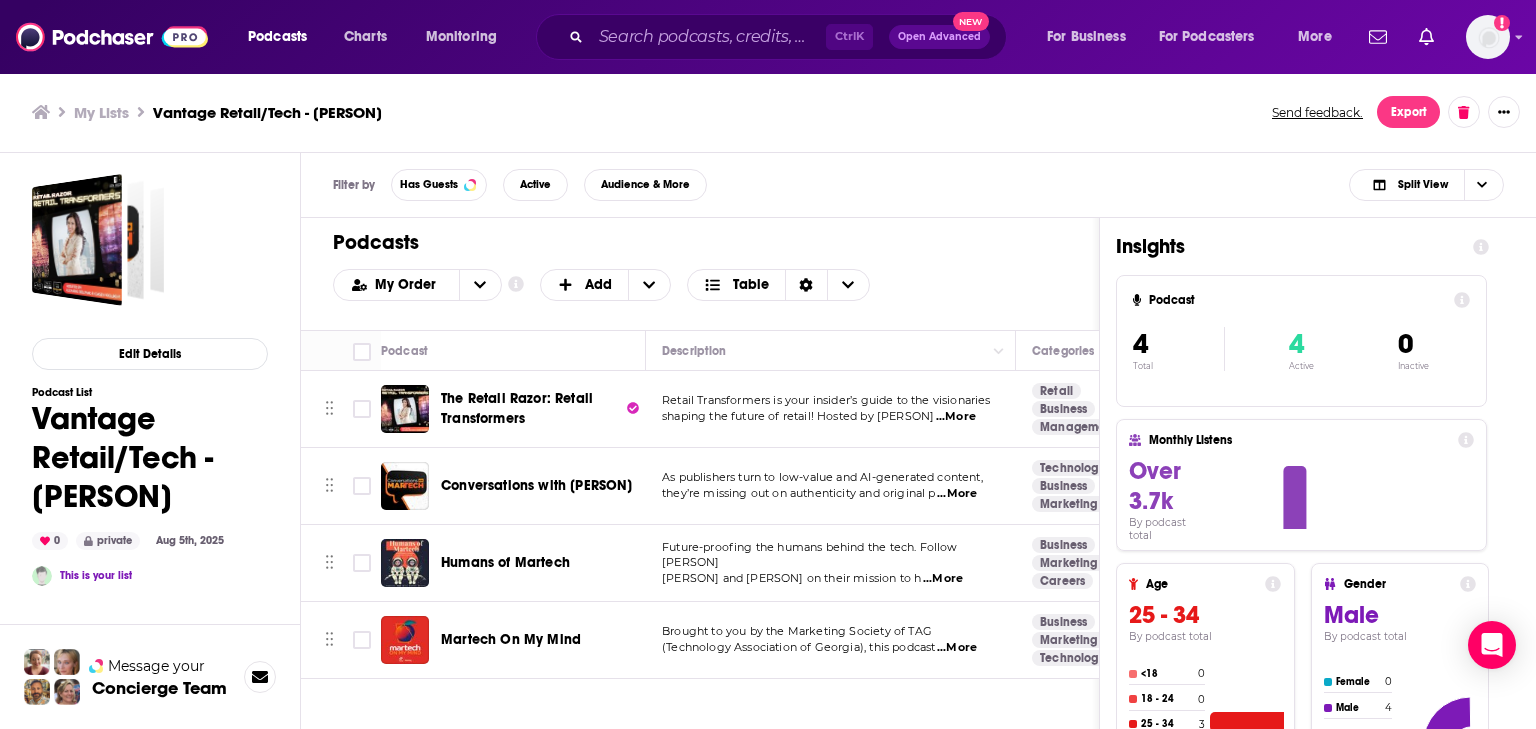 click on "Podcasts Add My Order Customize Your List Order Select the  “My Order”  sort and remove all filters to enable drag-and-drop reordering. Add Table" at bounding box center (700, 274) 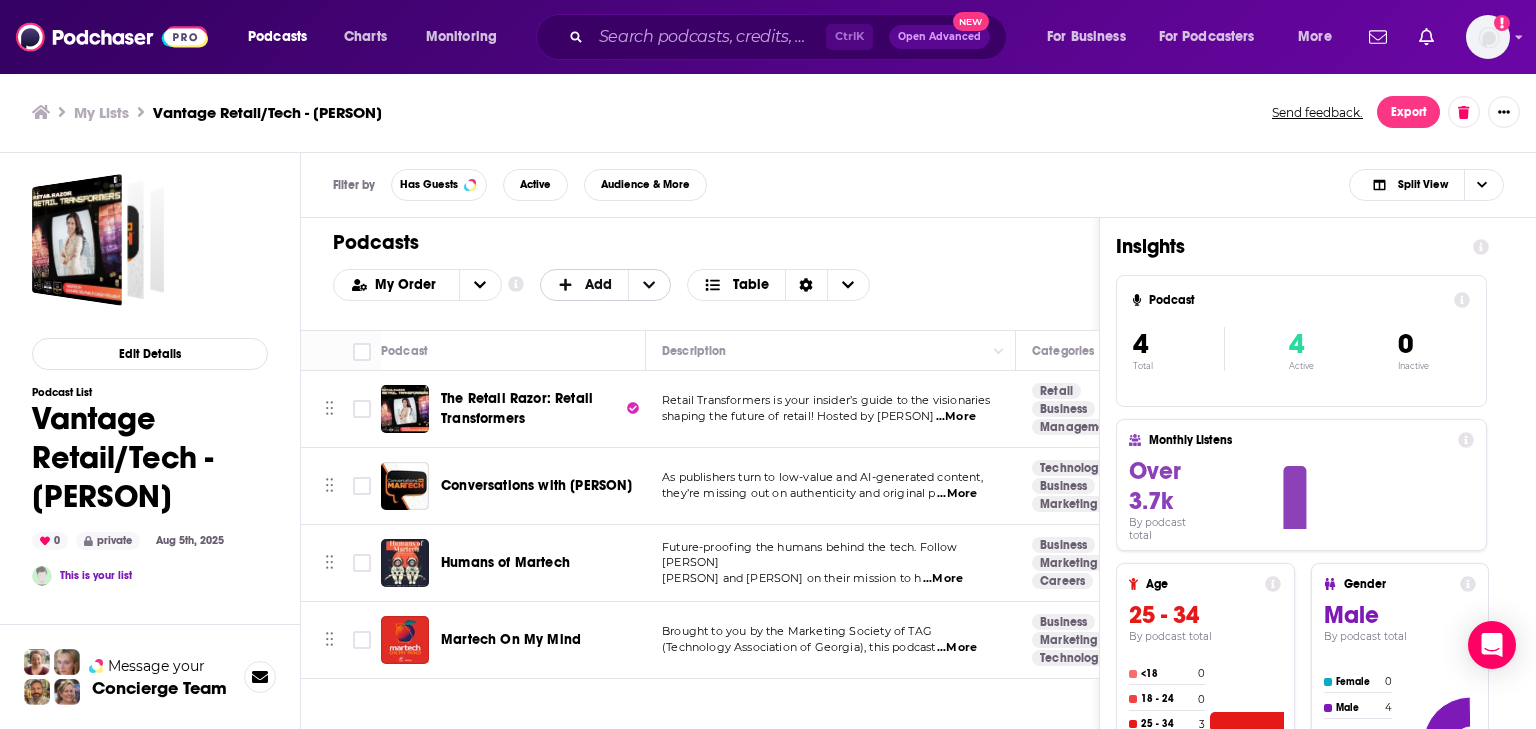 click on "Add" at bounding box center (585, 285) 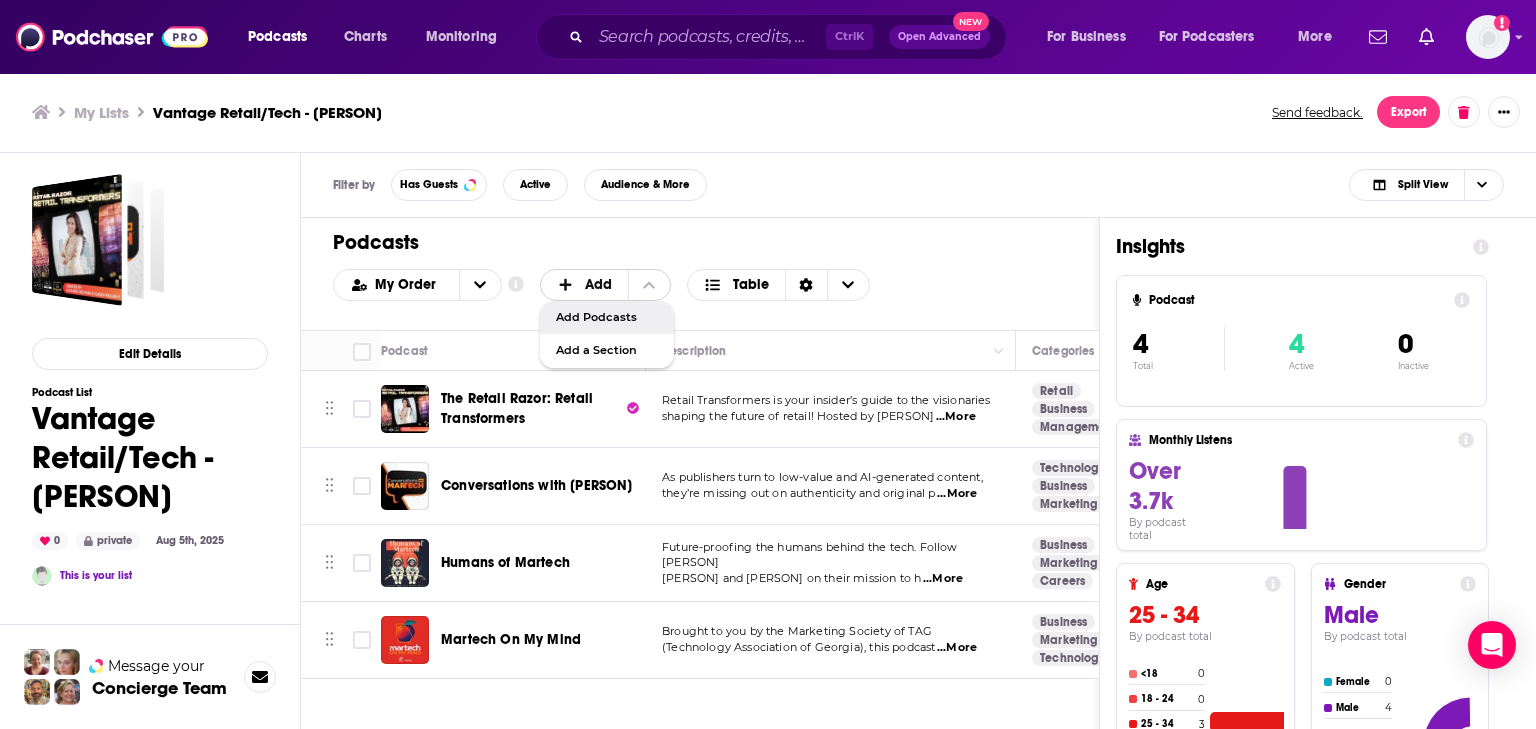 click on "Add Podcasts" at bounding box center (607, 318) 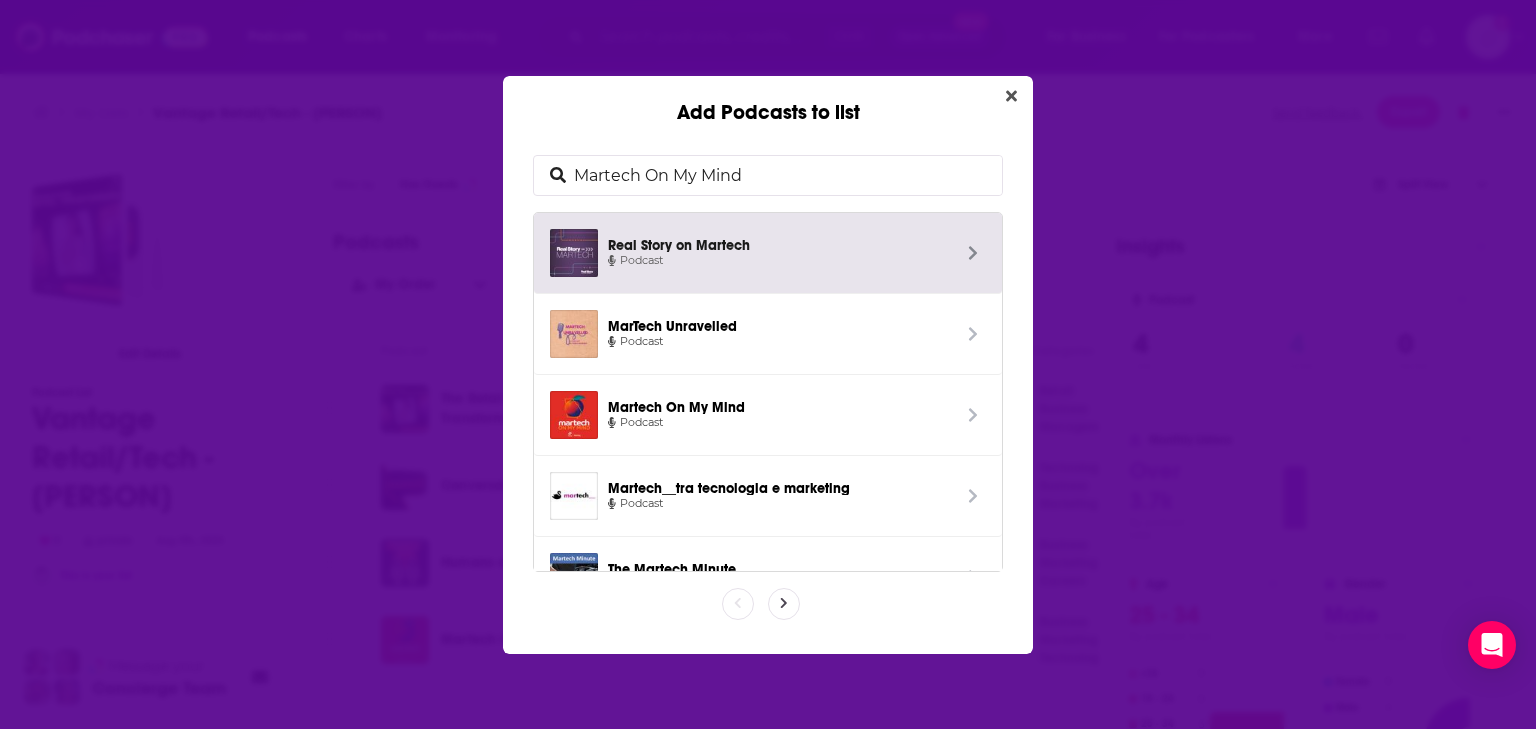 click on "Martech On My Mind" at bounding box center [784, 175] 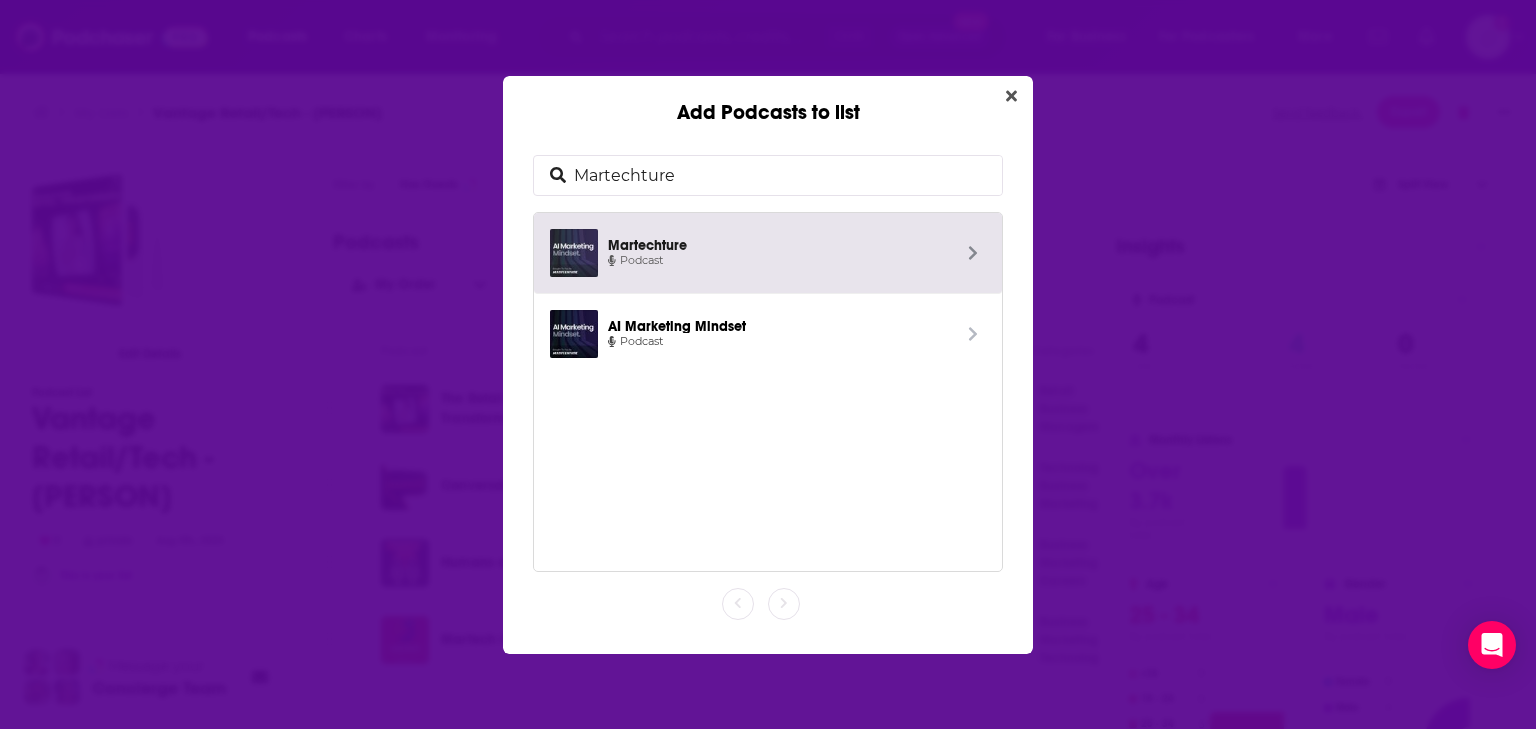 click on "Podcast" at bounding box center (779, 261) 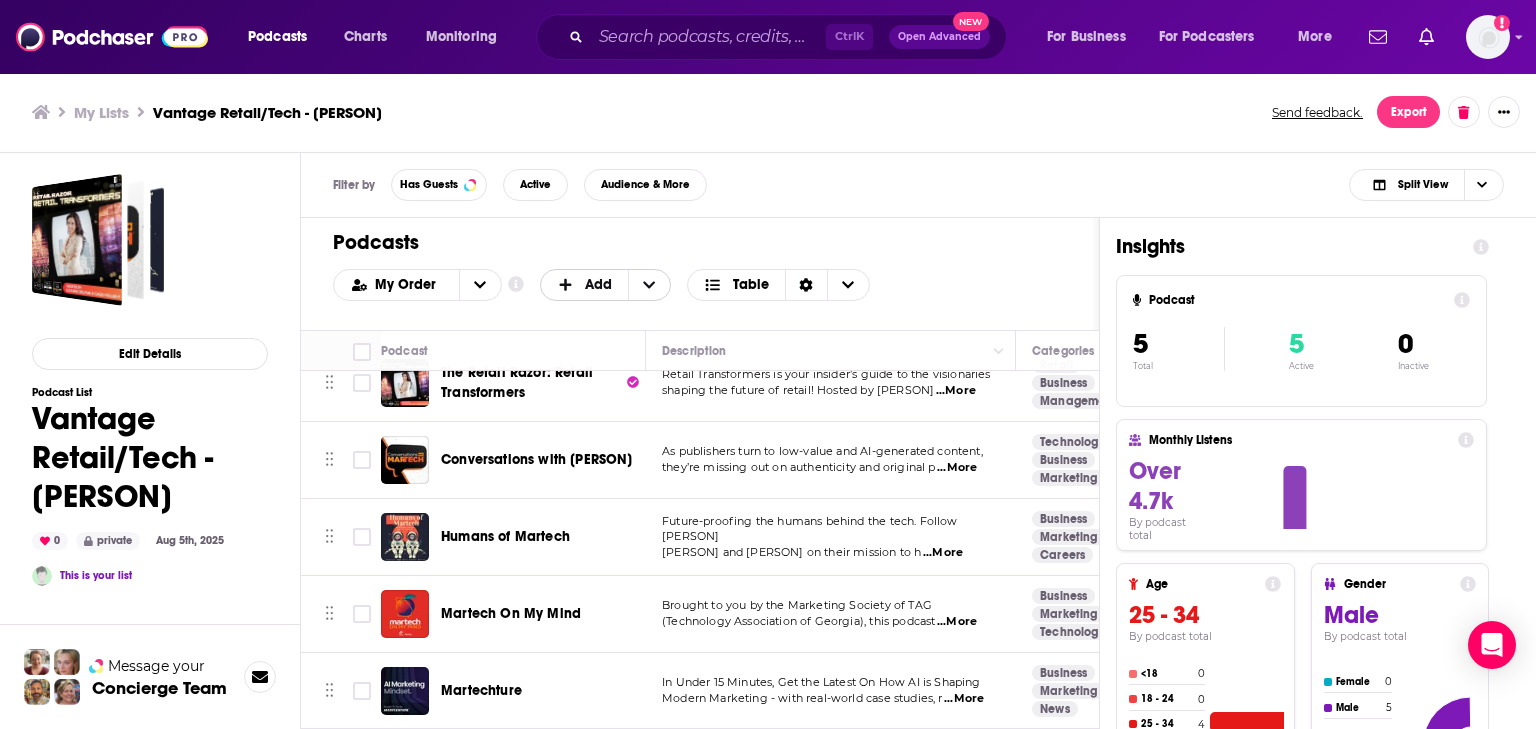 scroll, scrollTop: 40, scrollLeft: 0, axis: vertical 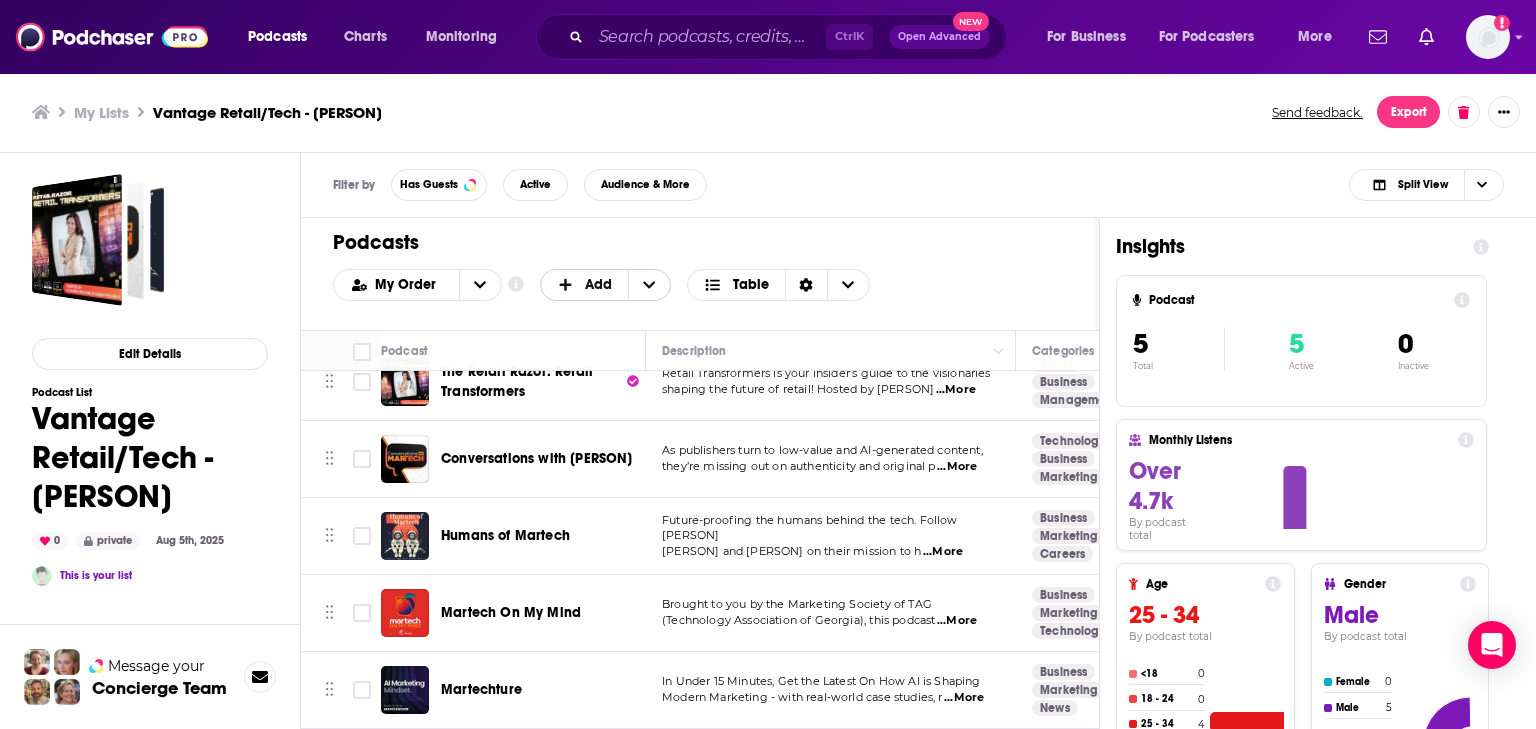 click on "Add" at bounding box center [598, 285] 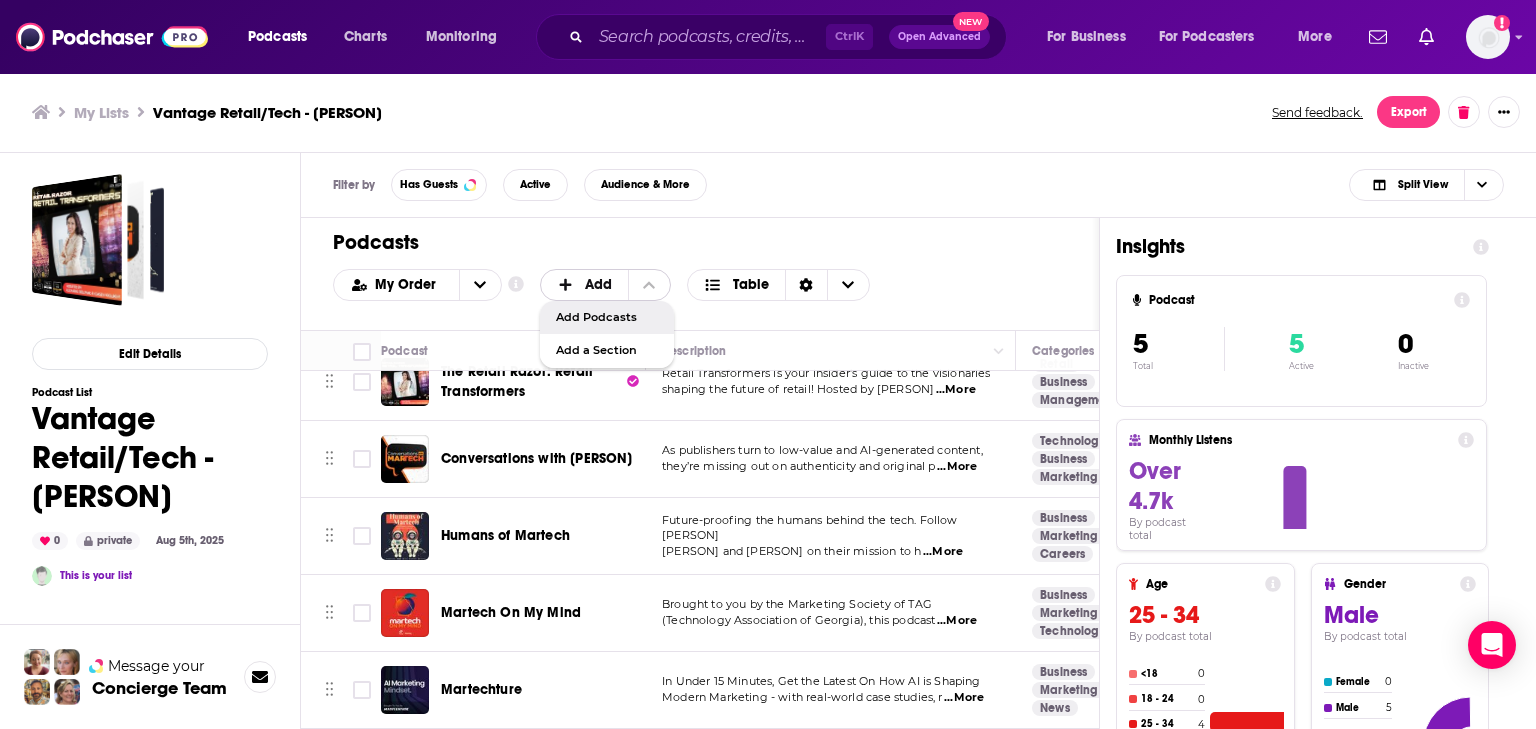 click on "Add Podcasts" at bounding box center [607, 318] 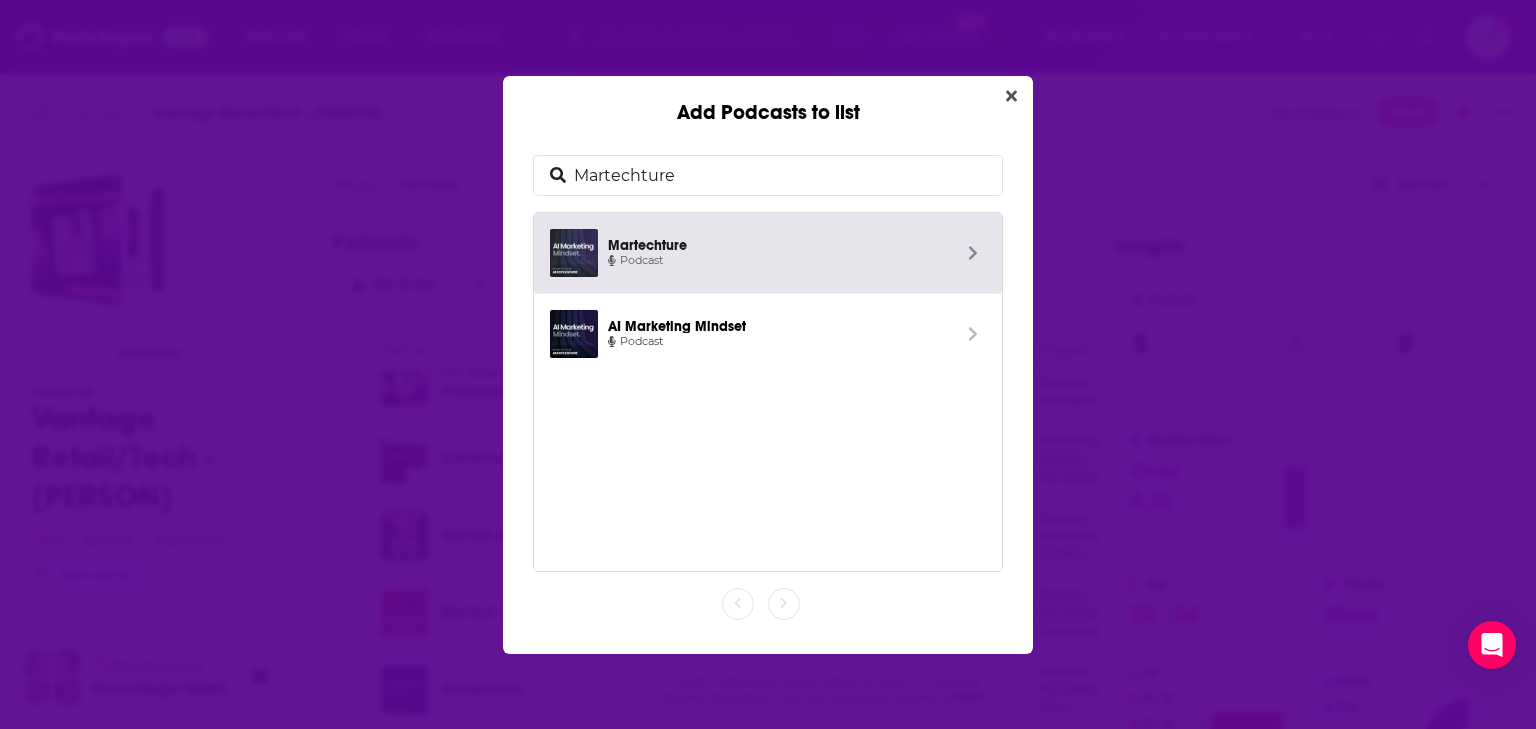 click on "Martechture" at bounding box center [784, 175] 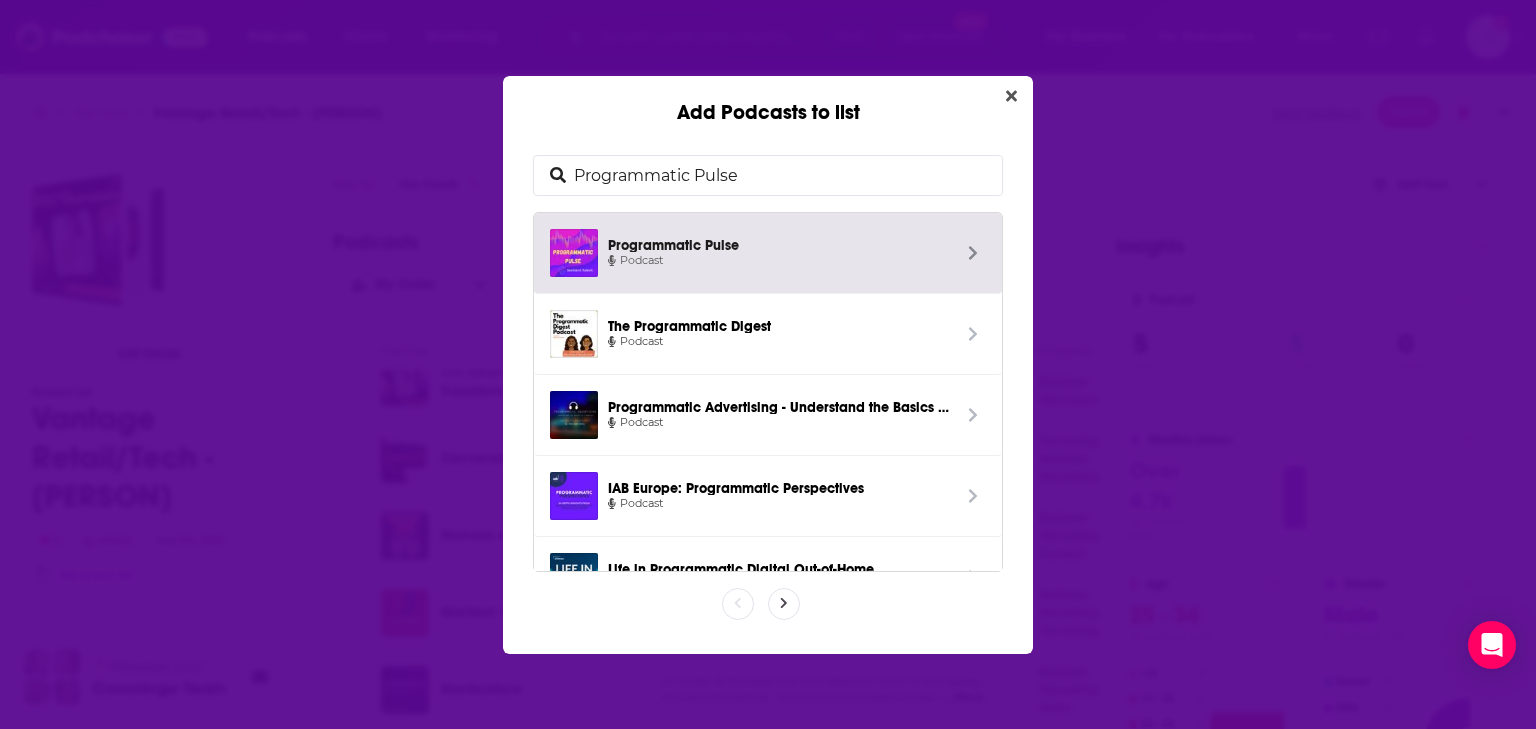 click on "Programmatic Pulse" at bounding box center [779, 243] 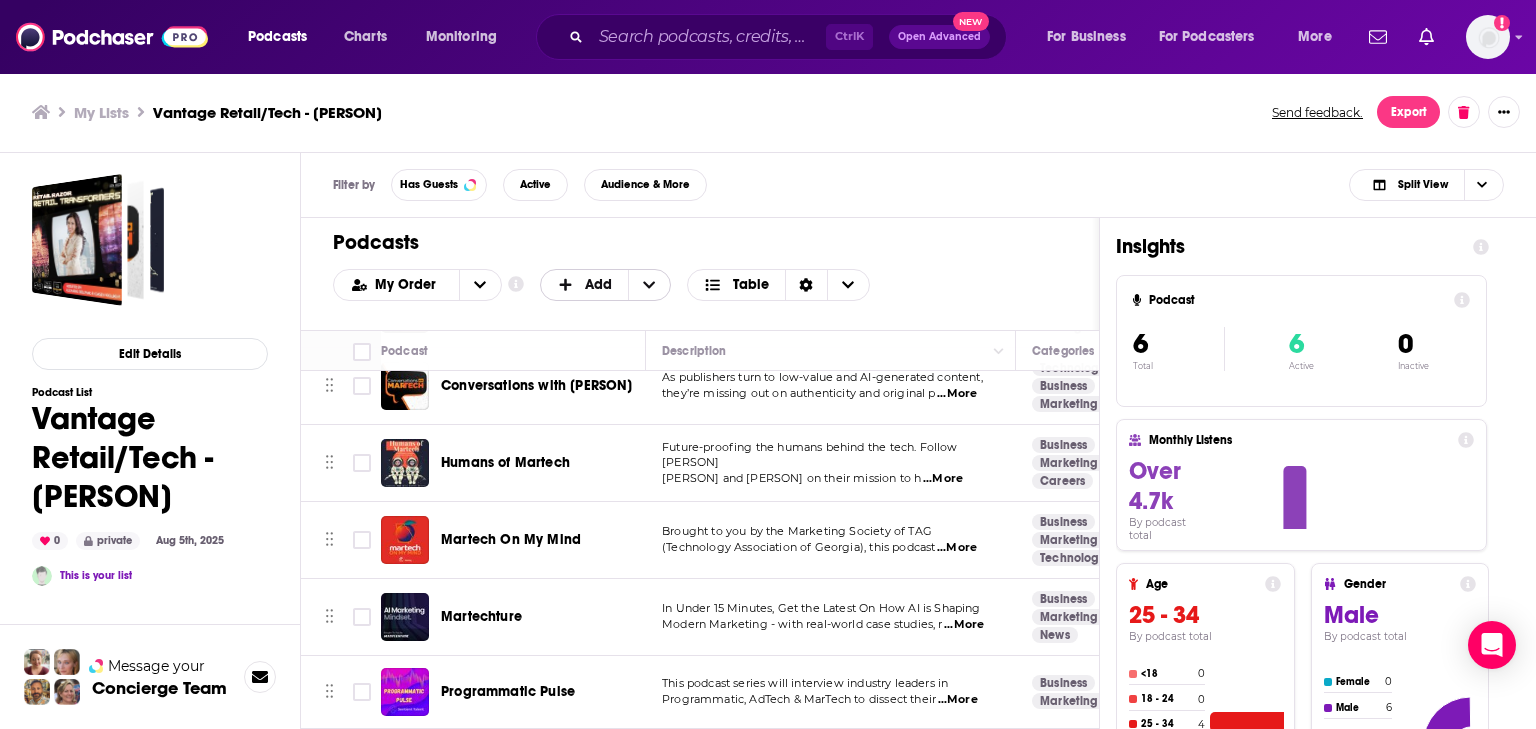 scroll, scrollTop: 113, scrollLeft: 0, axis: vertical 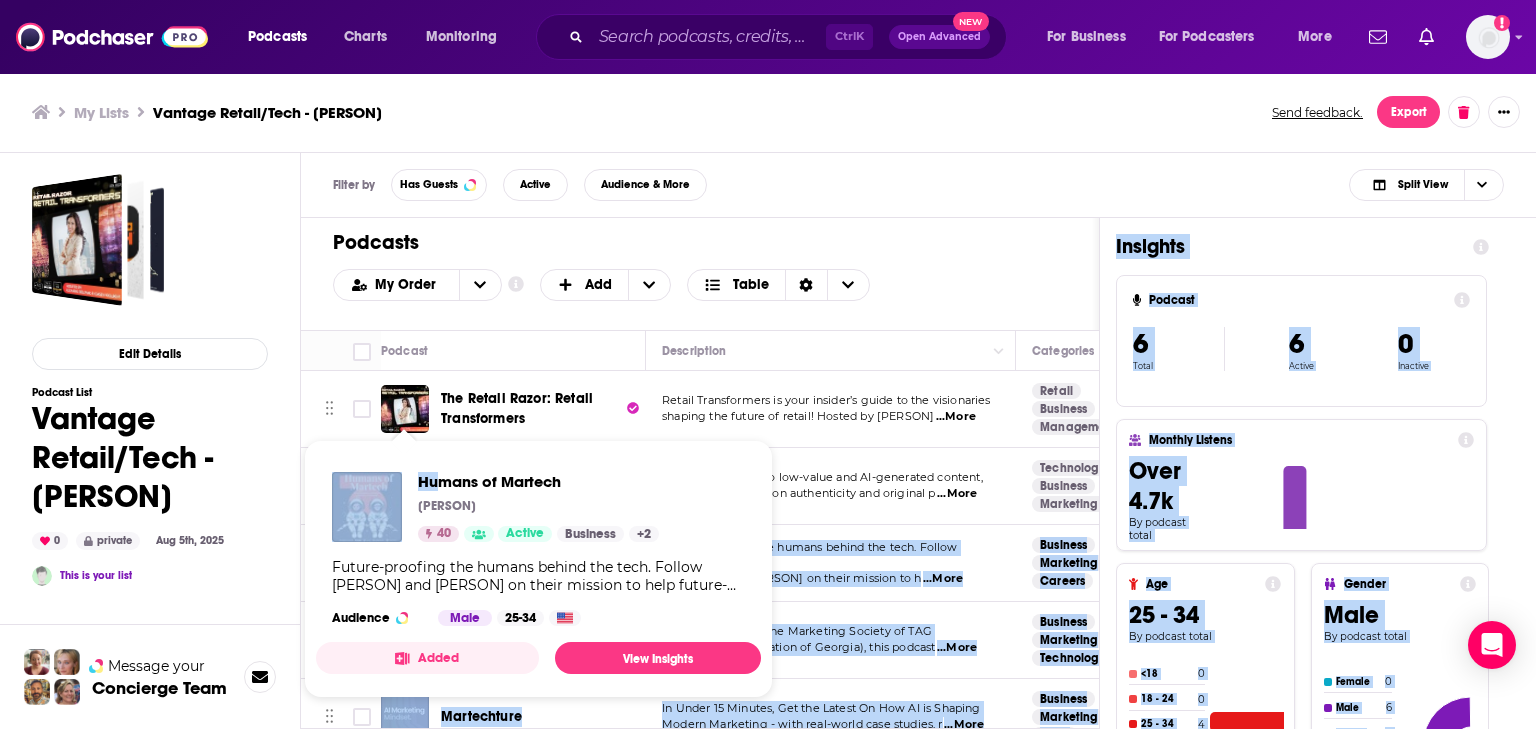 drag, startPoint x: 598, startPoint y: 548, endPoint x: 458, endPoint y: 479, distance: 156.08011 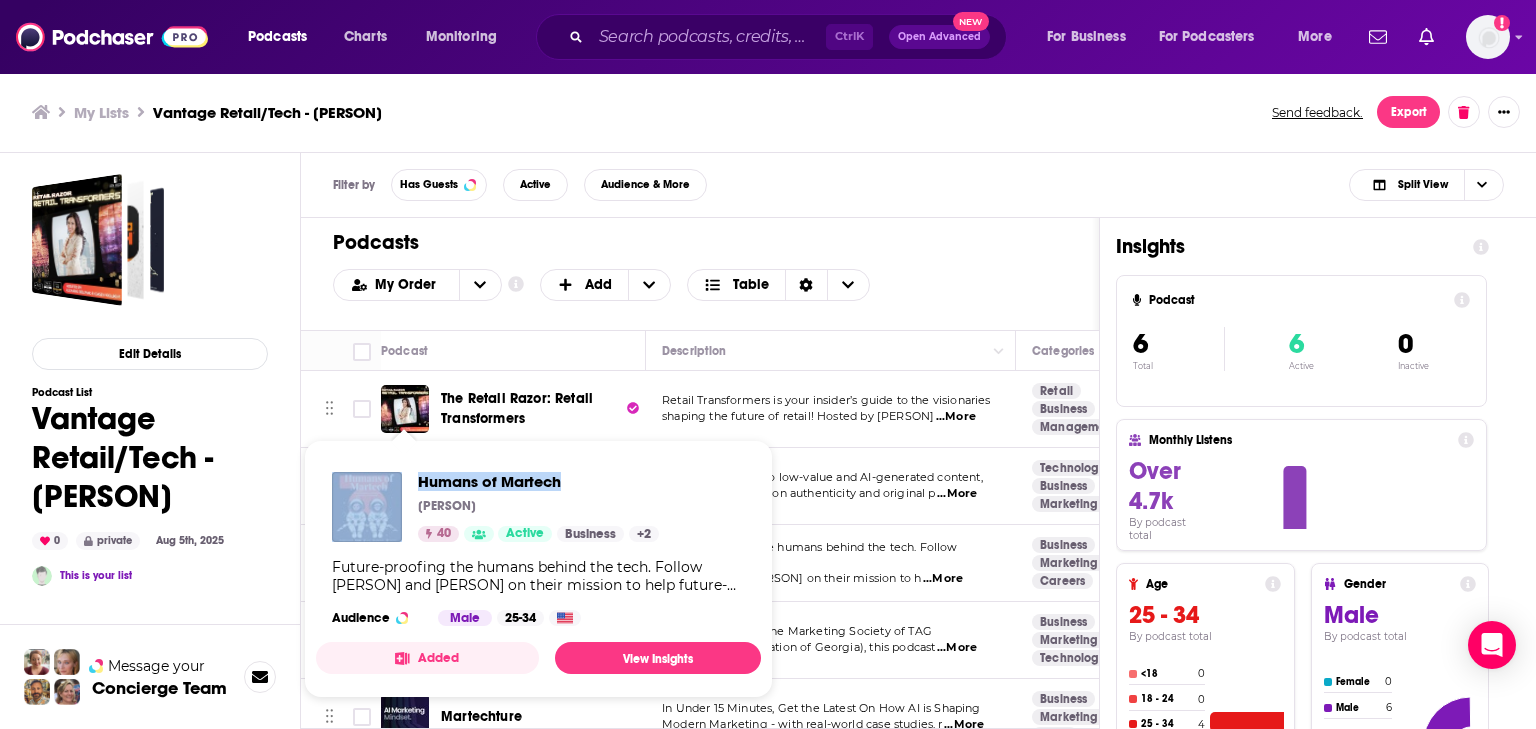 drag, startPoint x: 617, startPoint y: 493, endPoint x: 400, endPoint y: 477, distance: 217.58907 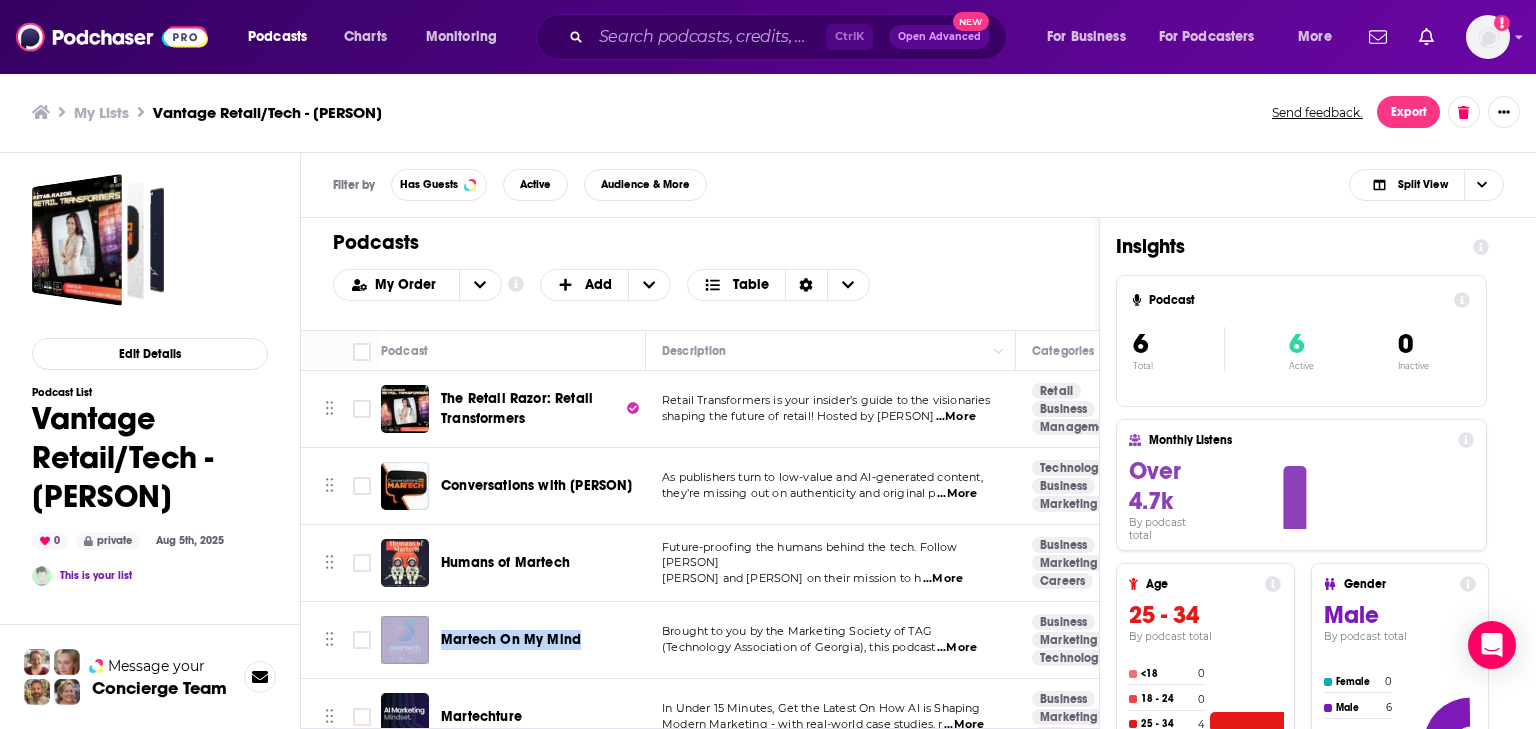 drag, startPoint x: 619, startPoint y: 632, endPoint x: 428, endPoint y: 643, distance: 191.3165 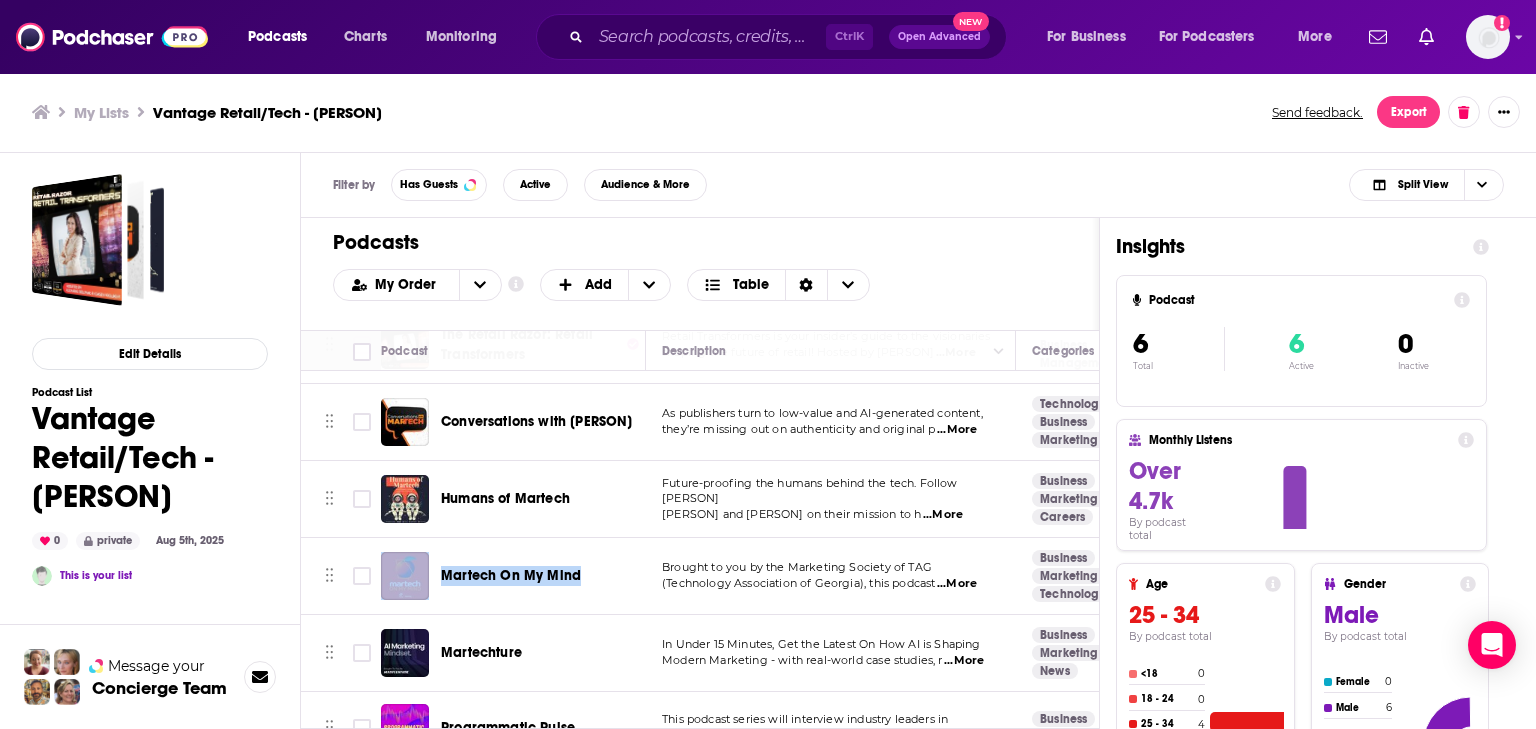 scroll, scrollTop: 113, scrollLeft: 0, axis: vertical 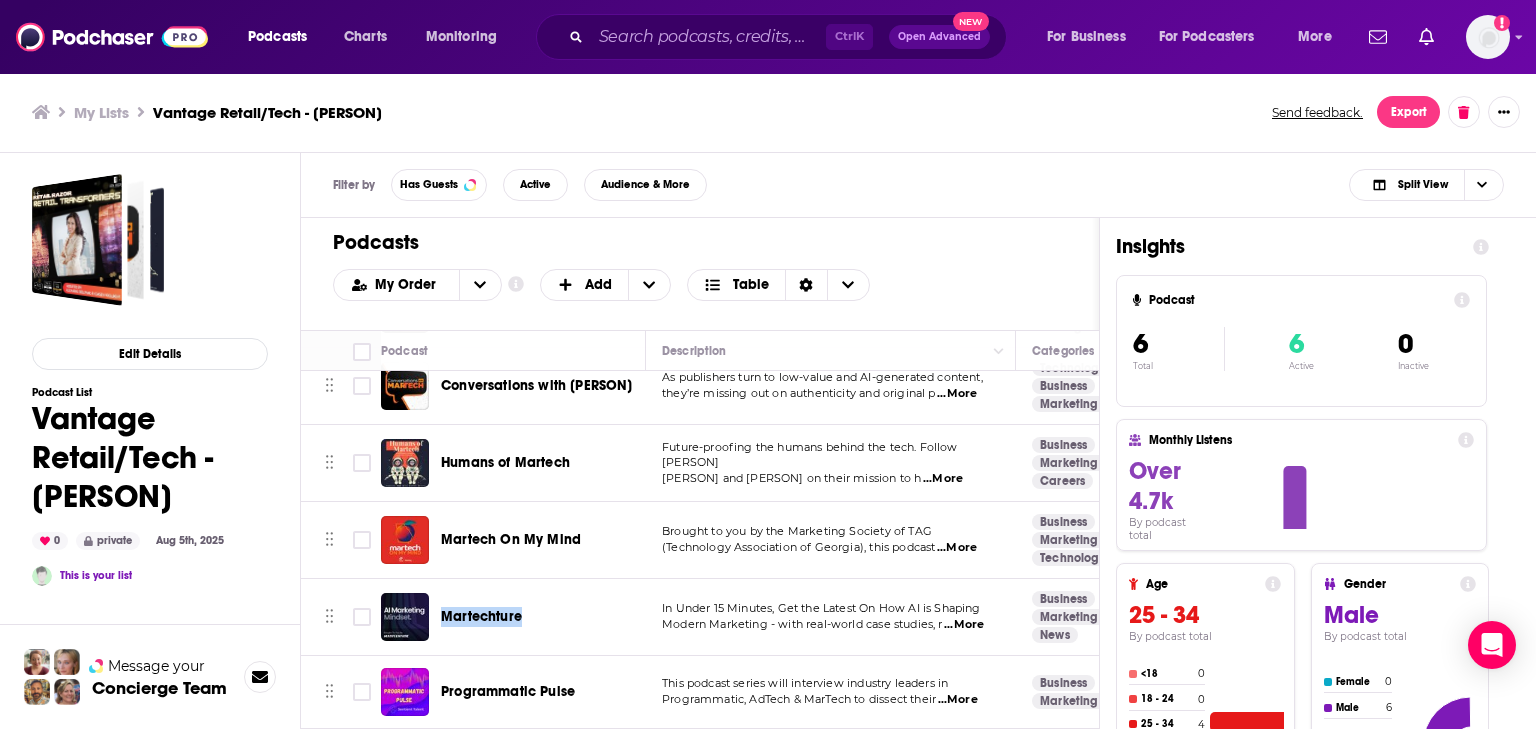 drag, startPoint x: 545, startPoint y: 596, endPoint x: 440, endPoint y: 585, distance: 105.574615 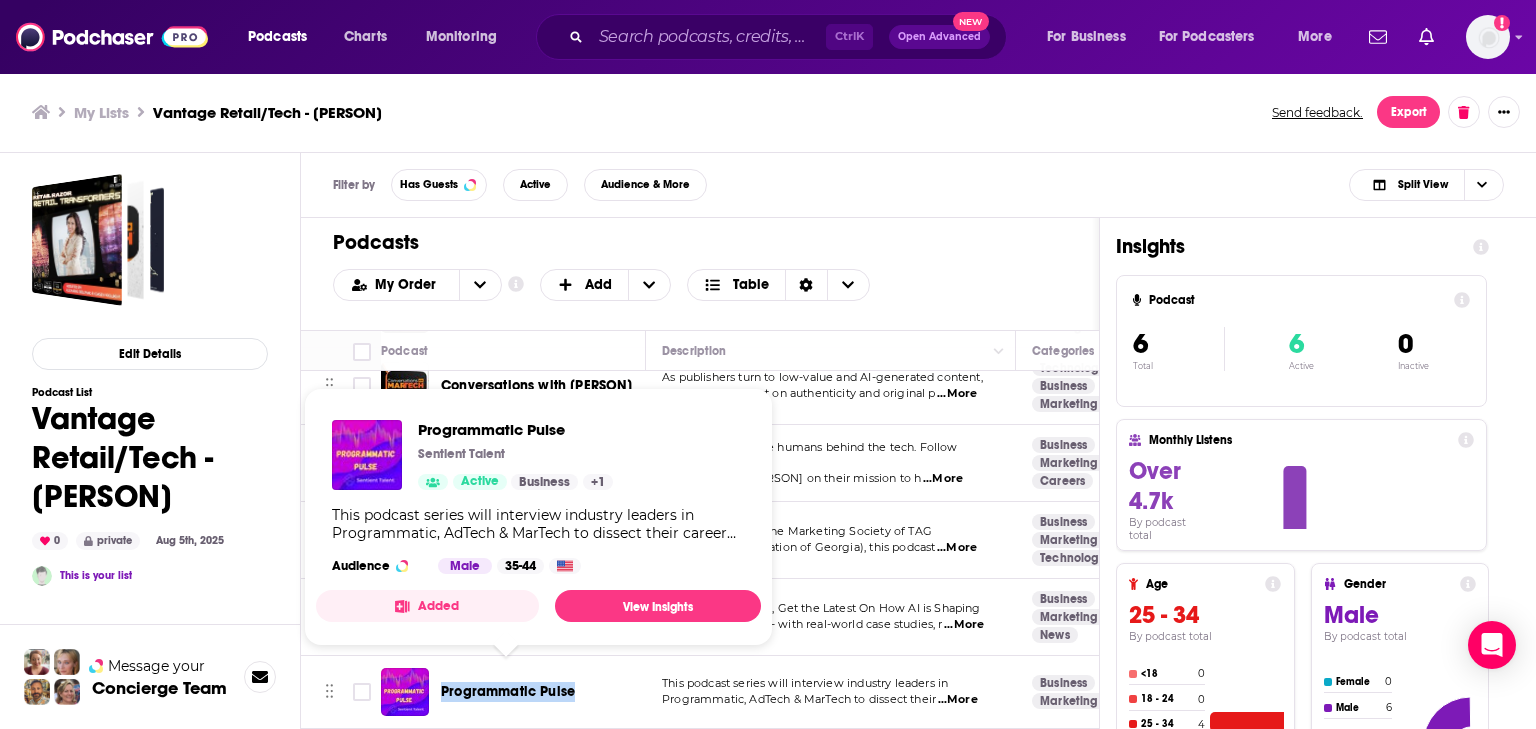 drag, startPoint x: 586, startPoint y: 675, endPoint x: 444, endPoint y: 677, distance: 142.01408 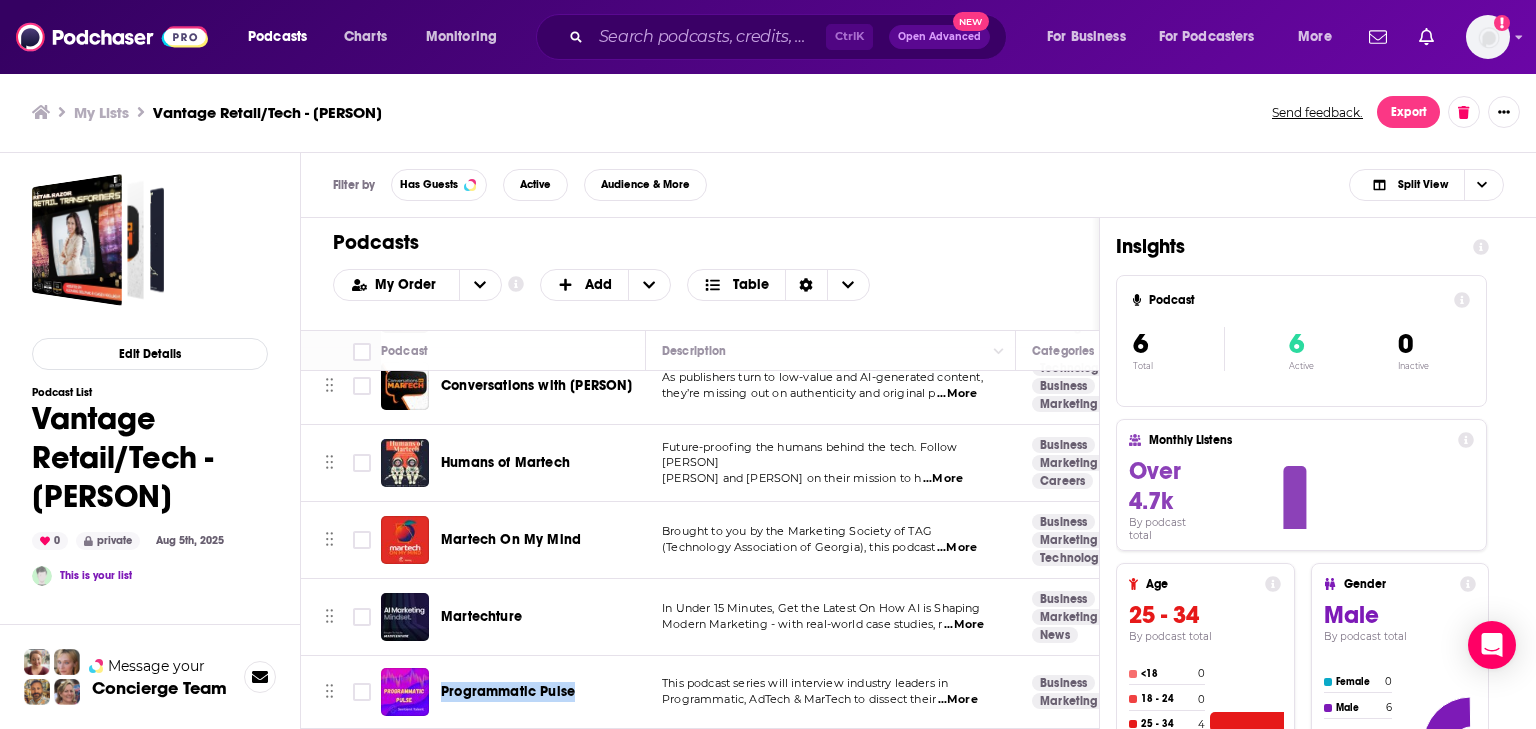 copy on "Programmatic Pulse" 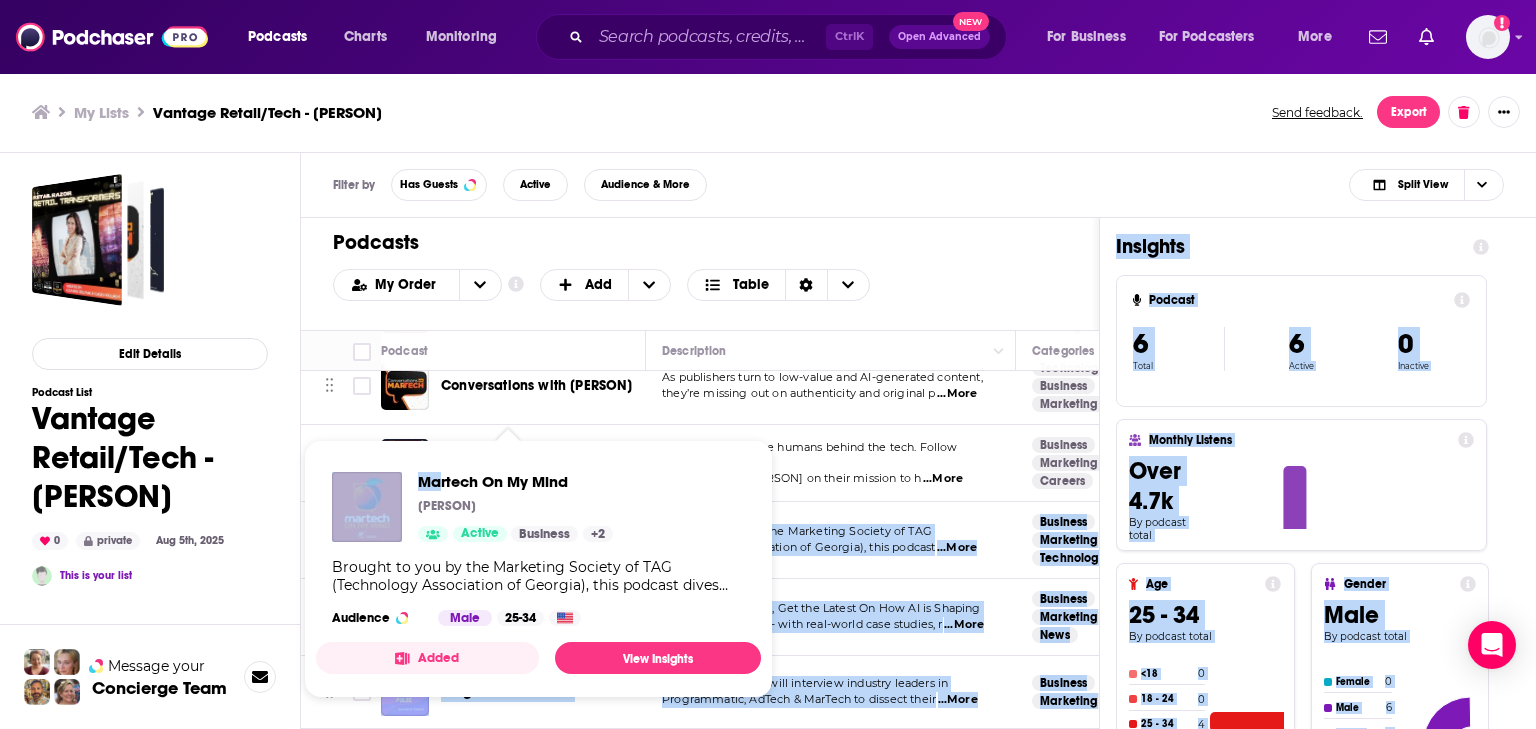 drag, startPoint x: 579, startPoint y: 522, endPoint x: 442, endPoint y: 494, distance: 139.83205 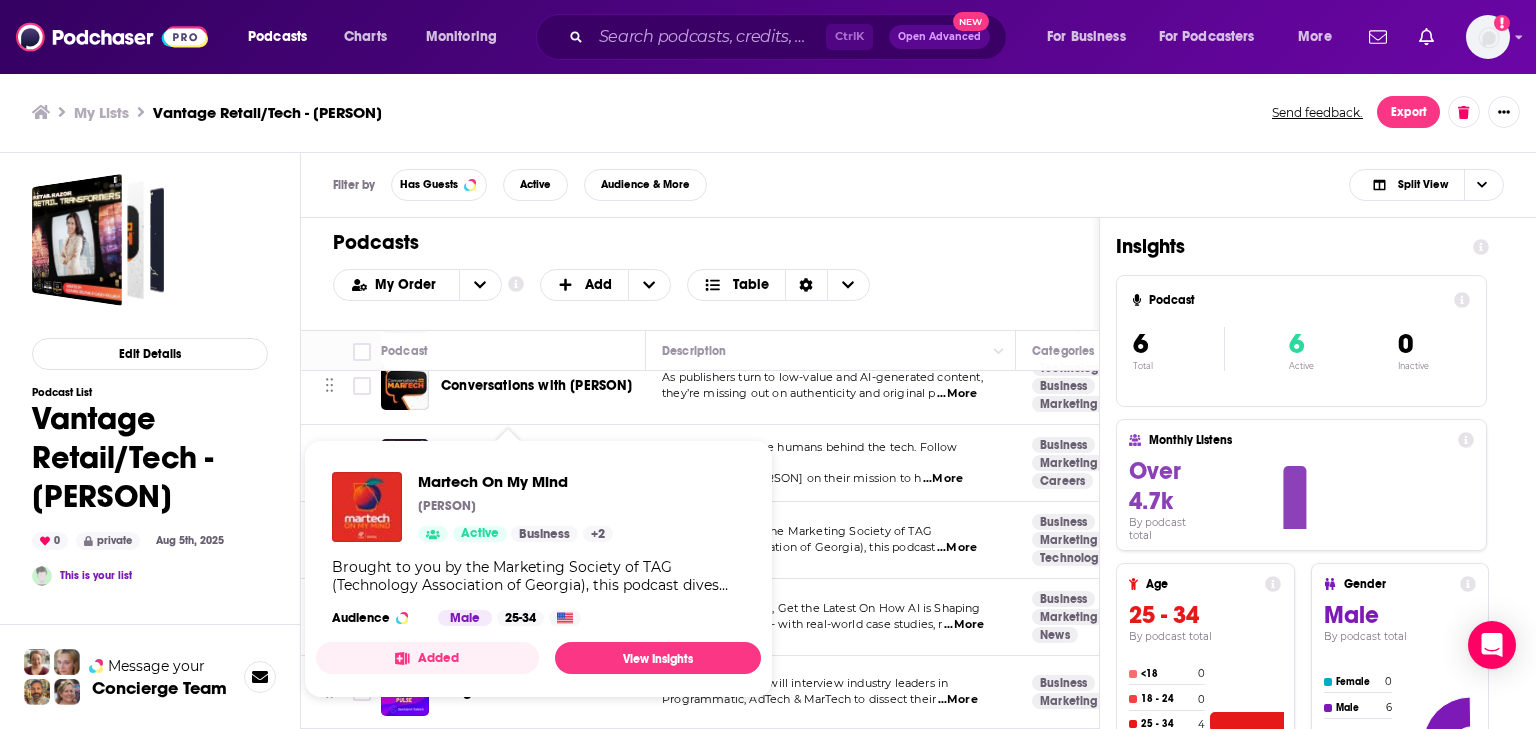 click on "Gamache and Darrell Alfonso on their mission to h" at bounding box center [791, 478] 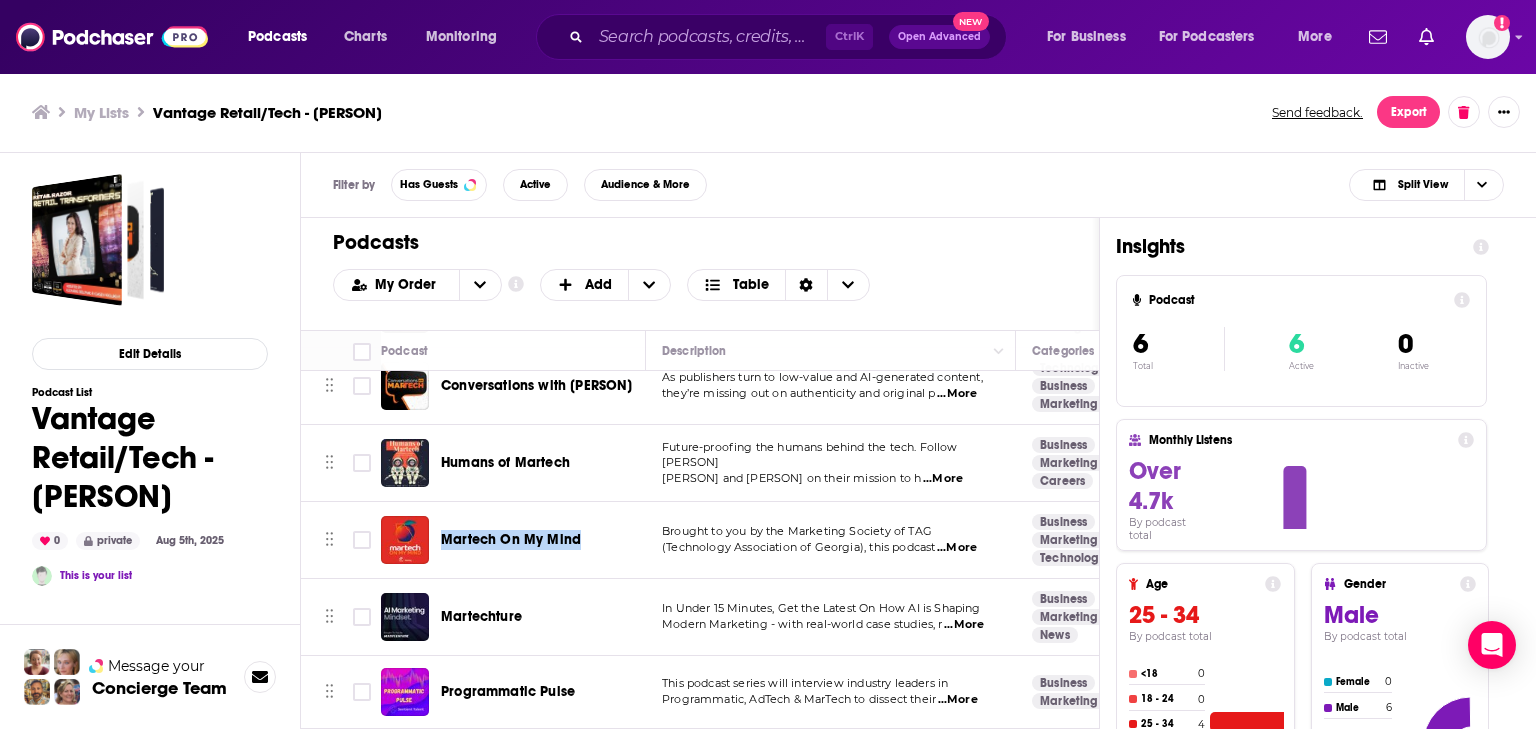 drag, startPoint x: 582, startPoint y: 520, endPoint x: 438, endPoint y: 522, distance: 144.01389 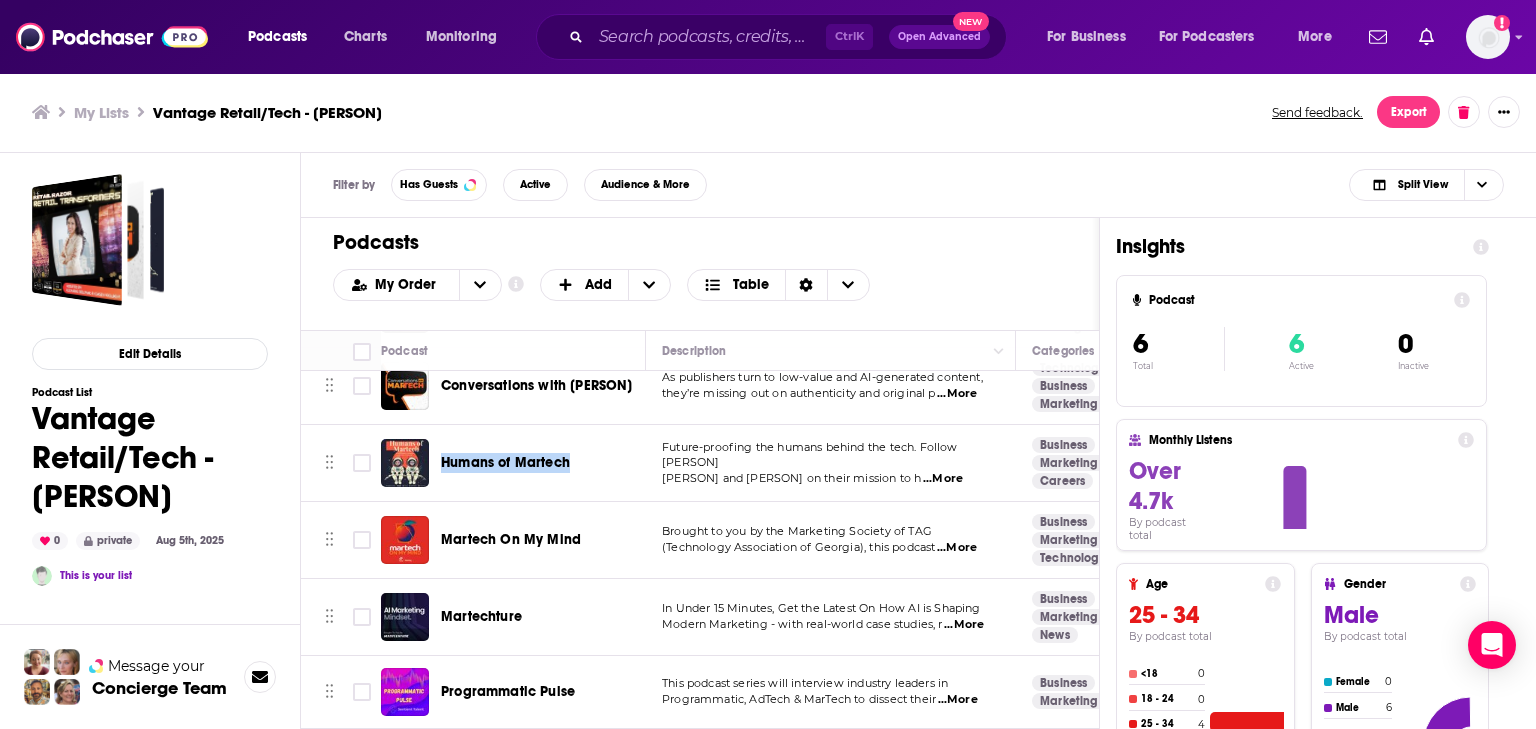 drag, startPoint x: 597, startPoint y: 439, endPoint x: 441, endPoint y: 432, distance: 156.15697 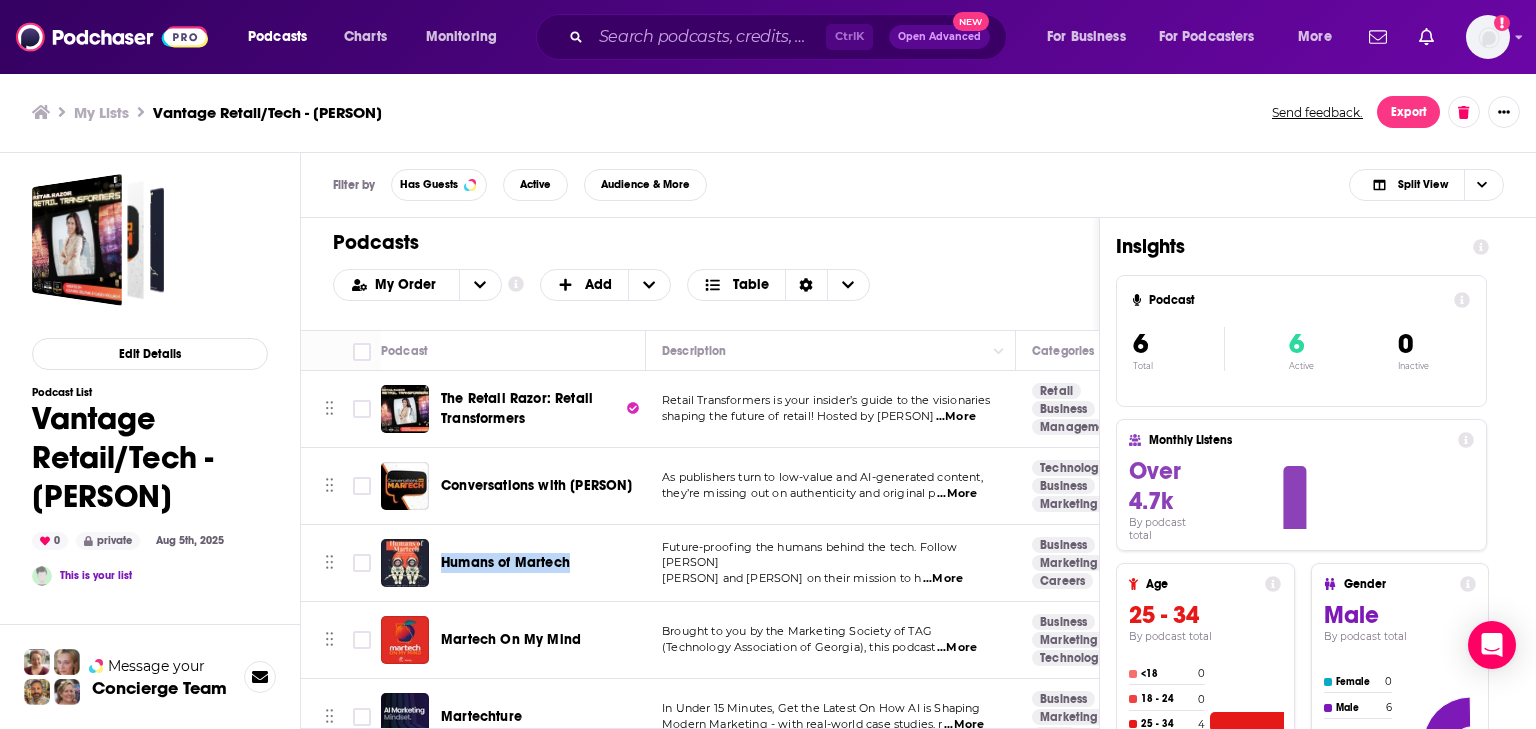 scroll, scrollTop: 0, scrollLeft: 0, axis: both 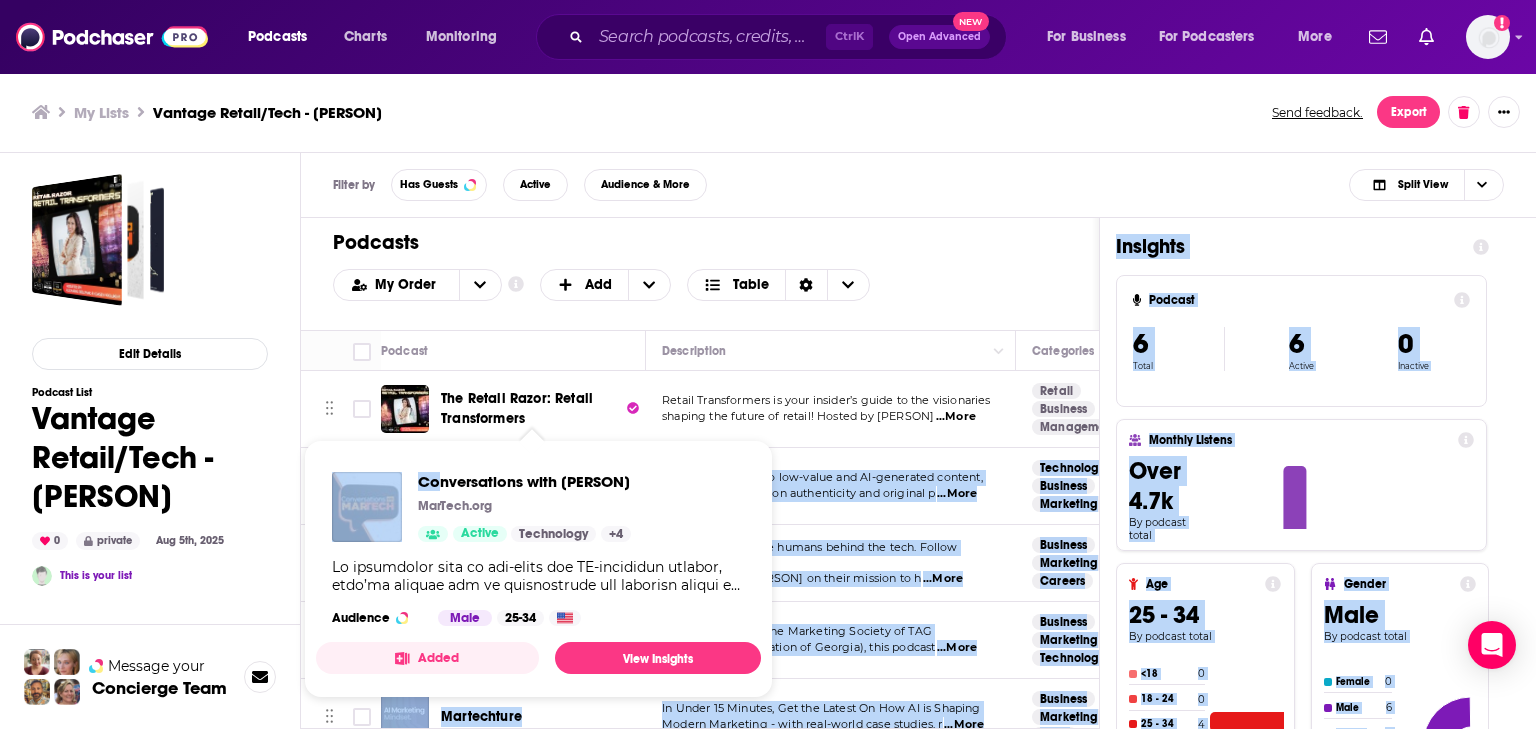 drag, startPoint x: 627, startPoint y: 491, endPoint x: 478, endPoint y: 477, distance: 149.65627 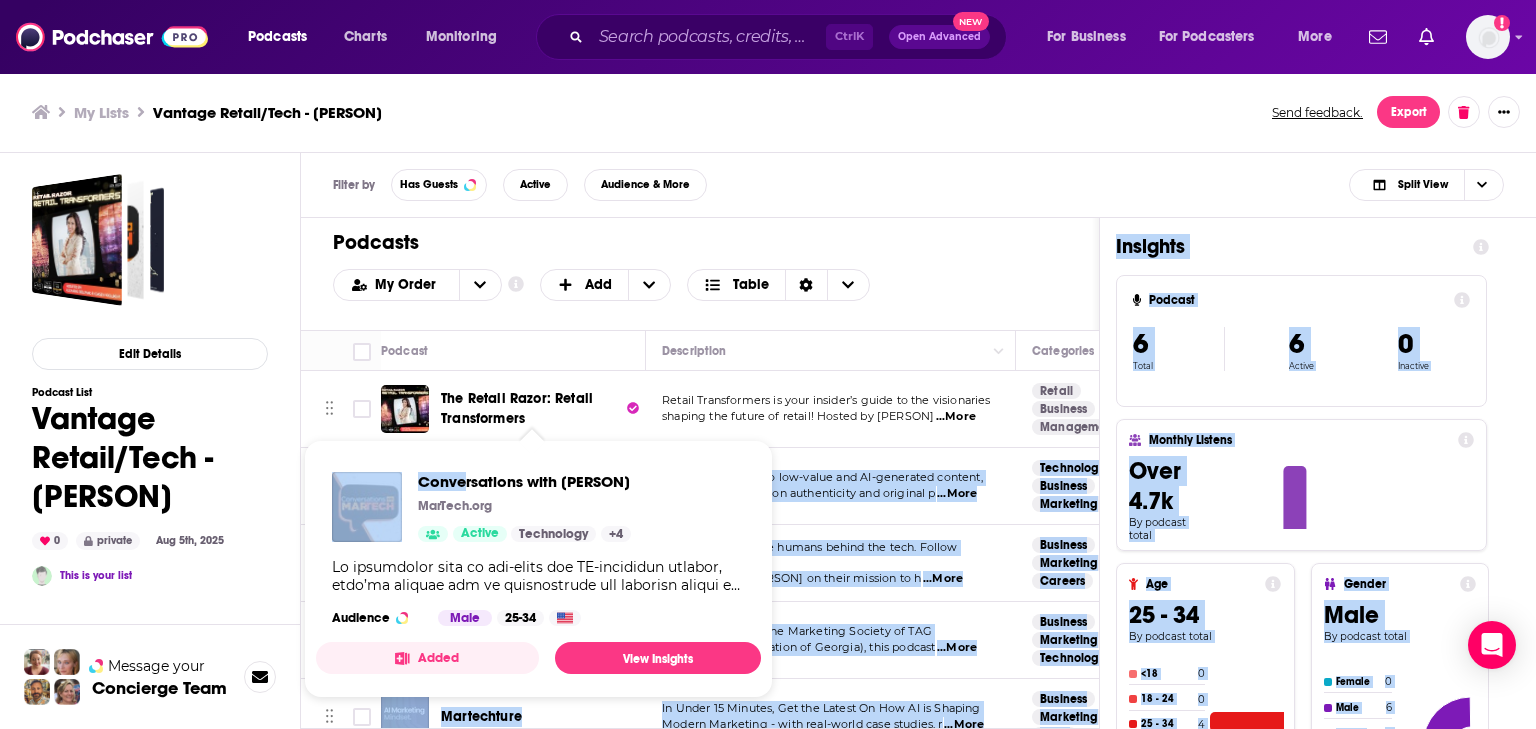 click on "they’re missing out on authenticity and original p" at bounding box center (799, 493) 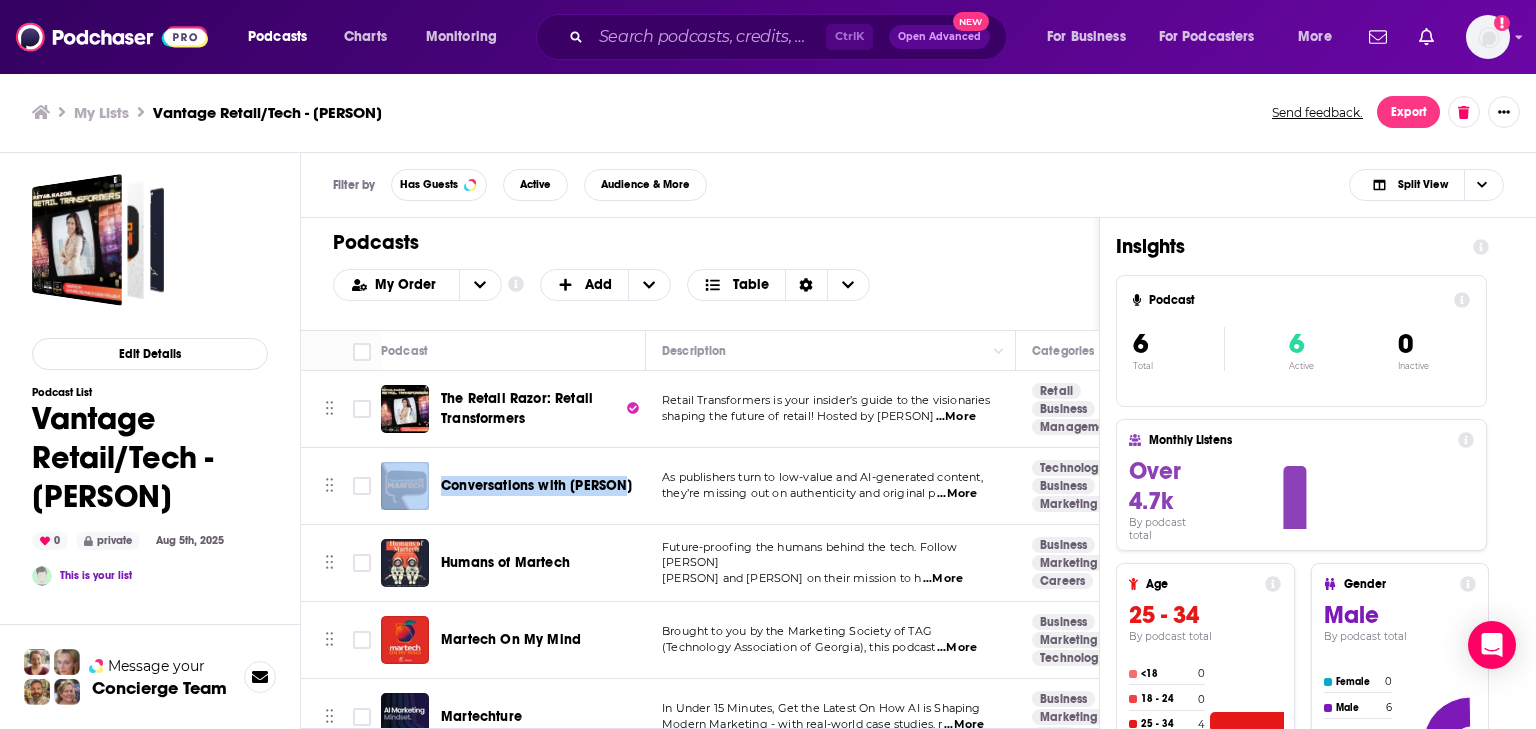 drag, startPoint x: 628, startPoint y: 485, endPoint x: 394, endPoint y: 487, distance: 234.00854 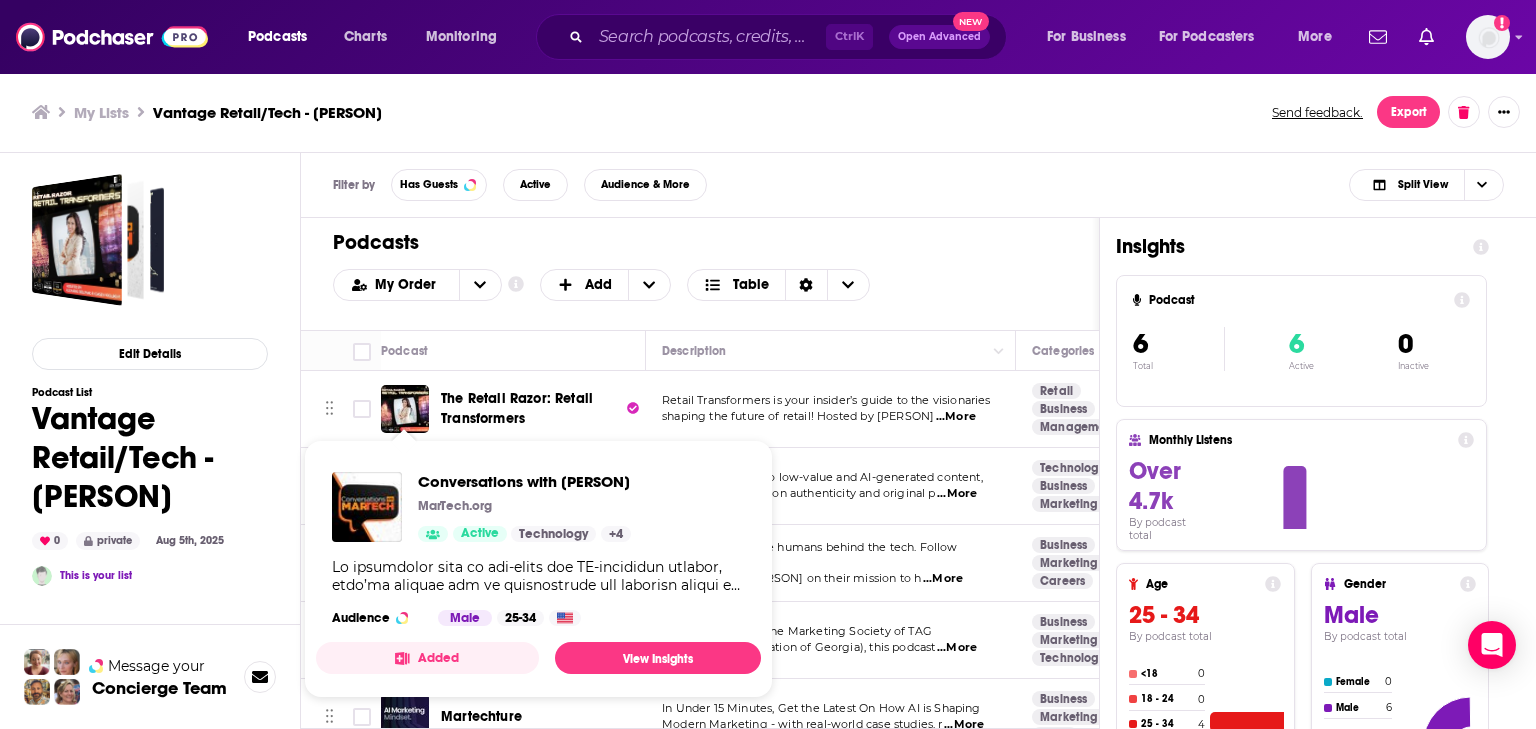 click on "they’re missing out on authenticity and original p" at bounding box center [799, 493] 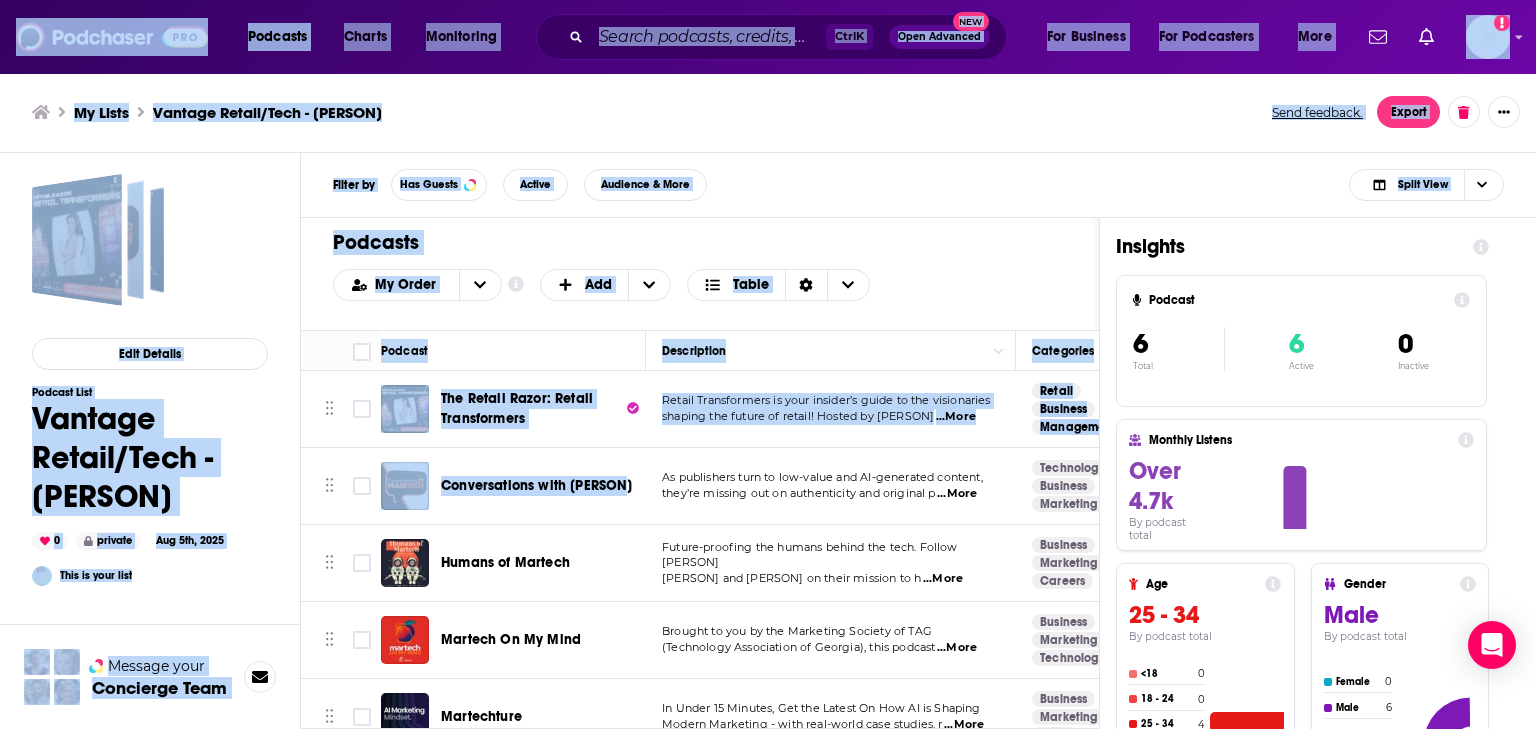 click on "Podcasts Charts Monitoring Ctrl  K Open Advanced New For Business For Podcasters More Add a profile image Podcasts Charts Monitoring For Business For Podcasters More My Lists Vantage Retail/Tech - Drew Send feedback. Export Edit Details Podcast List Vantage Retail/Tech - Drew 0 private Aug 5th, 2025 This is your list Message your Concierge Team Filter by Has Guests Active Audience & More Split View Podcasts Add My Order Customize Your List Order Select the  “My Order”  sort and remove all filters to enable drag-and-drop reordering. Add Table Move Podcast Description Categories Reach (Monthly) Reach (Episode) Contacts Your Notes The Retail Razor: Retail Transformers Retail Transformers is your insider’s guide to the visionaries shaping the future of retail! Hosted by Ricardo Bel  ...More Retail Business Management -- Under 1k __ 2   Contacts Conversations with MarTech As publishers turn to low-value and AI-generated content, they’re missing out on authenticity and original p  ...More Technology -- 1" at bounding box center (768, 364) 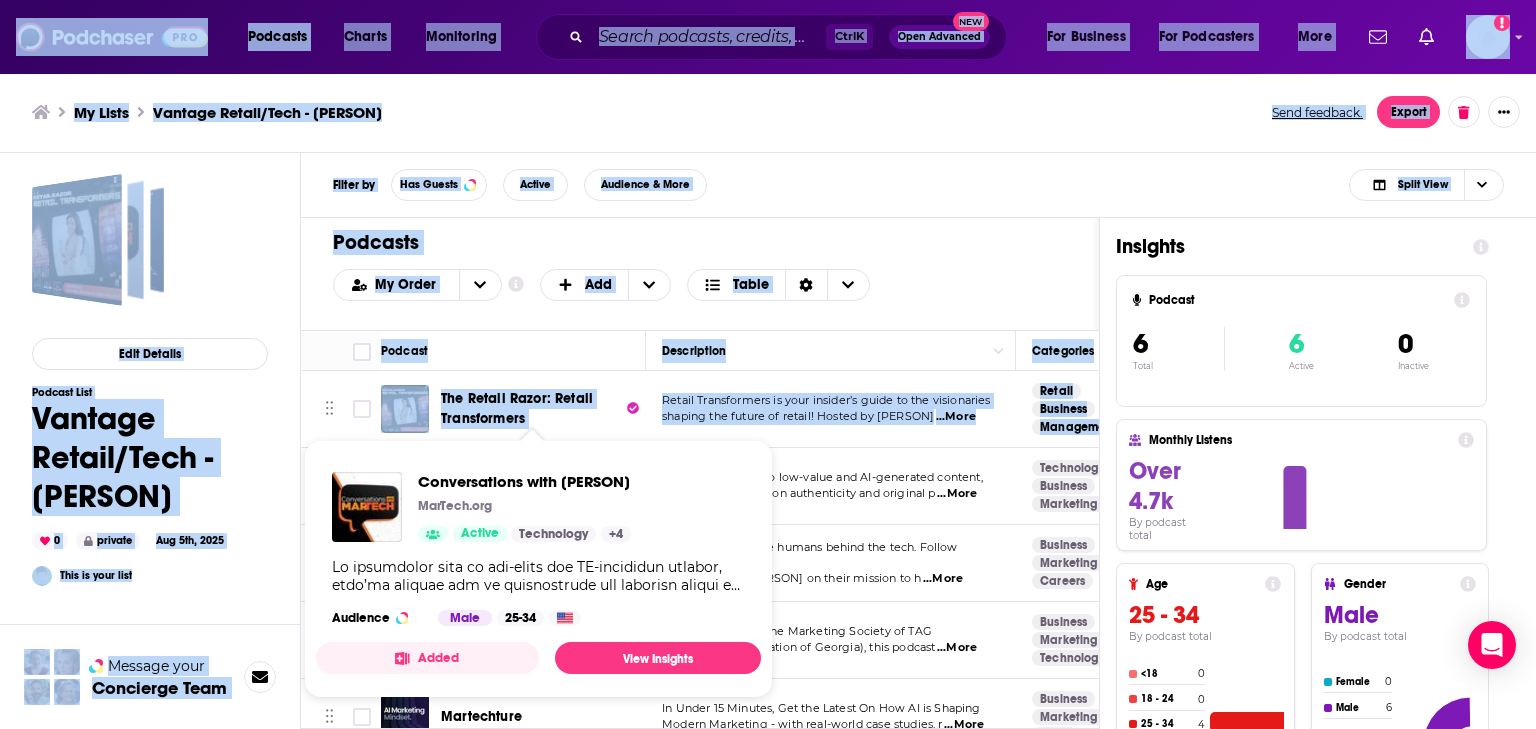 click on "As publishers turn to low-value and AI-generated content," at bounding box center (822, 477) 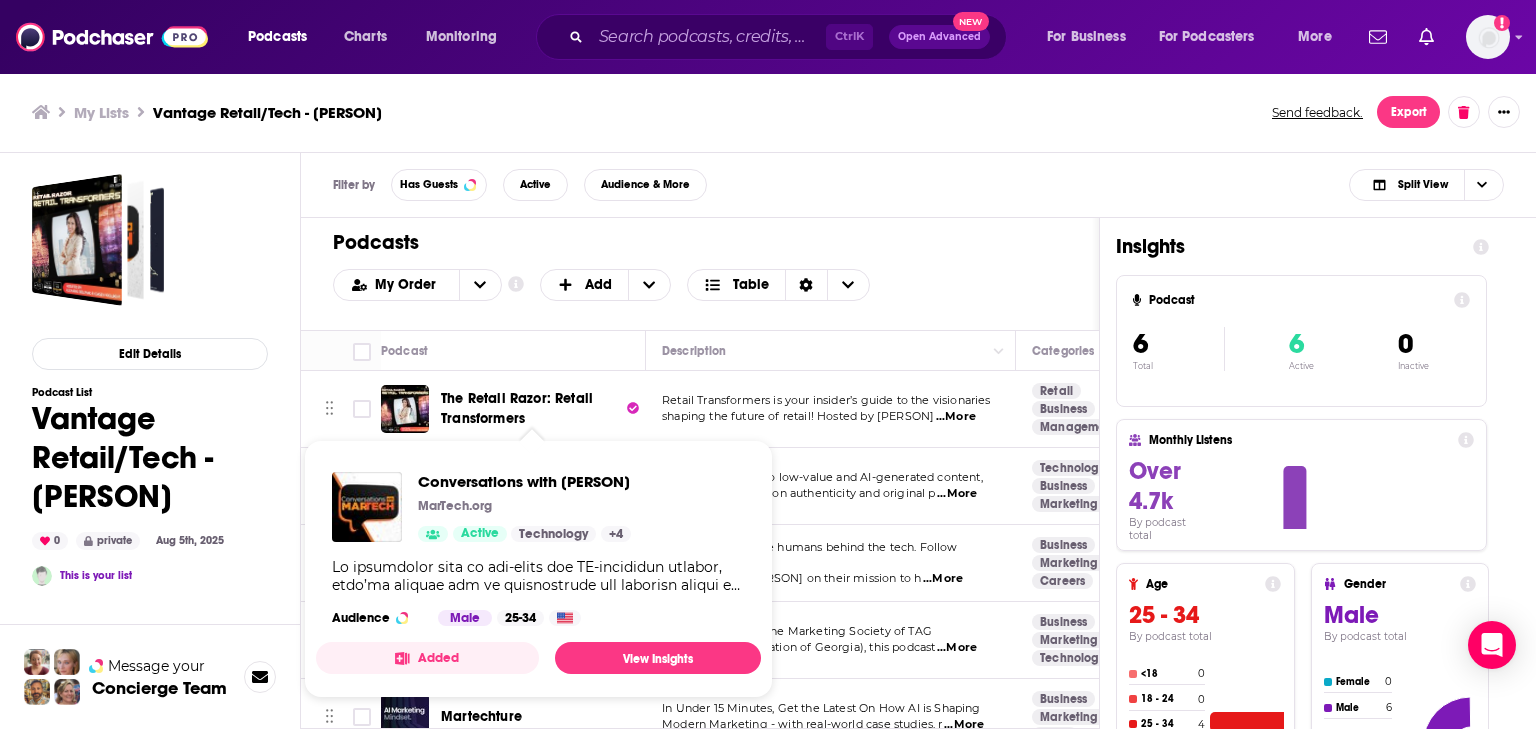 click on "As publishers turn to low-value and AI-generated content, they’re missing out on authenticity and original p  ...More" at bounding box center [831, 486] 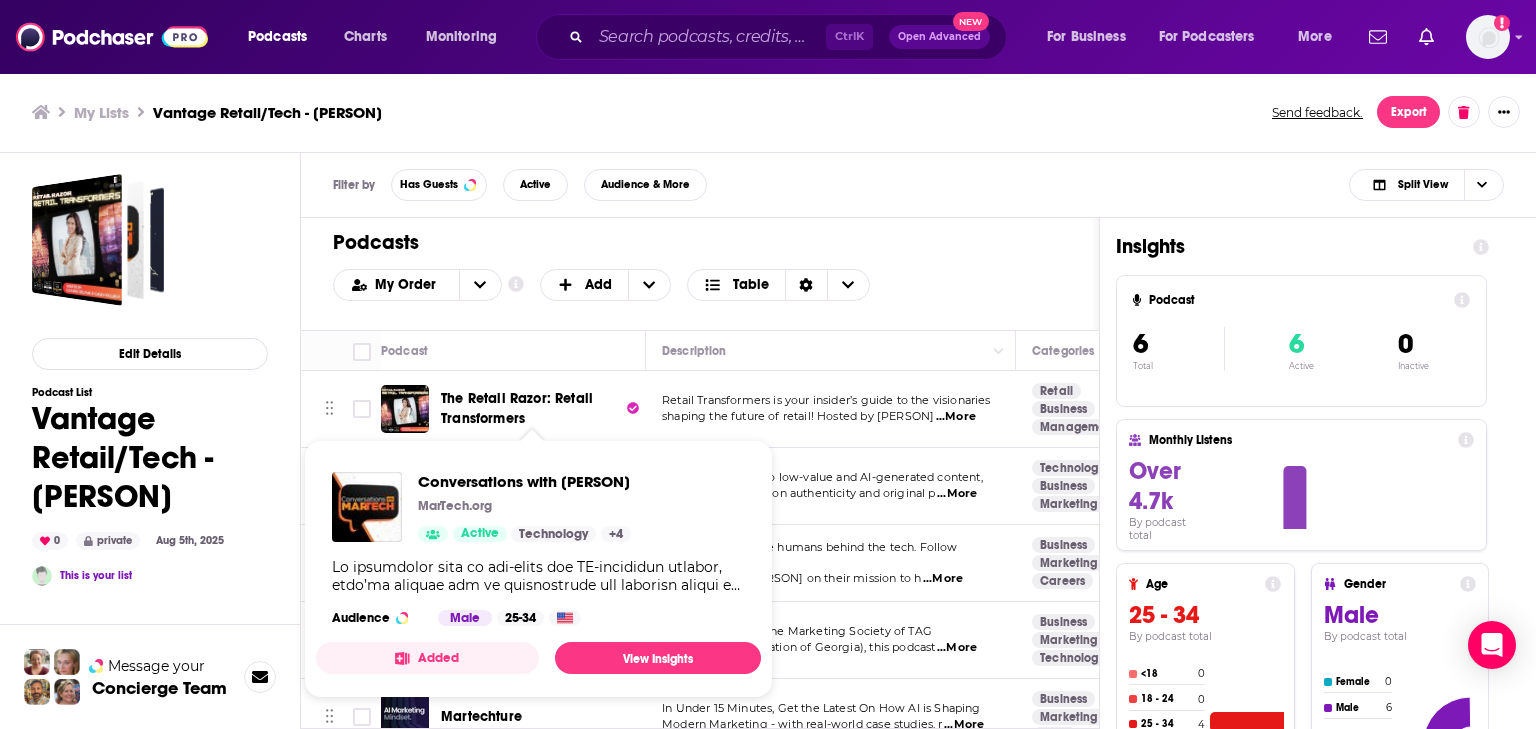 drag, startPoint x: 803, startPoint y: 485, endPoint x: 782, endPoint y: 483, distance: 21.095022 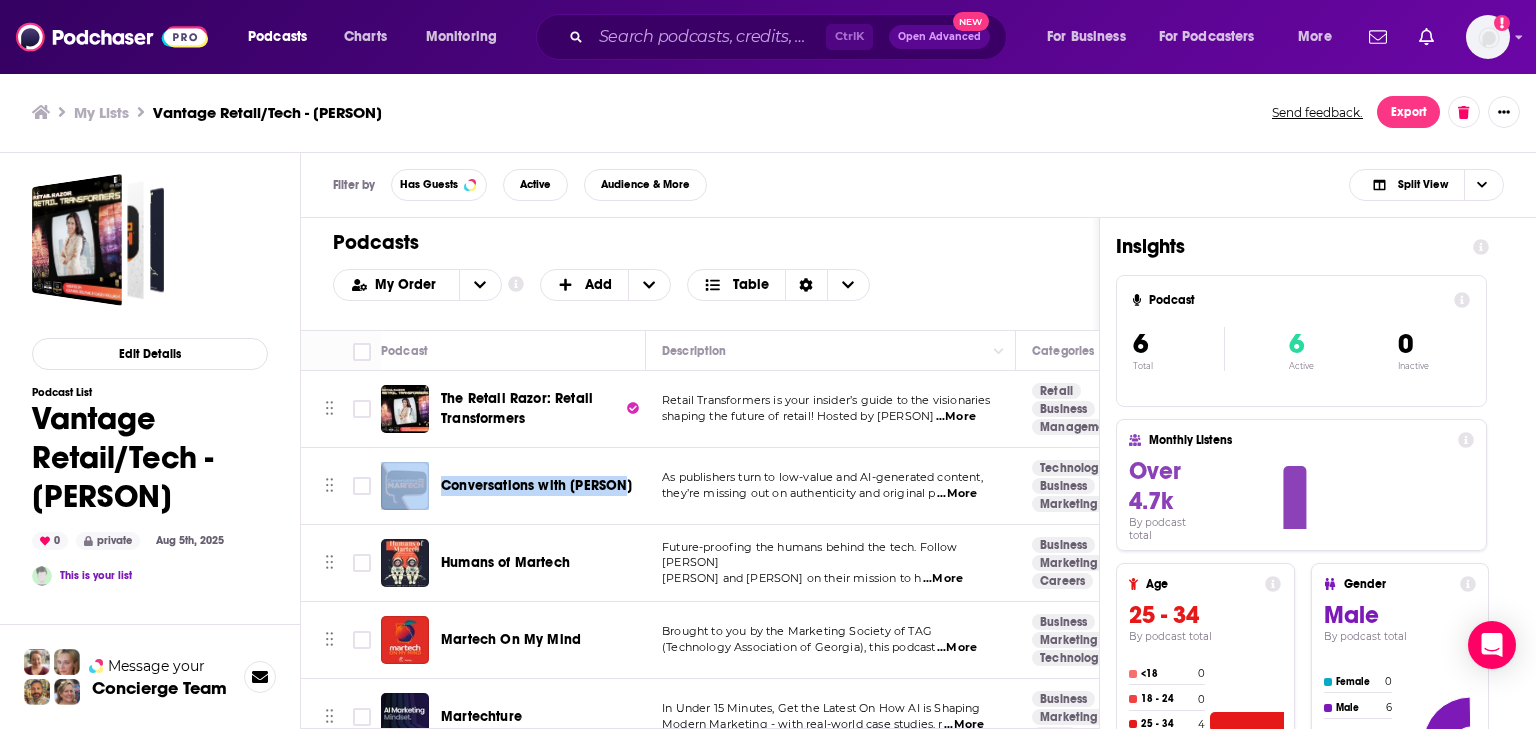 drag, startPoint x: 643, startPoint y: 486, endPoint x: 434, endPoint y: 488, distance: 209.00957 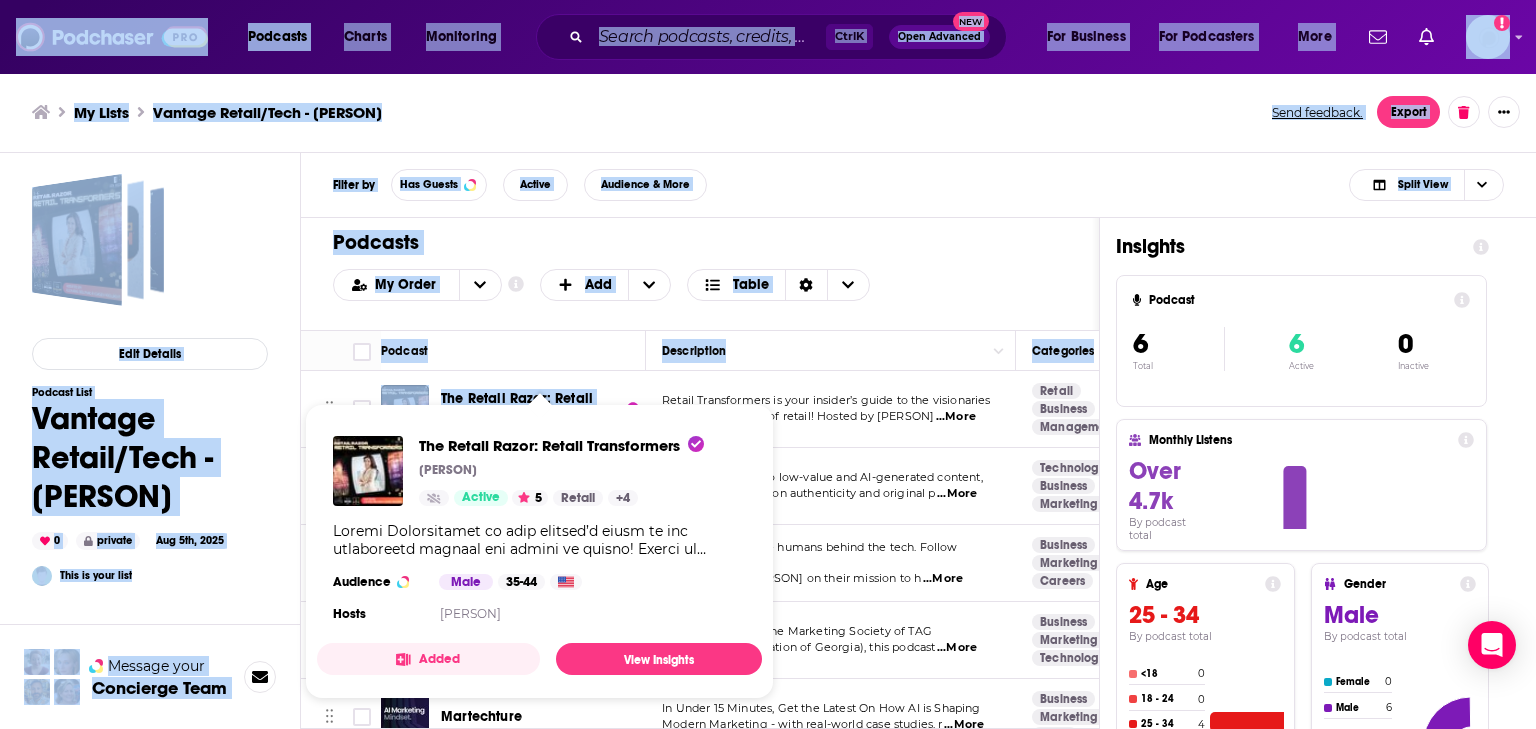 drag, startPoint x: 562, startPoint y: 431, endPoint x: 448, endPoint y: 395, distance: 119.54916 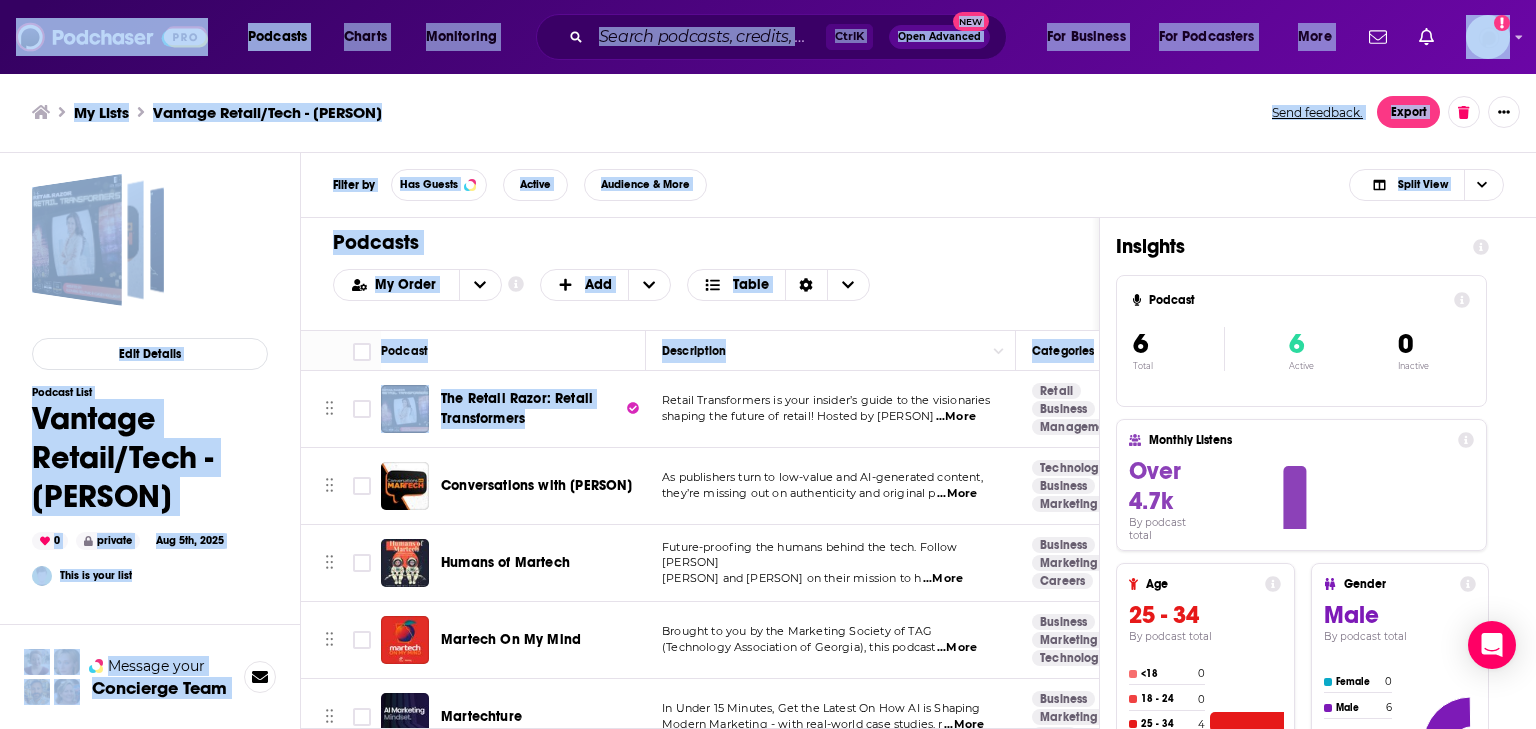 click on "Retail Transformers is your insider’s guide to the visionaries shaping the future of retail! Hosted by Ricardo Bel  ...More" at bounding box center (831, 409) 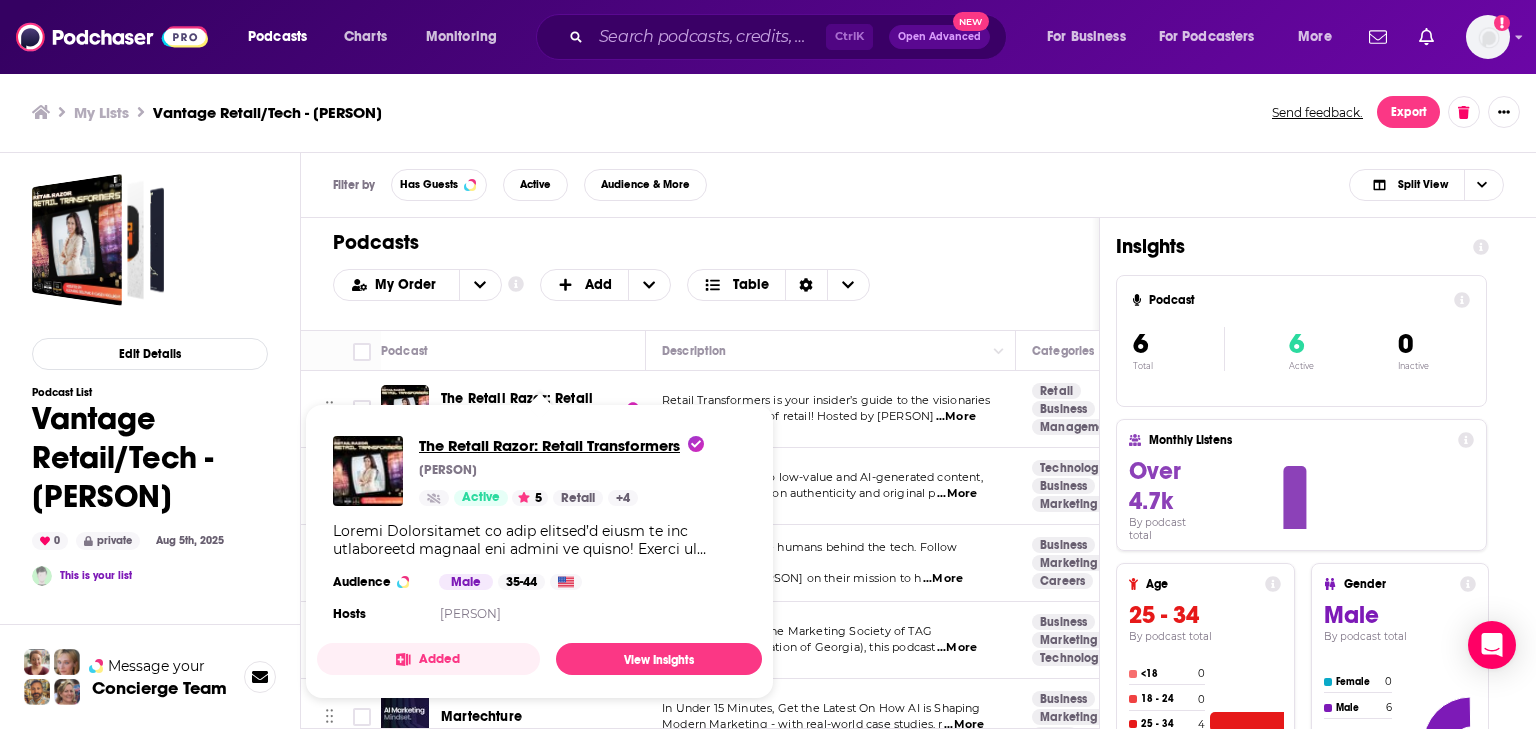 drag, startPoint x: 512, startPoint y: 401, endPoint x: 510, endPoint y: 453, distance: 52.03845 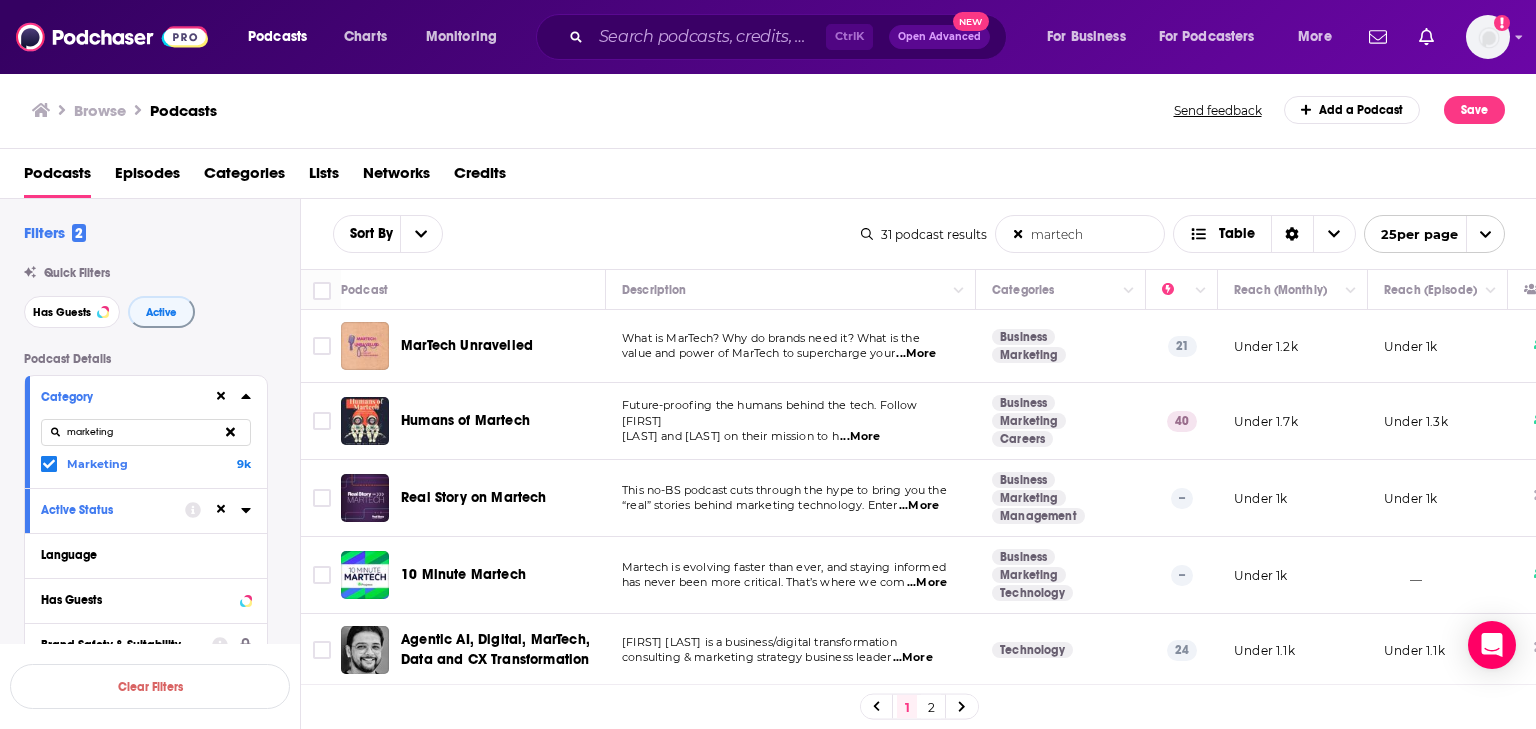 scroll, scrollTop: 0, scrollLeft: 0, axis: both 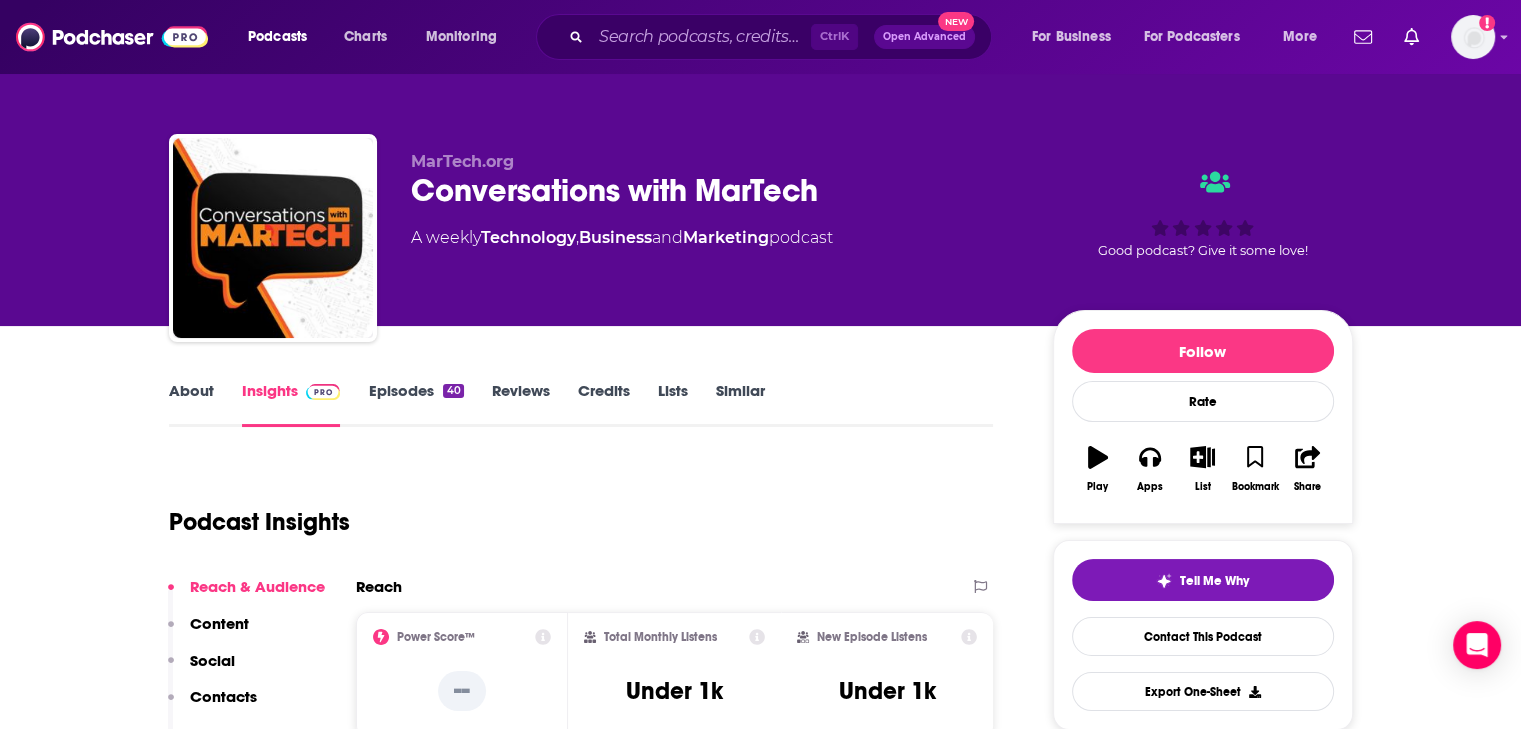 click on "Conversations with MarTech" at bounding box center [716, 190] 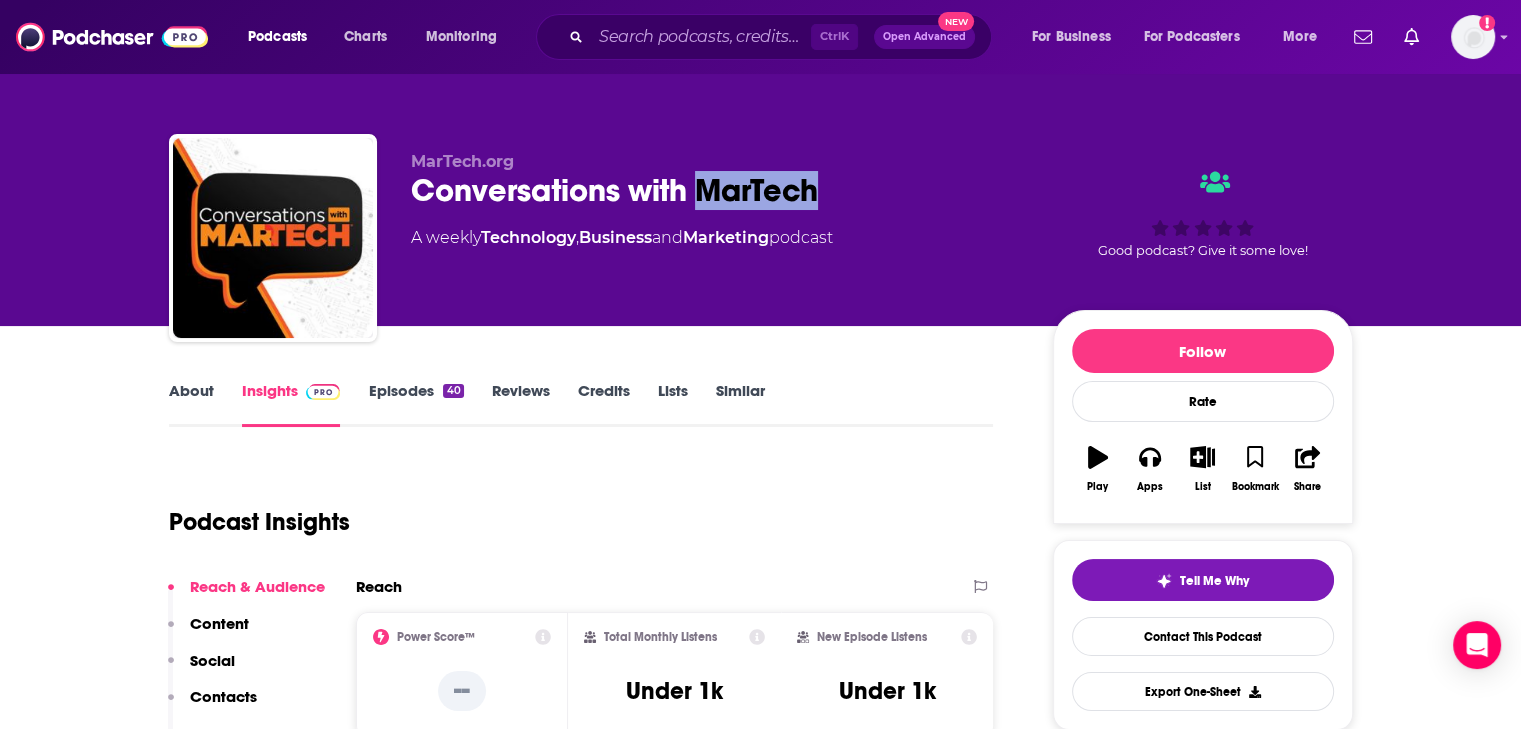 click on "Conversations with MarTech" at bounding box center (716, 190) 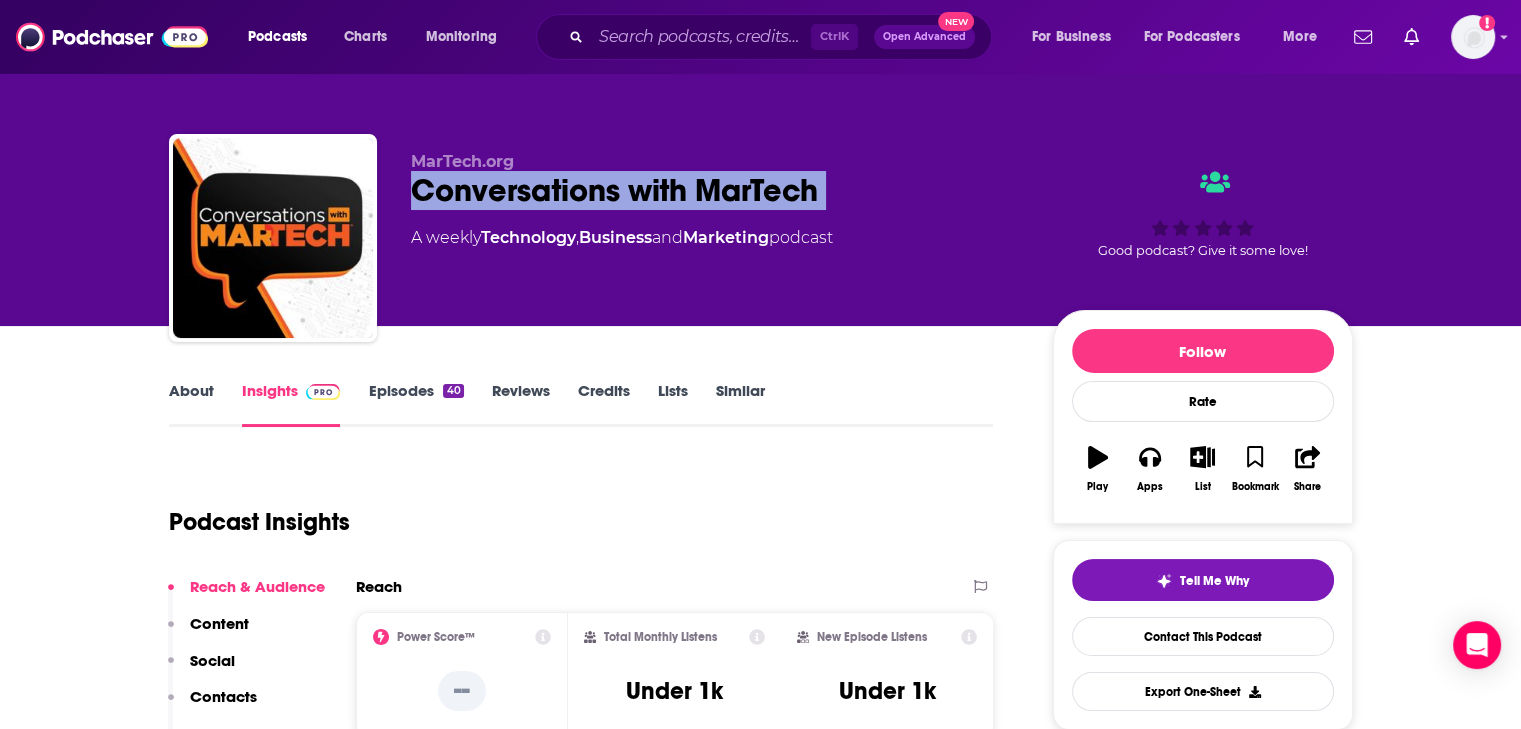click on "Conversations with MarTech" at bounding box center [716, 190] 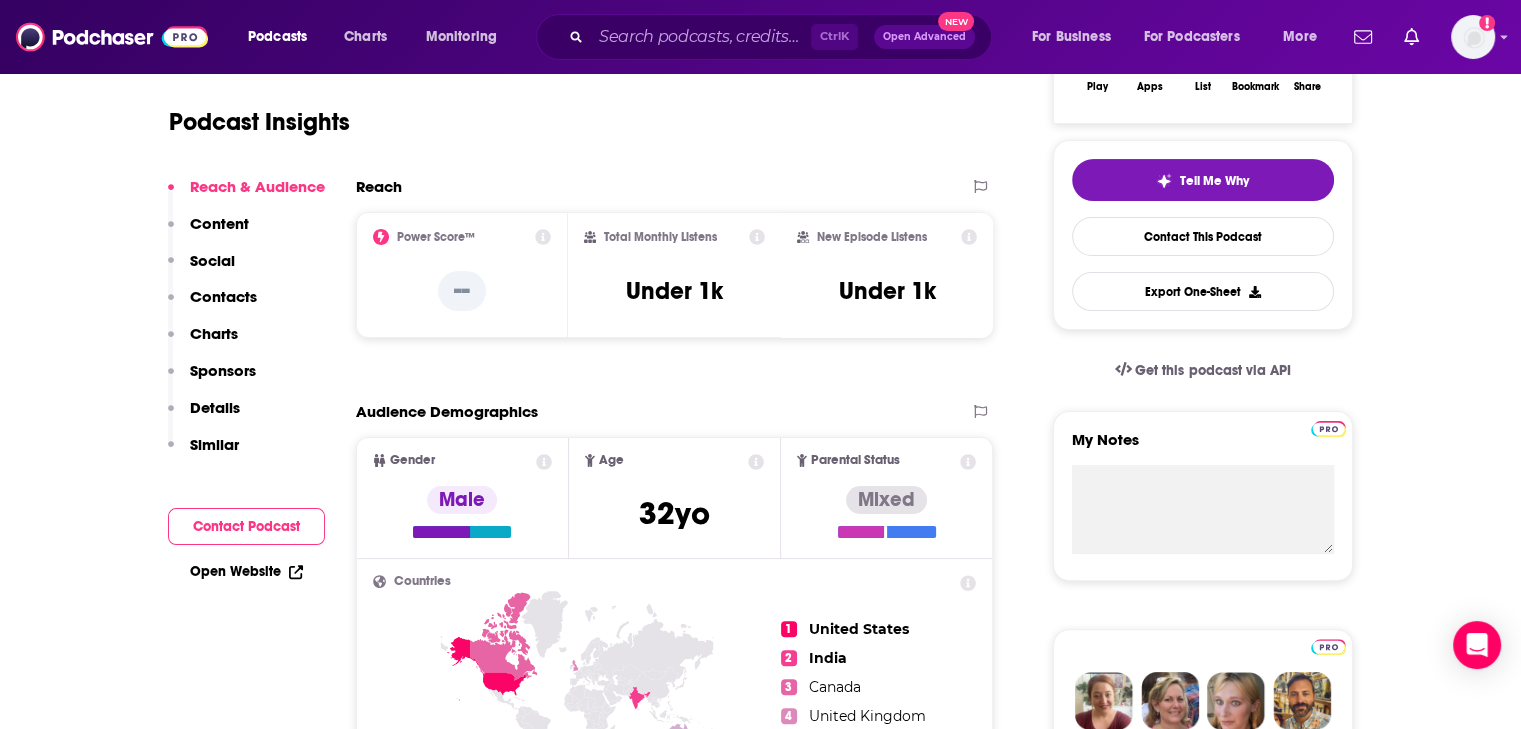 scroll, scrollTop: 100, scrollLeft: 0, axis: vertical 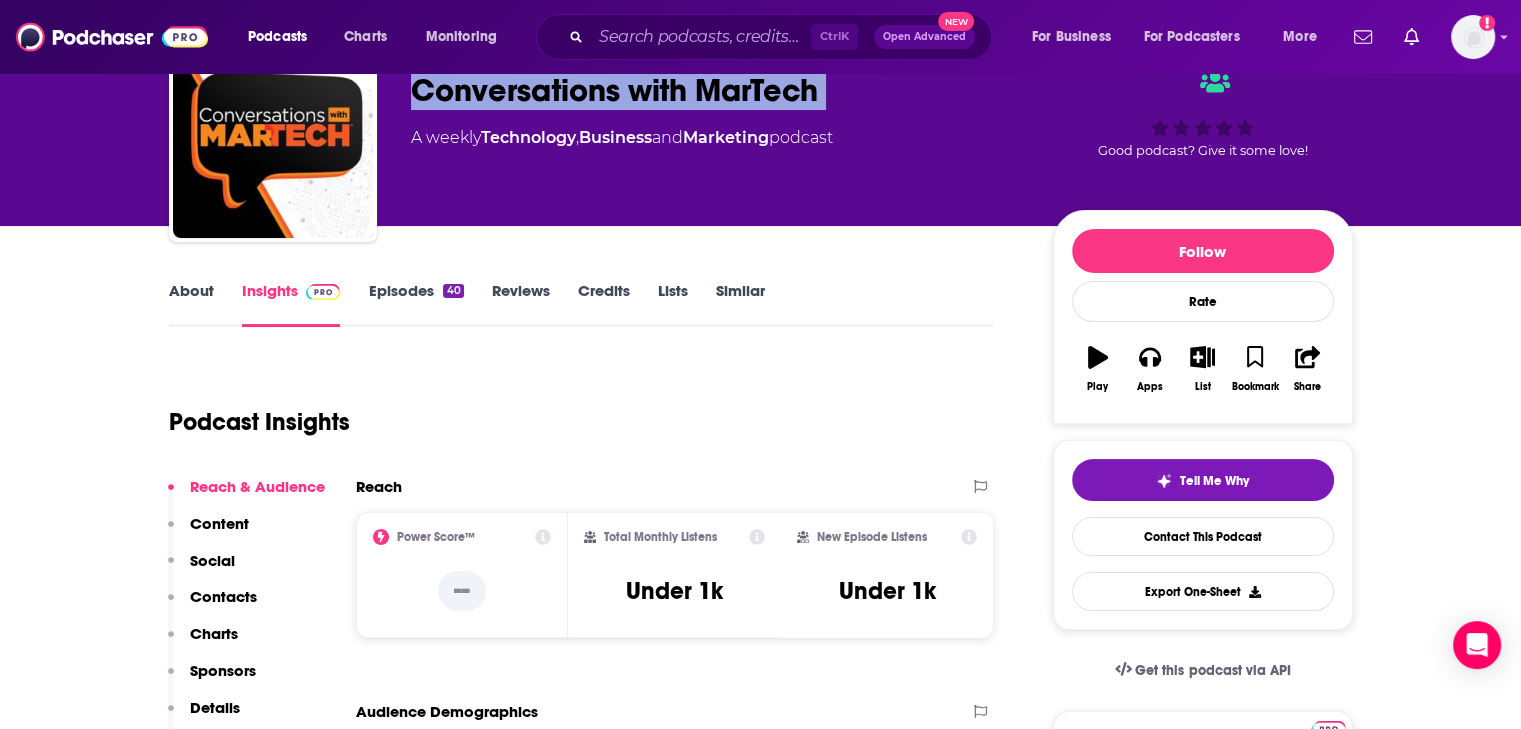 click on "Episodes 40" at bounding box center (415, 304) 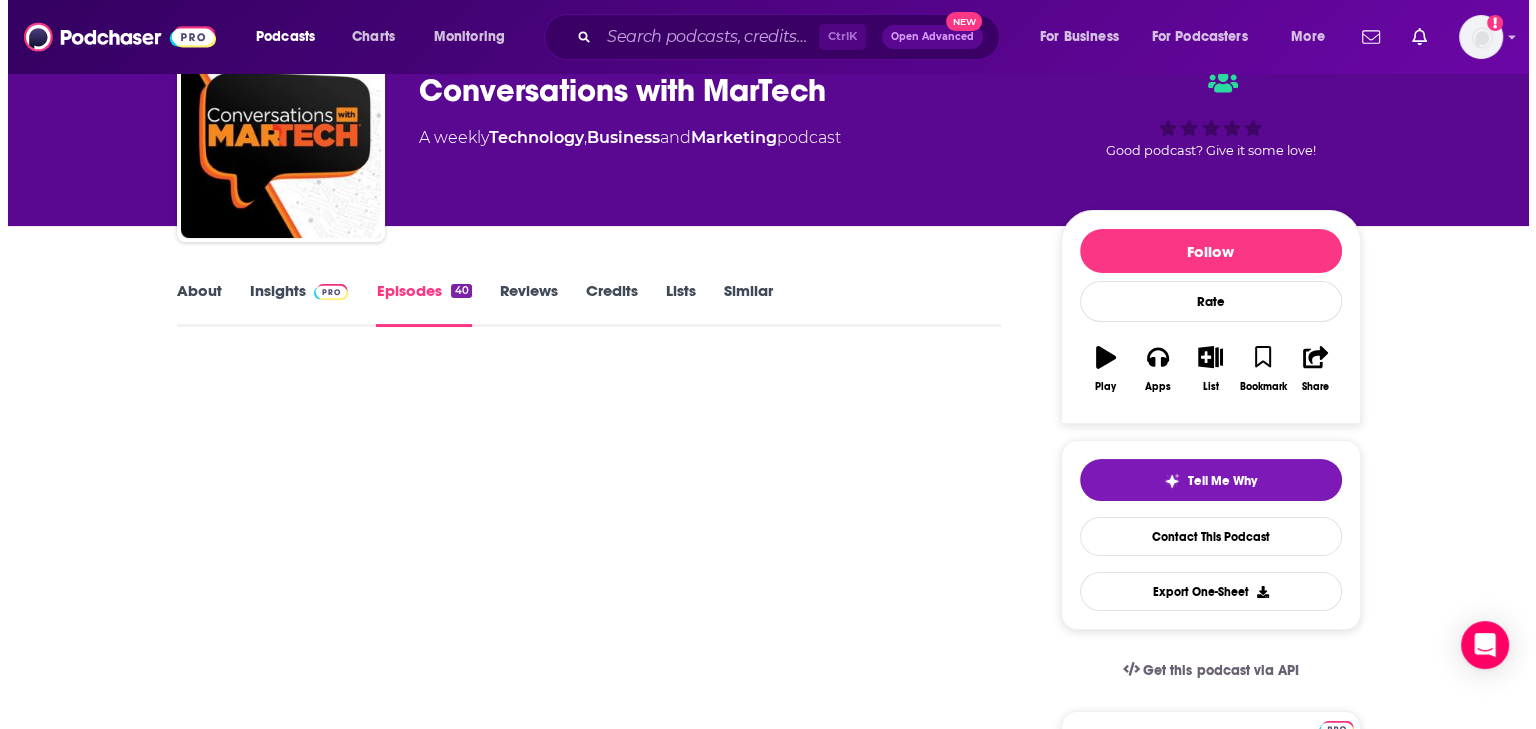 scroll, scrollTop: 0, scrollLeft: 0, axis: both 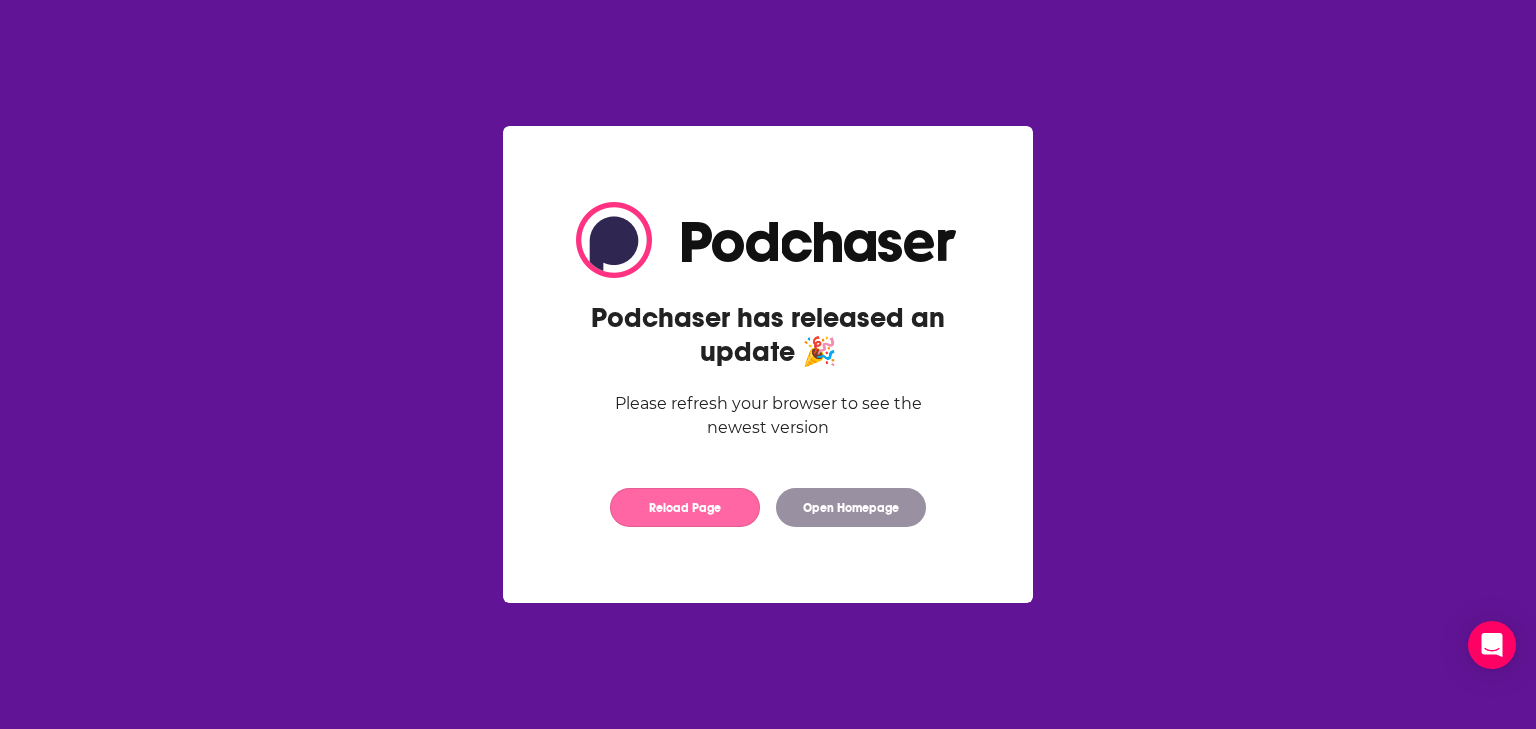 click on "Reload Page" at bounding box center (685, 507) 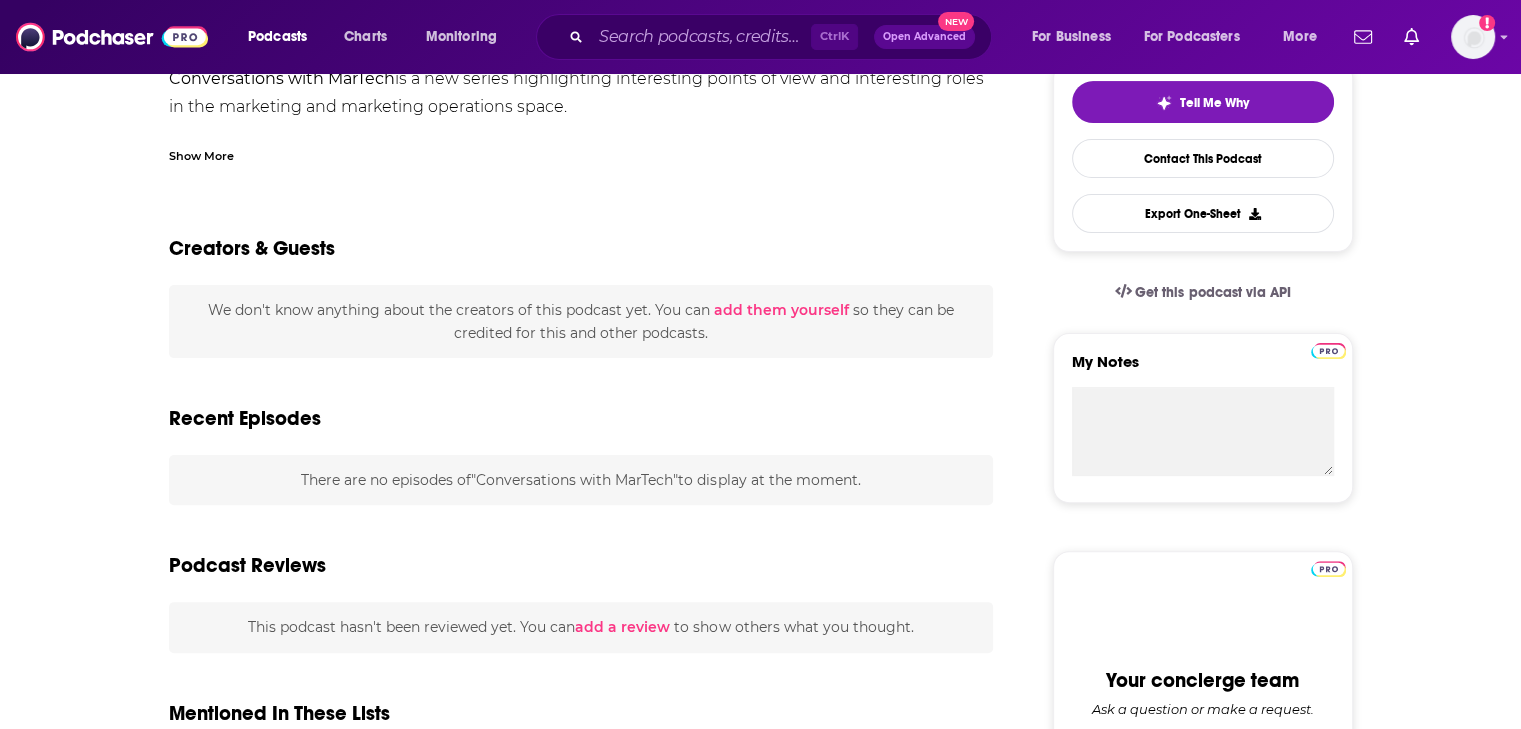 scroll, scrollTop: 244, scrollLeft: 0, axis: vertical 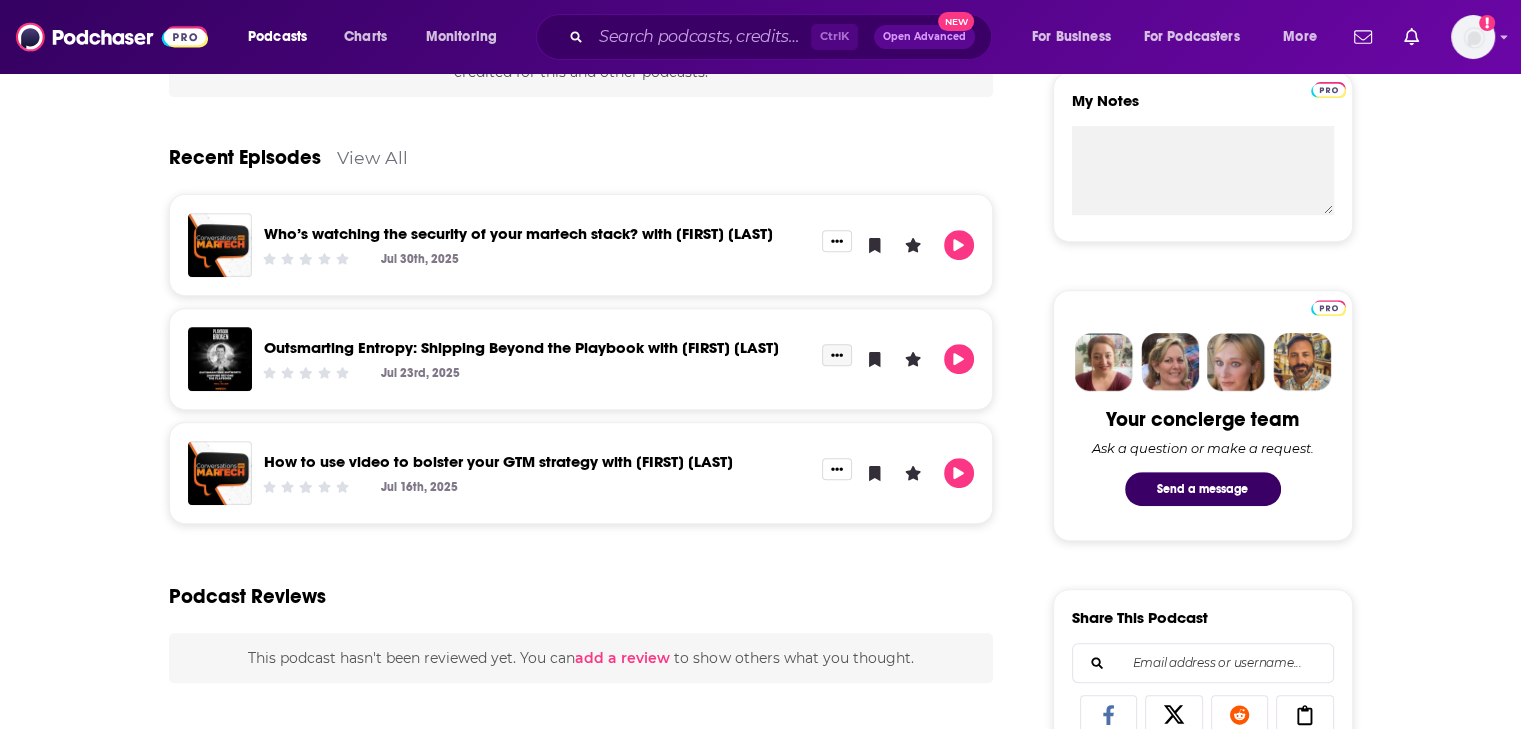 click at bounding box center [837, 355] 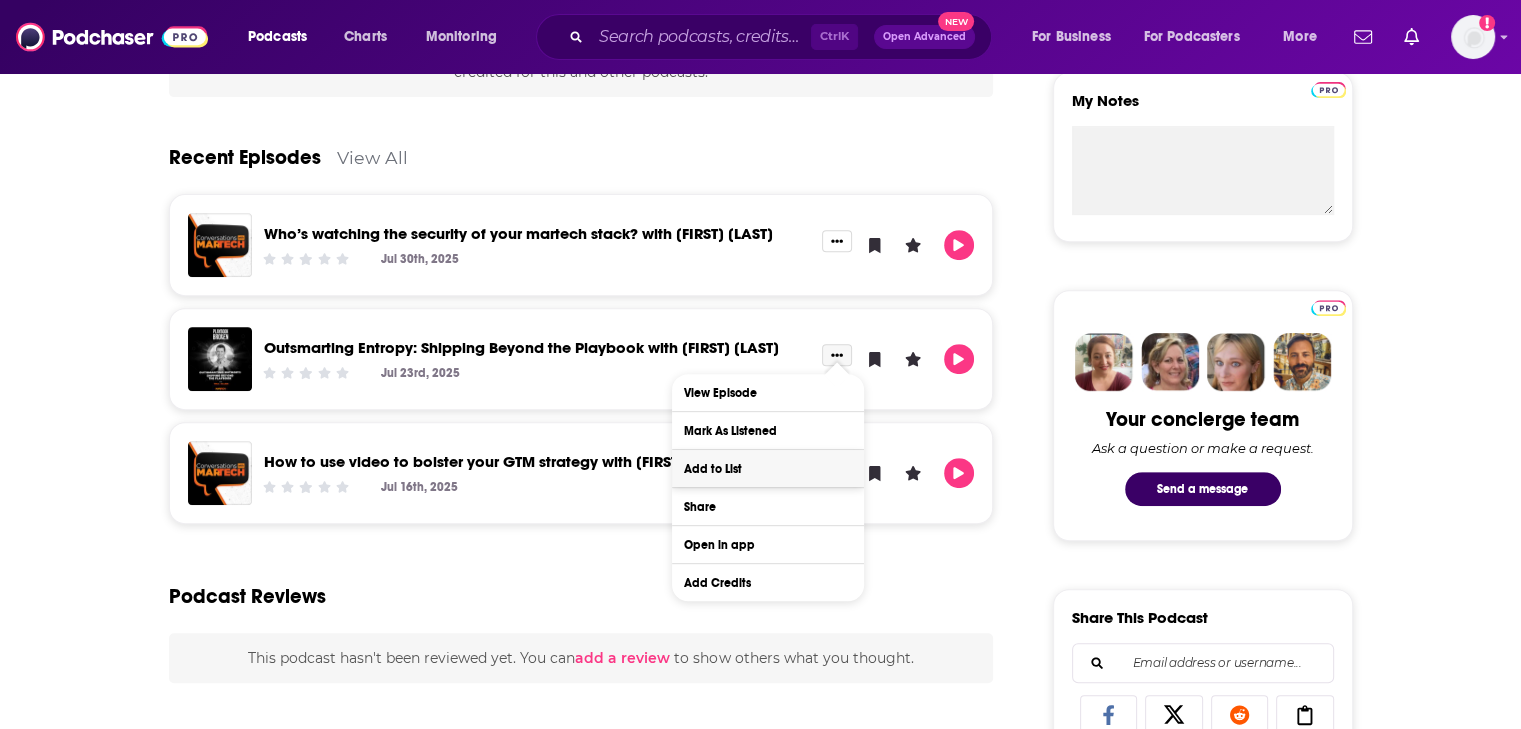 click on "Add to List" at bounding box center (768, 468) 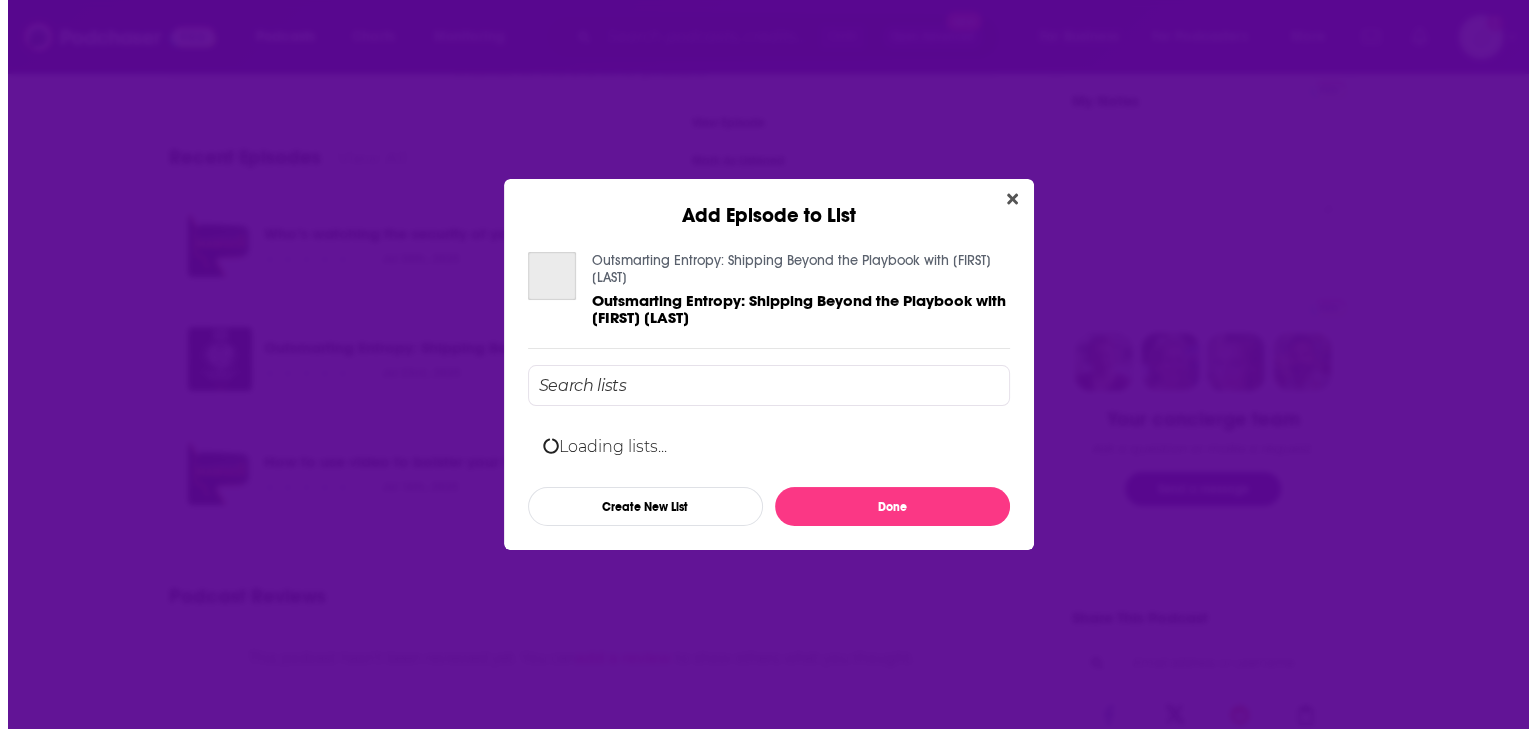 scroll, scrollTop: 0, scrollLeft: 0, axis: both 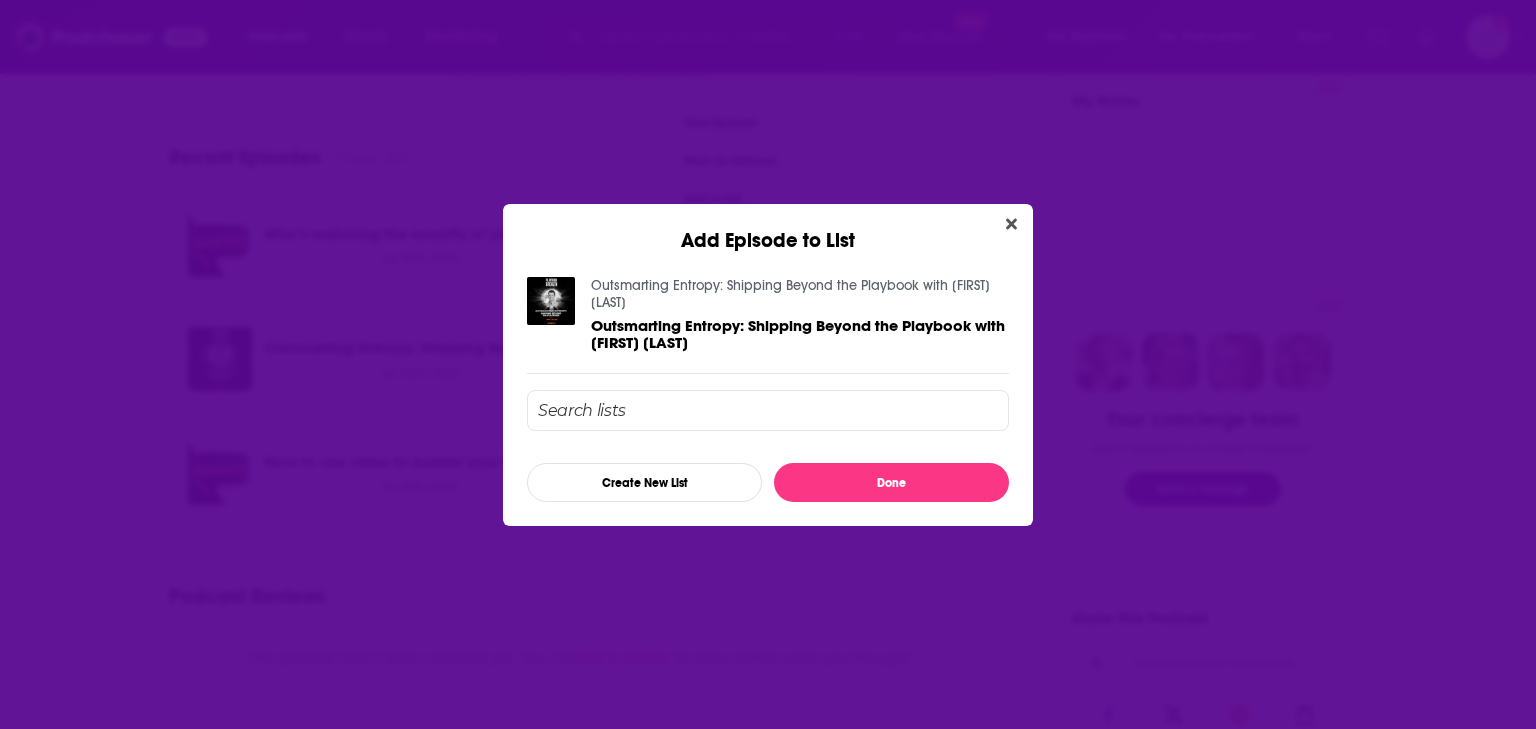 click at bounding box center [768, 410] 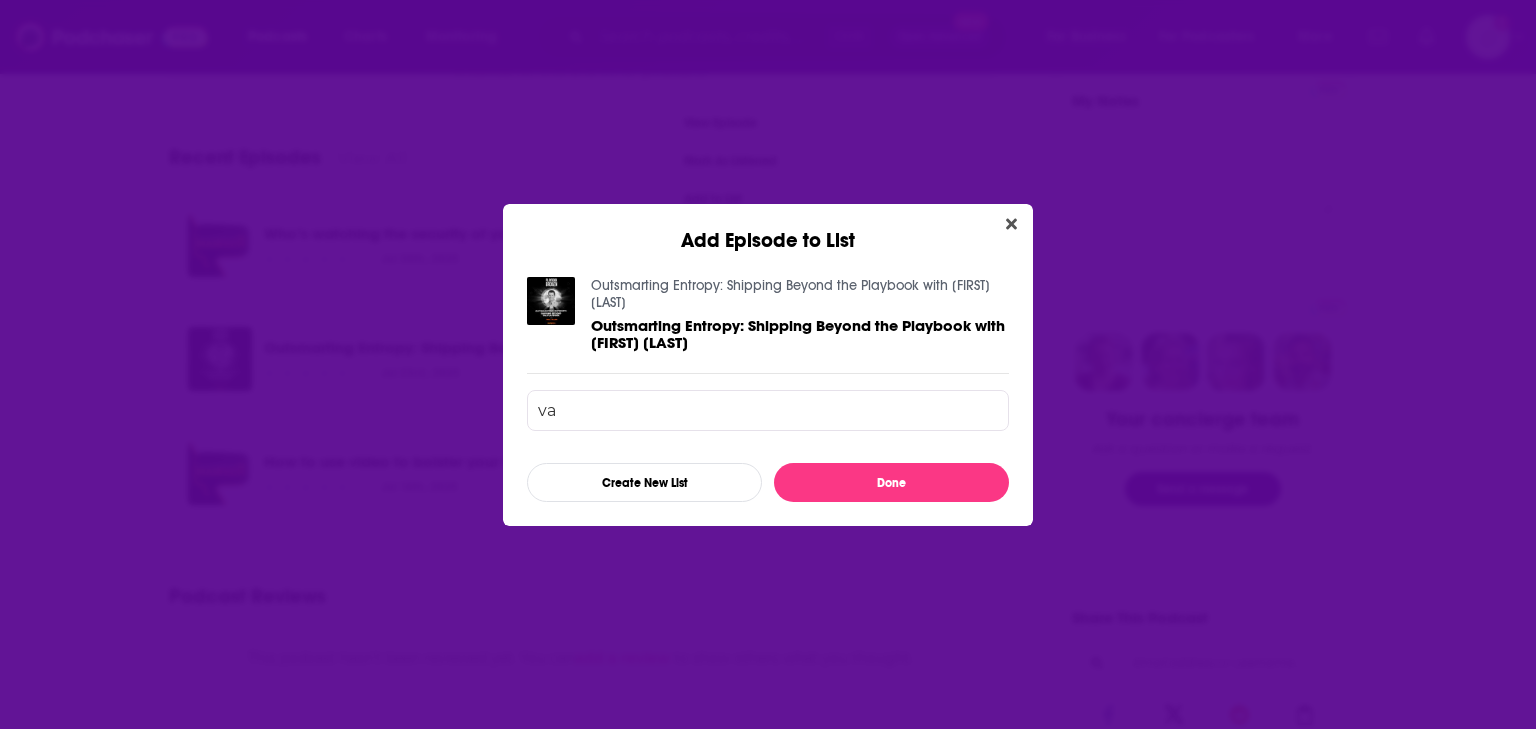 drag, startPoint x: 721, startPoint y: 407, endPoint x: 499, endPoint y: 409, distance: 222.009 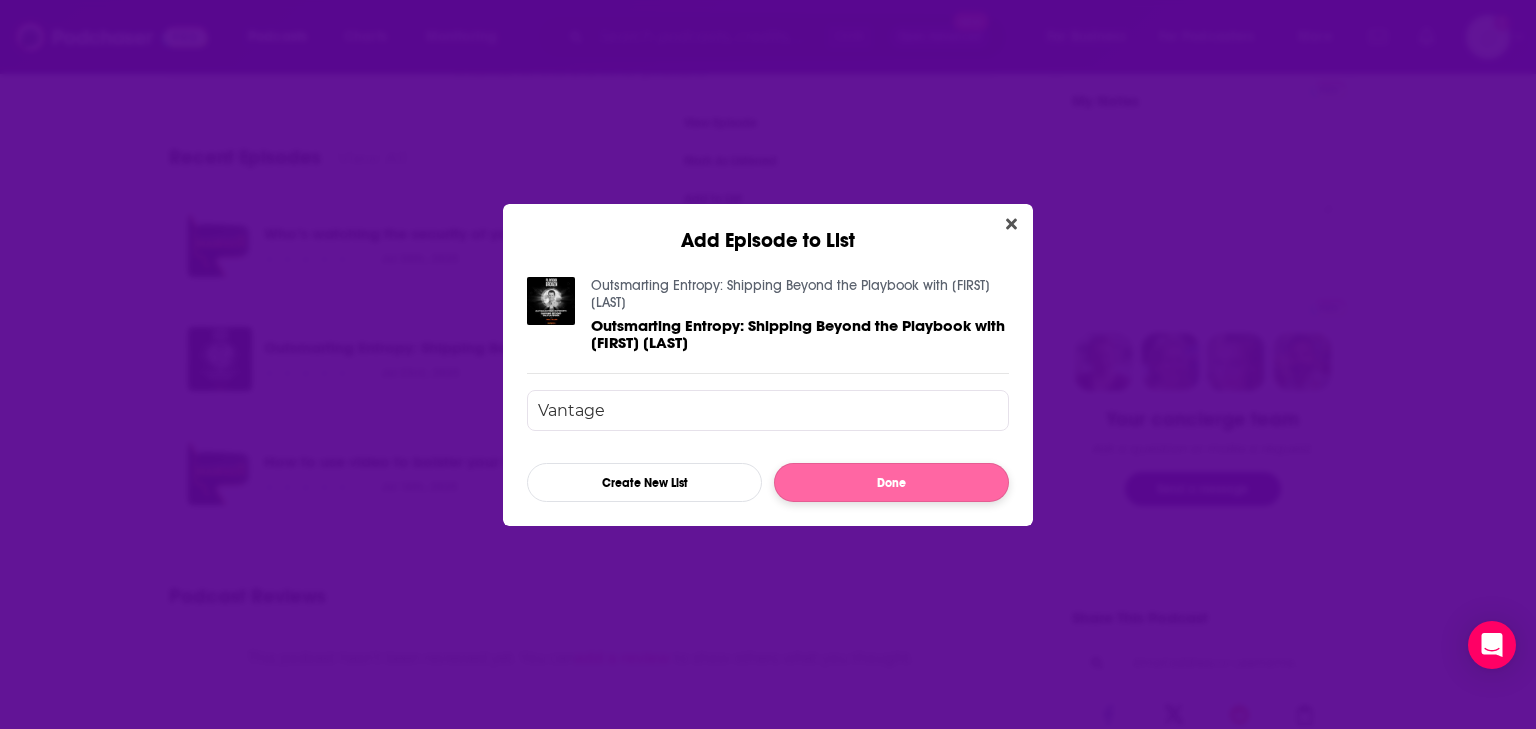 type on "Vantage" 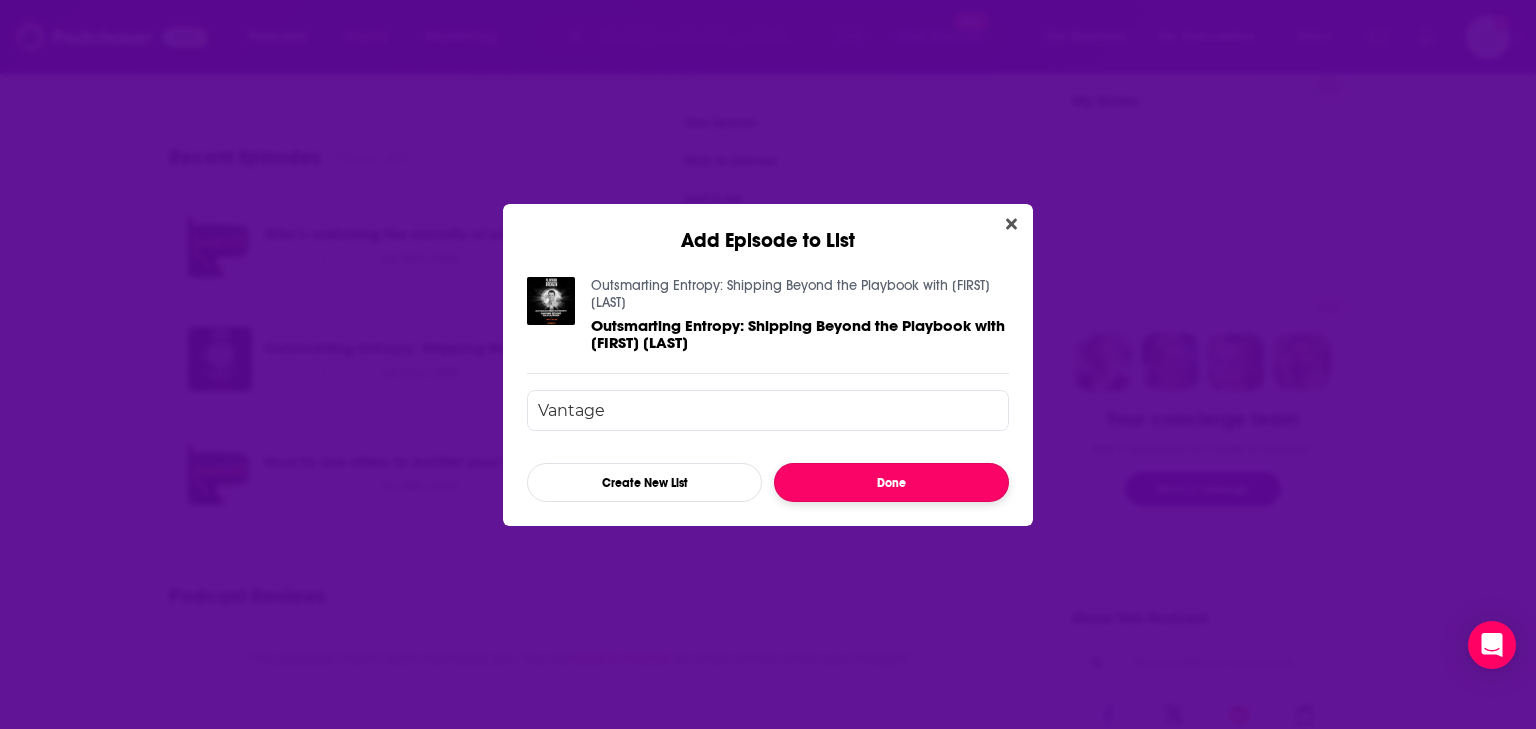 click on "Done" at bounding box center (891, 482) 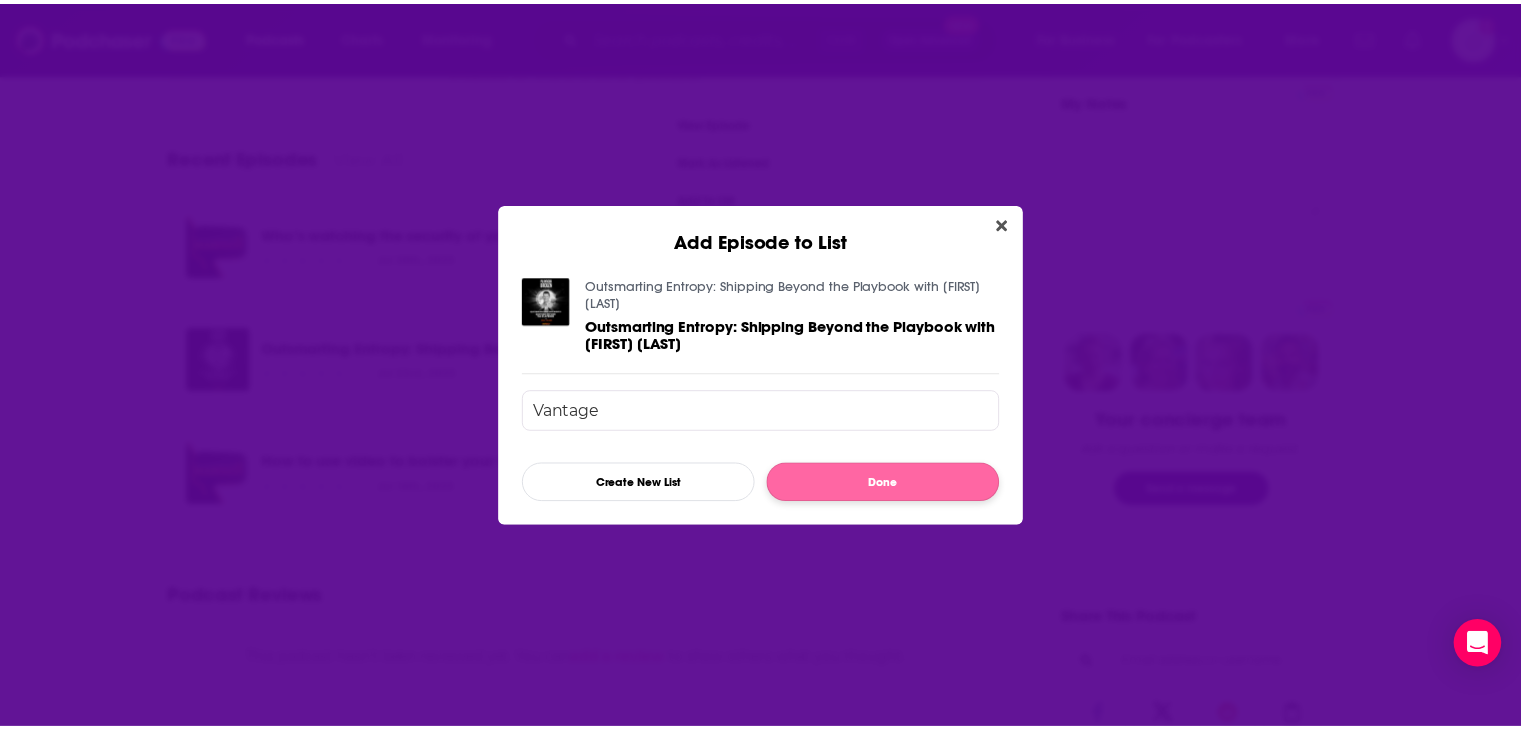 scroll, scrollTop: 739, scrollLeft: 0, axis: vertical 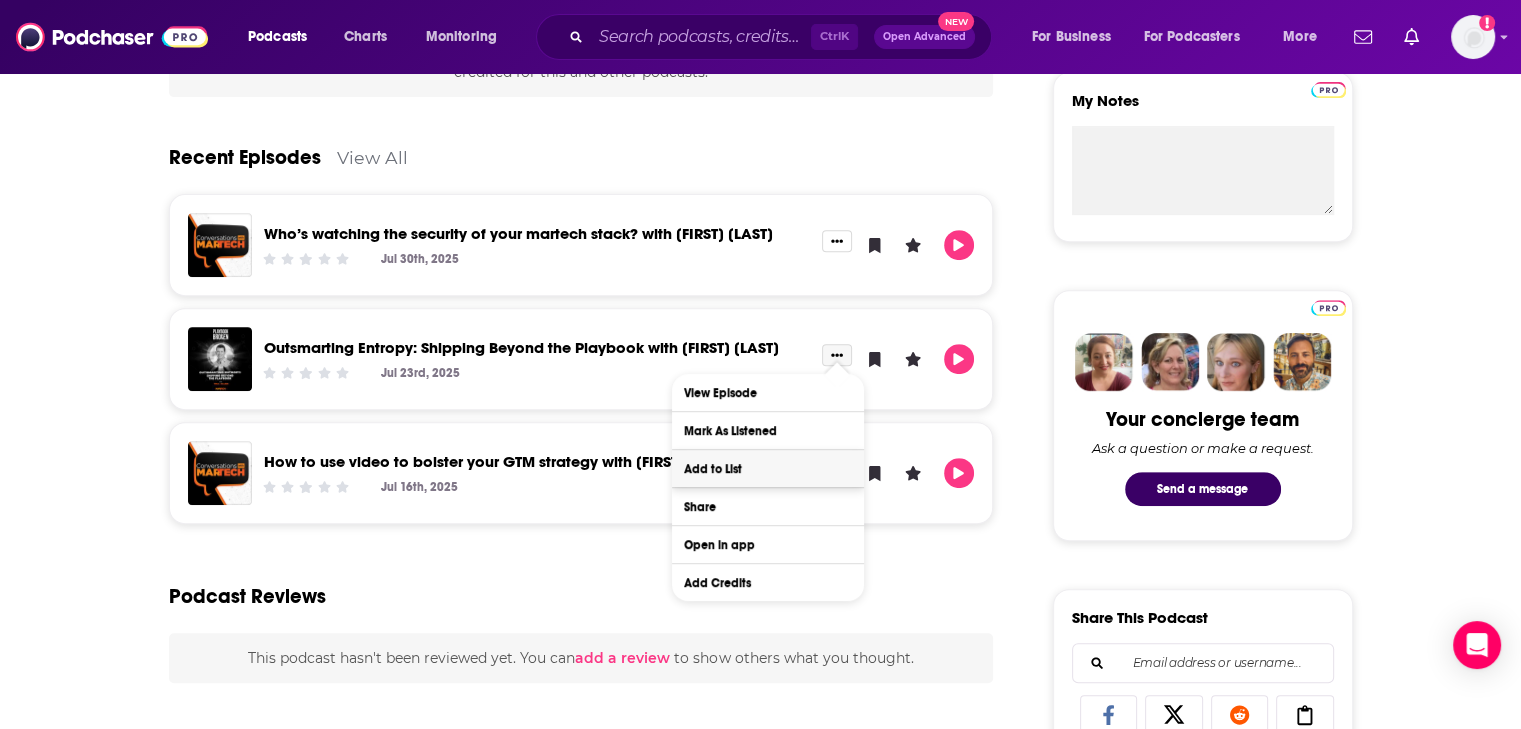 click on "Add to List" at bounding box center (768, 468) 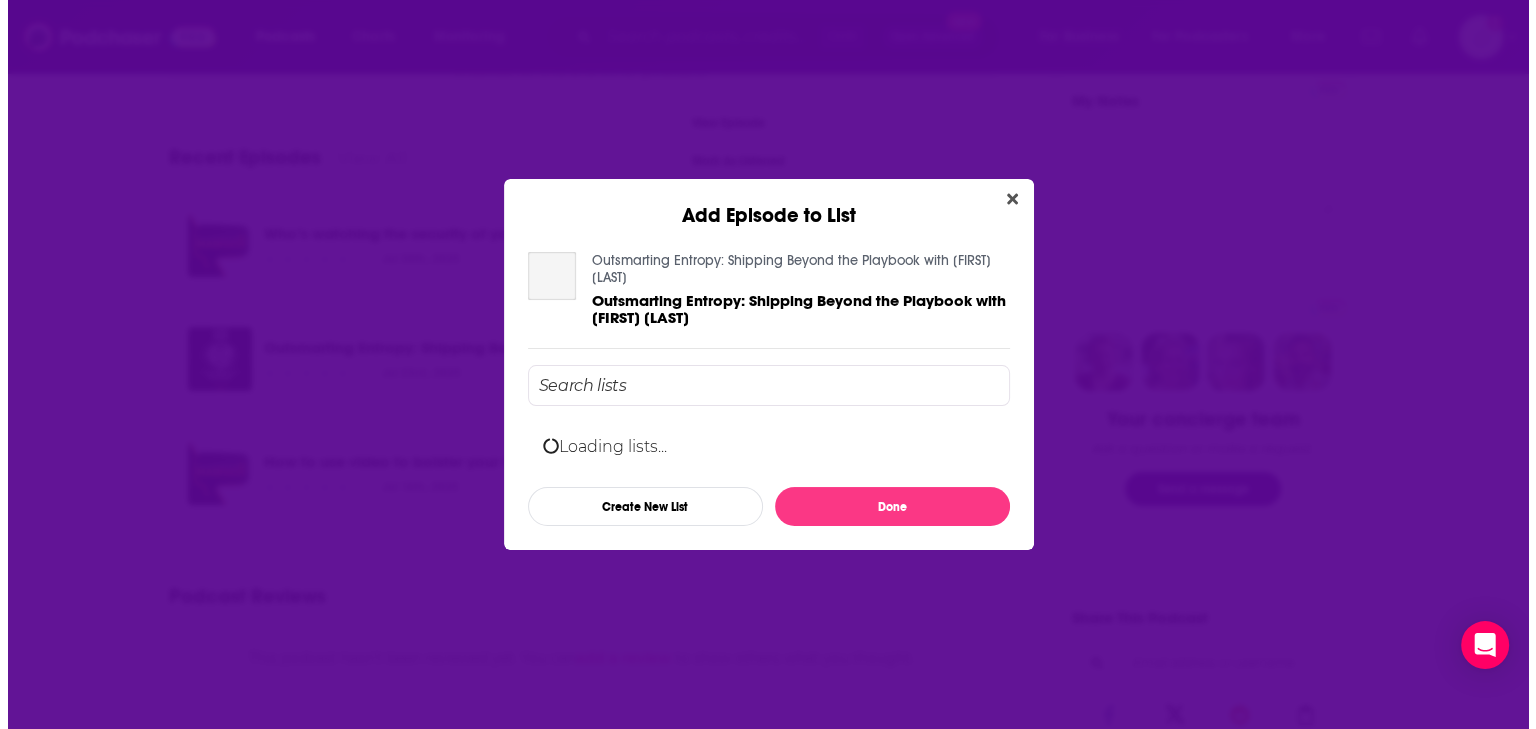 scroll, scrollTop: 0, scrollLeft: 0, axis: both 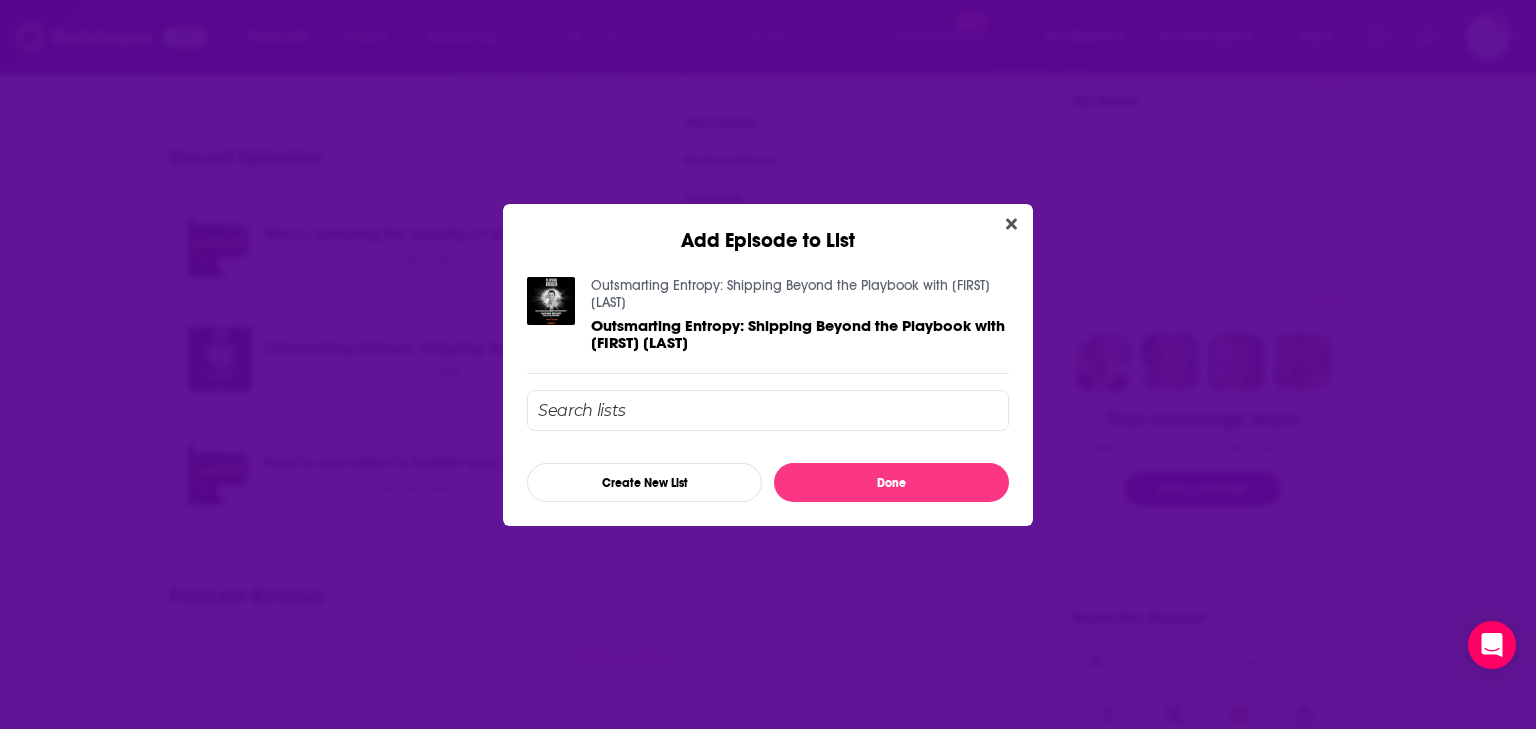 click at bounding box center (768, 410) 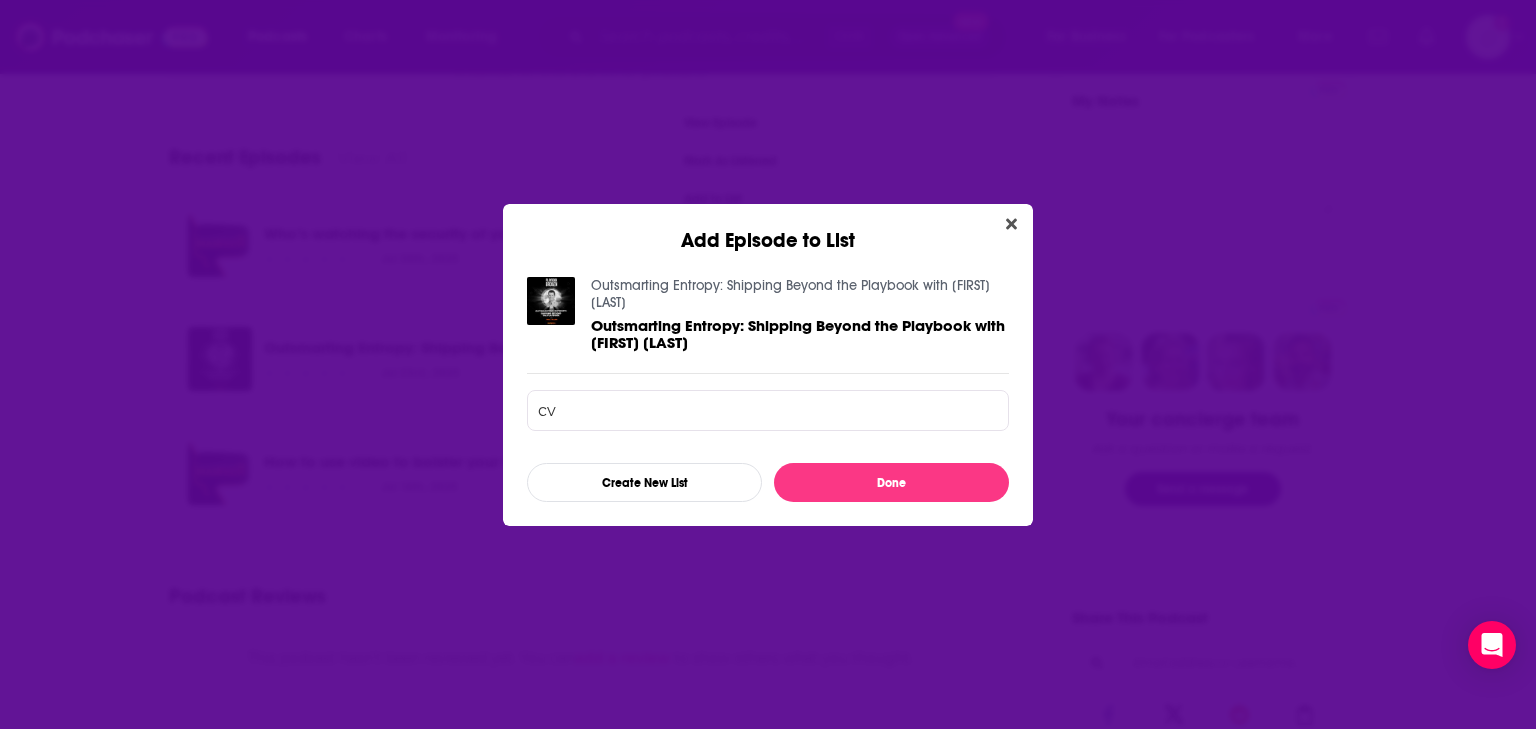 type on "c" 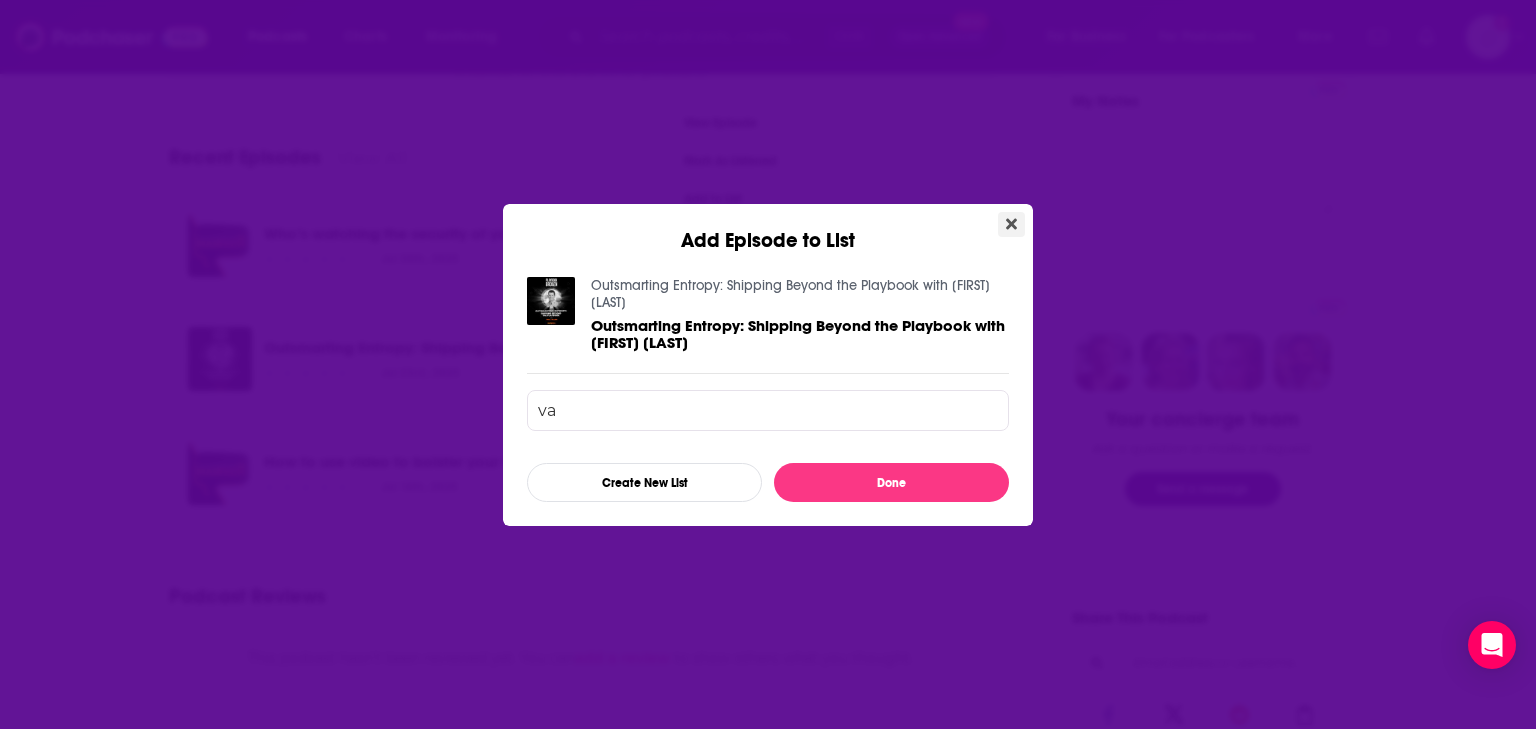 type on "va" 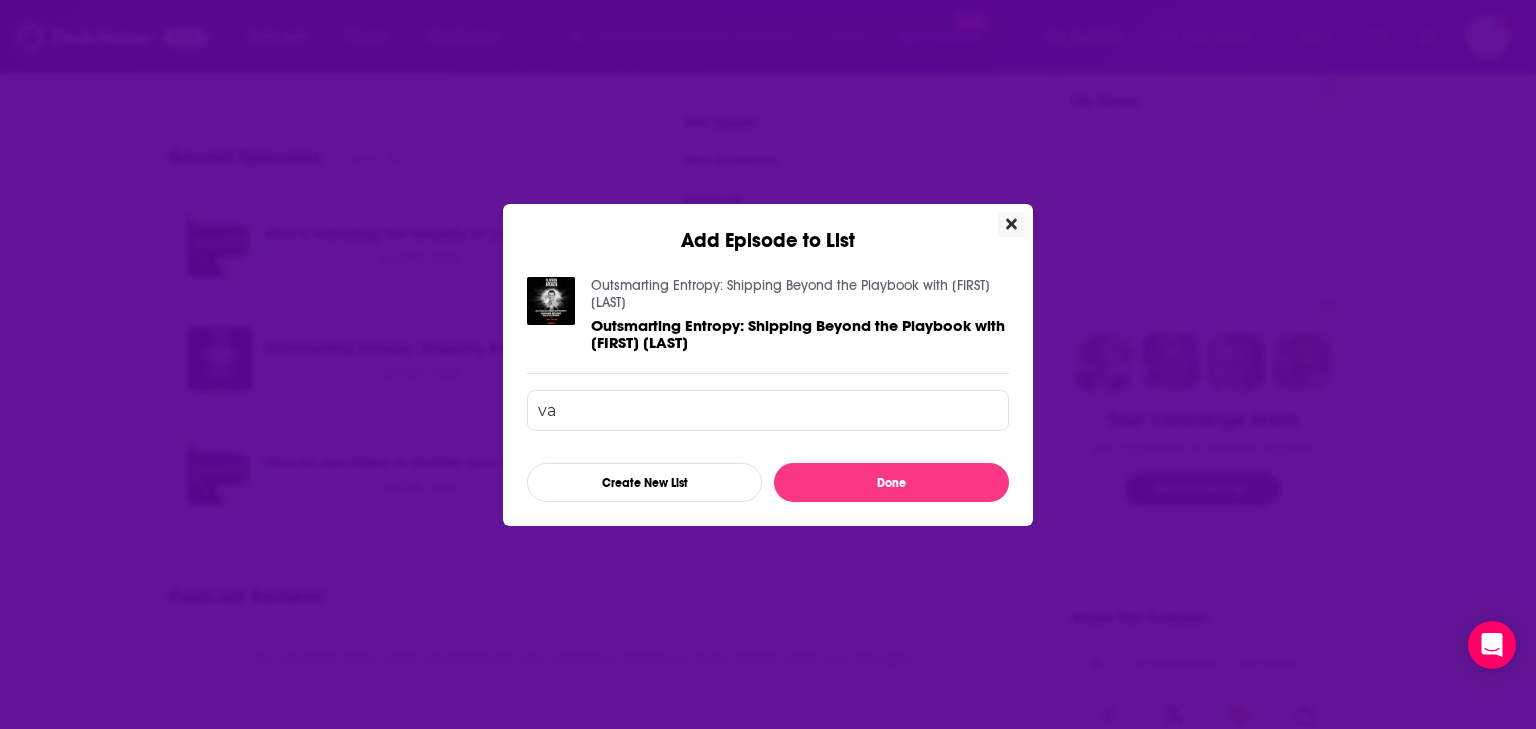 click at bounding box center [1011, 224] 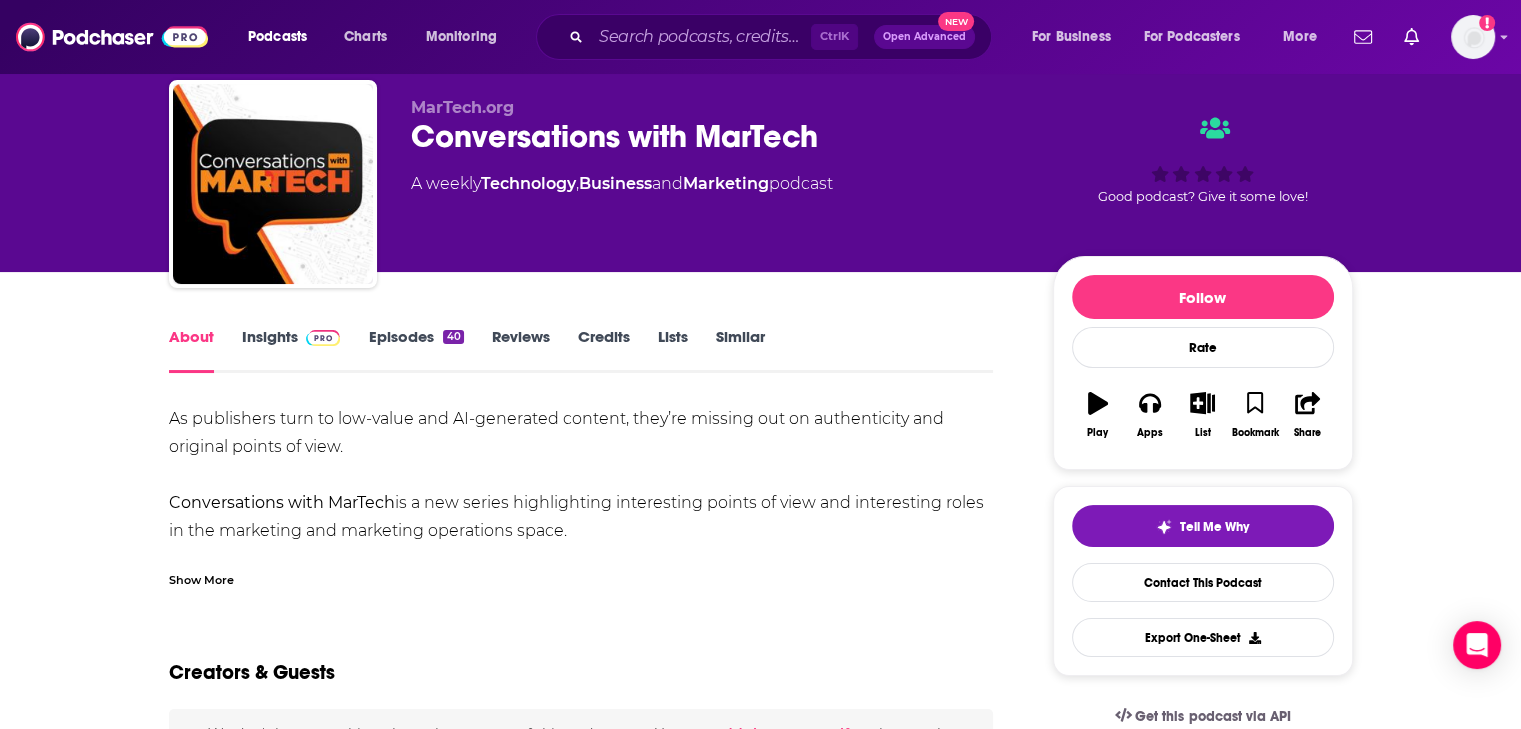 scroll, scrollTop: 0, scrollLeft: 0, axis: both 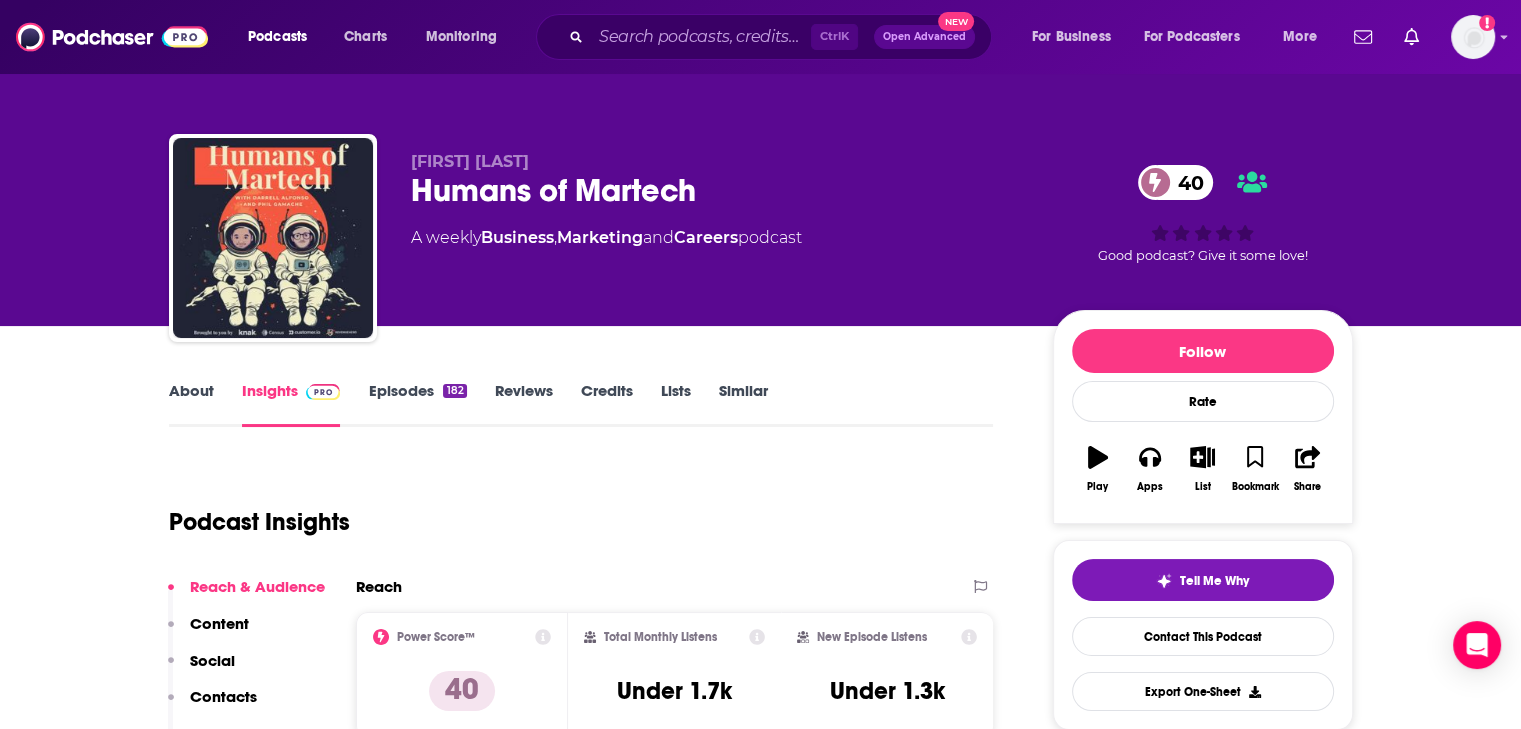 click on "Humans of Martech 40" at bounding box center (716, 190) 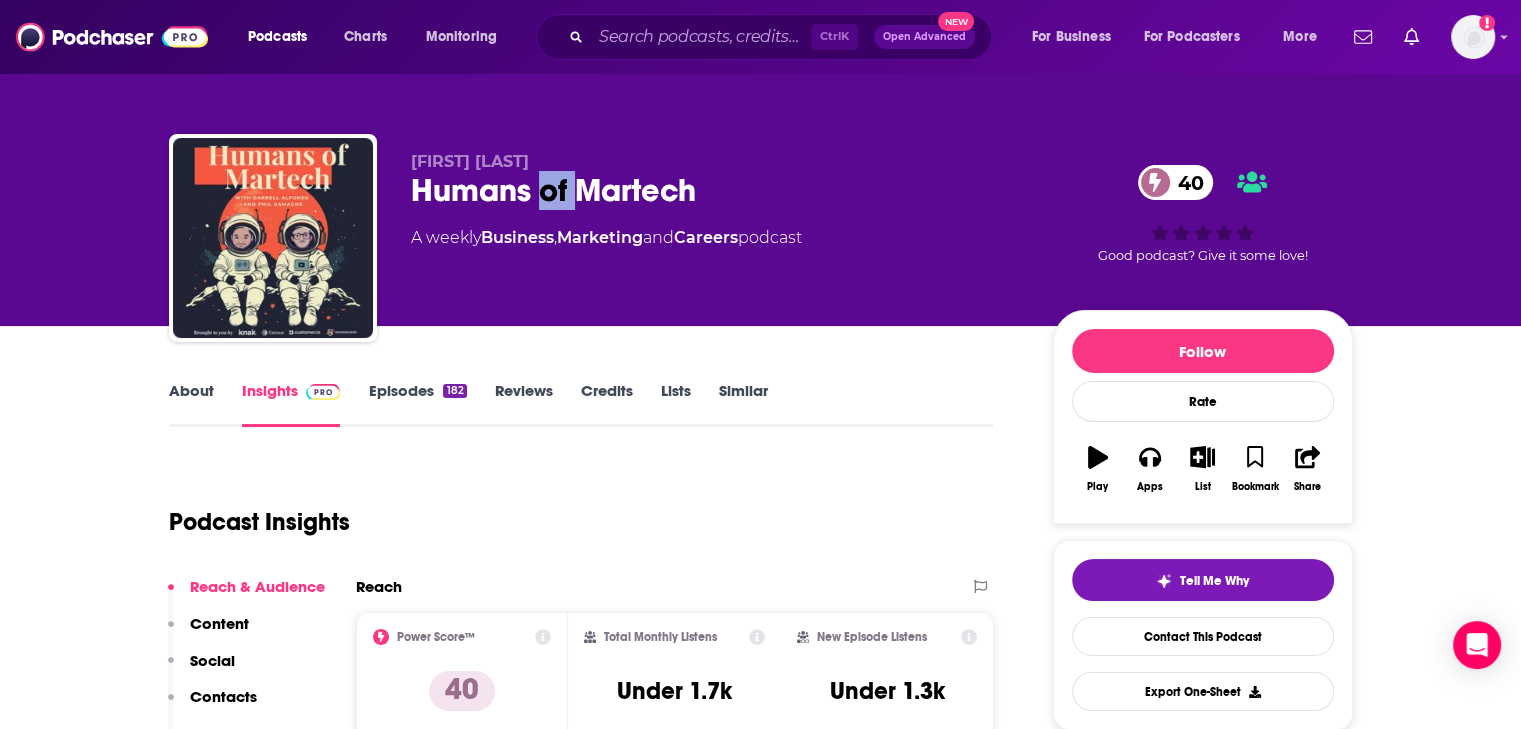 click on "Humans of Martech 40" at bounding box center (716, 190) 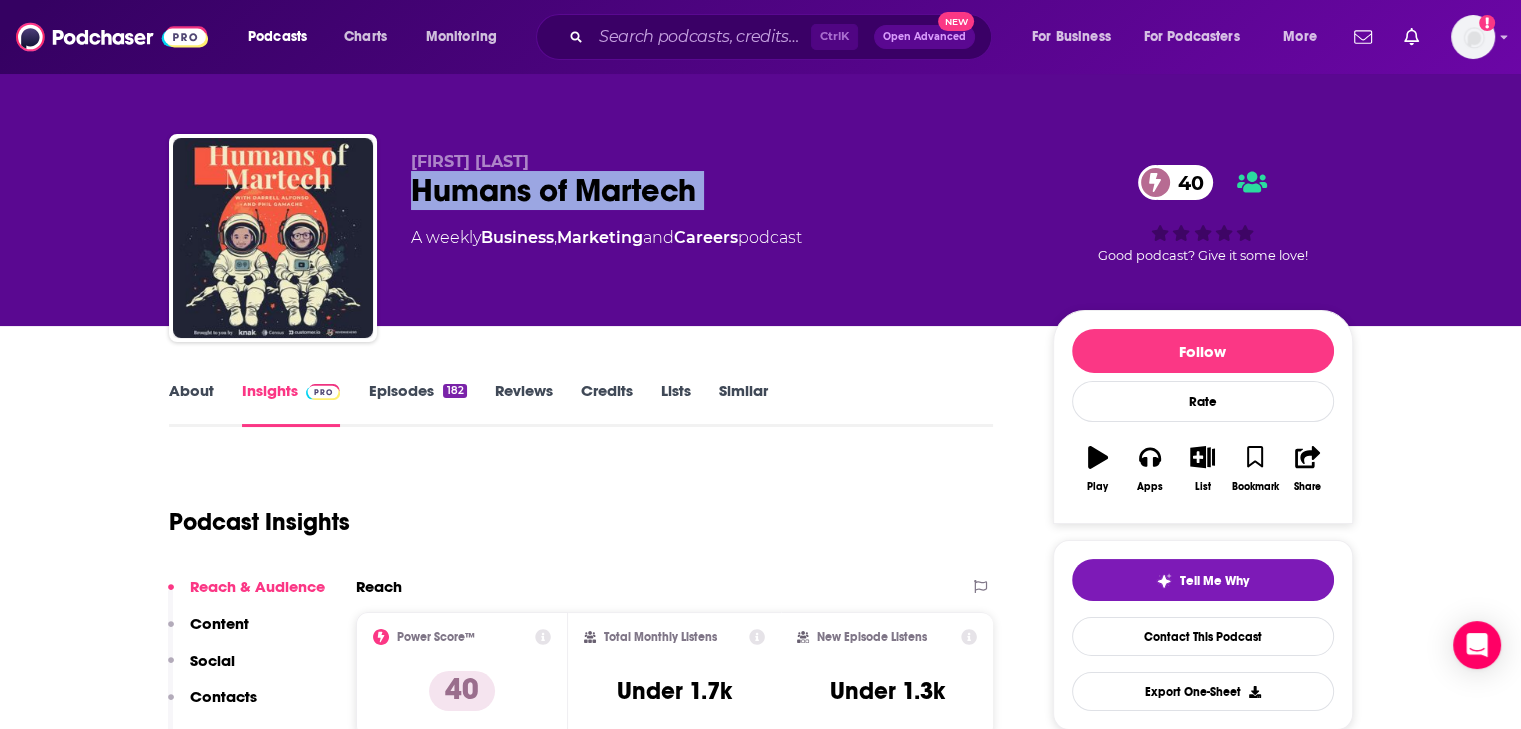 click on "Humans of Martech 40" at bounding box center [716, 190] 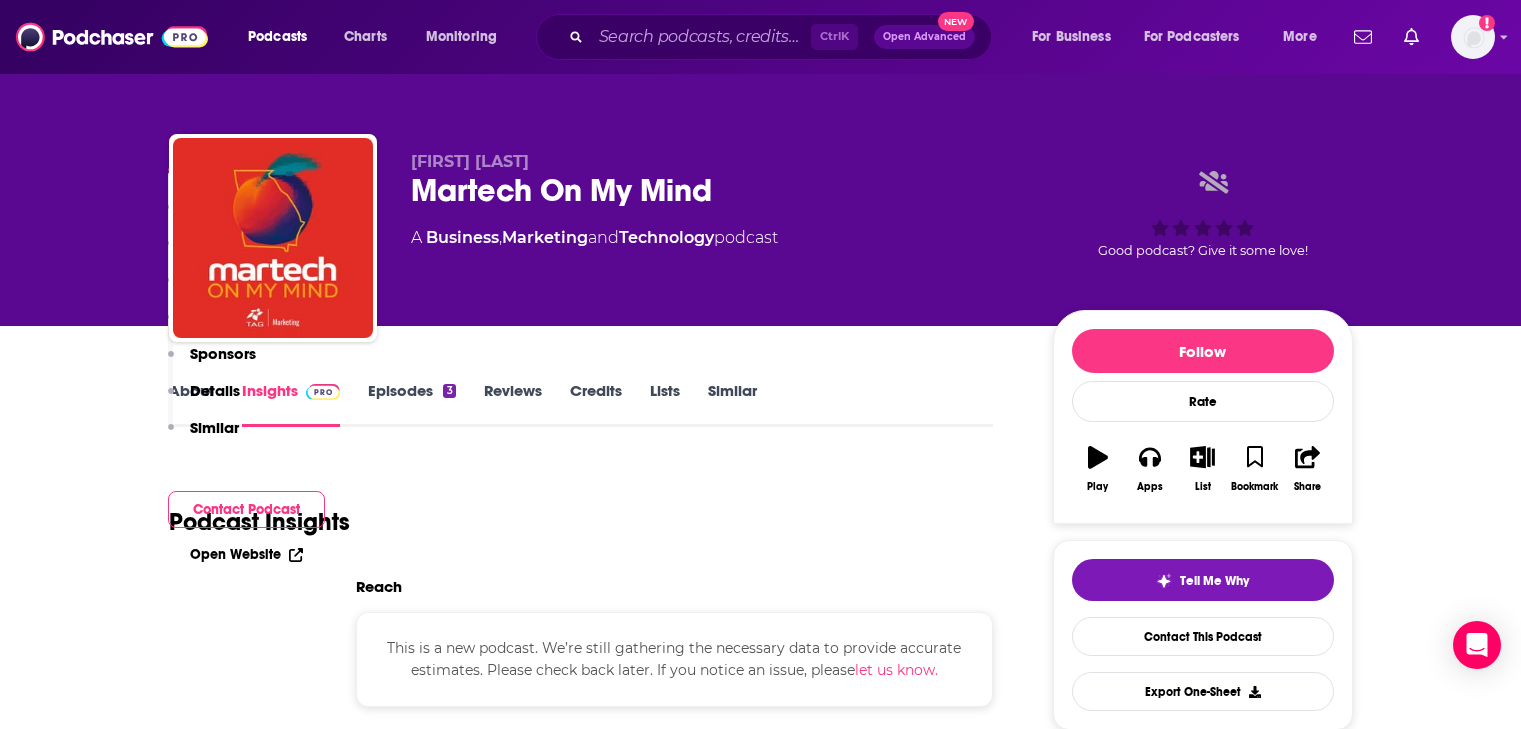 scroll, scrollTop: 2, scrollLeft: 0, axis: vertical 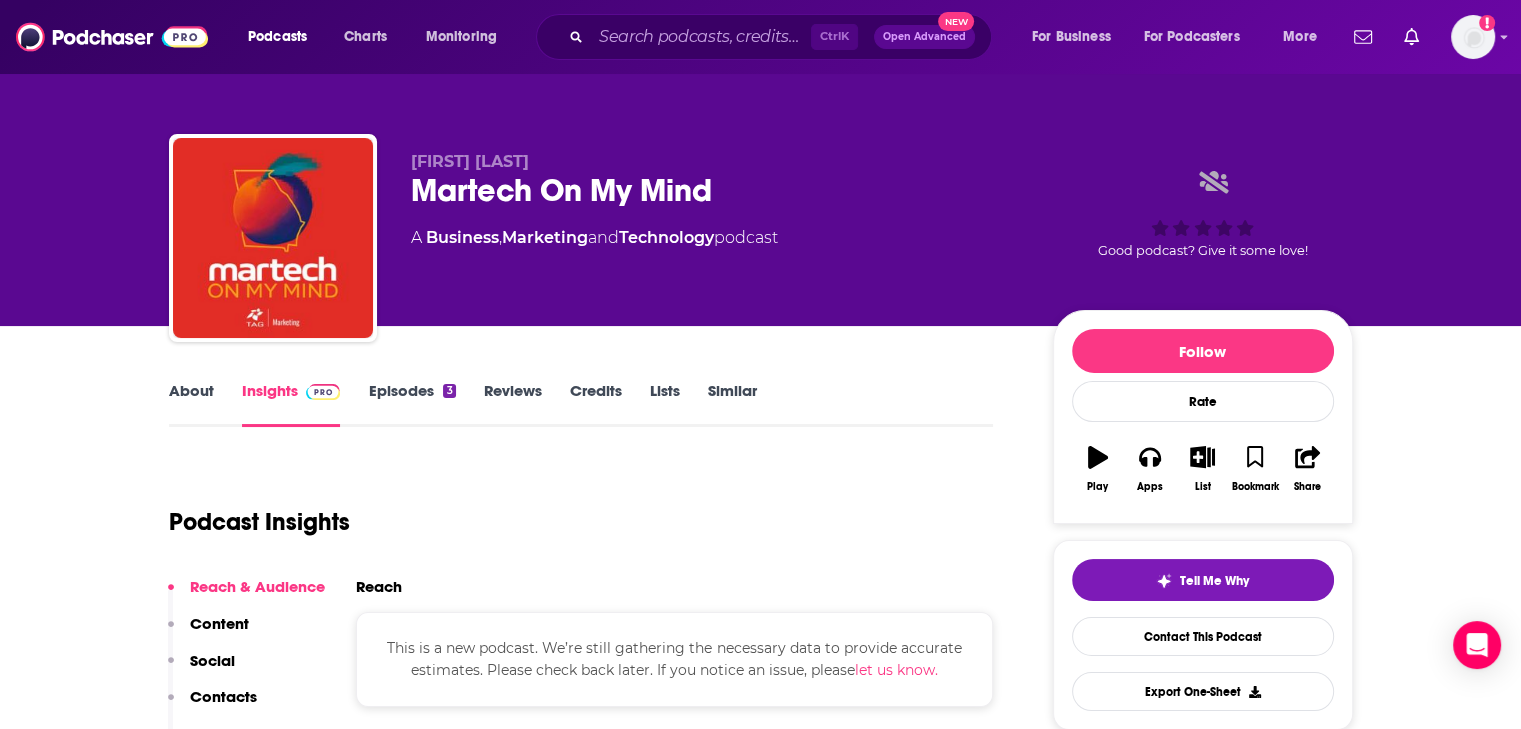 click on "Martech On My Mind" at bounding box center [716, 190] 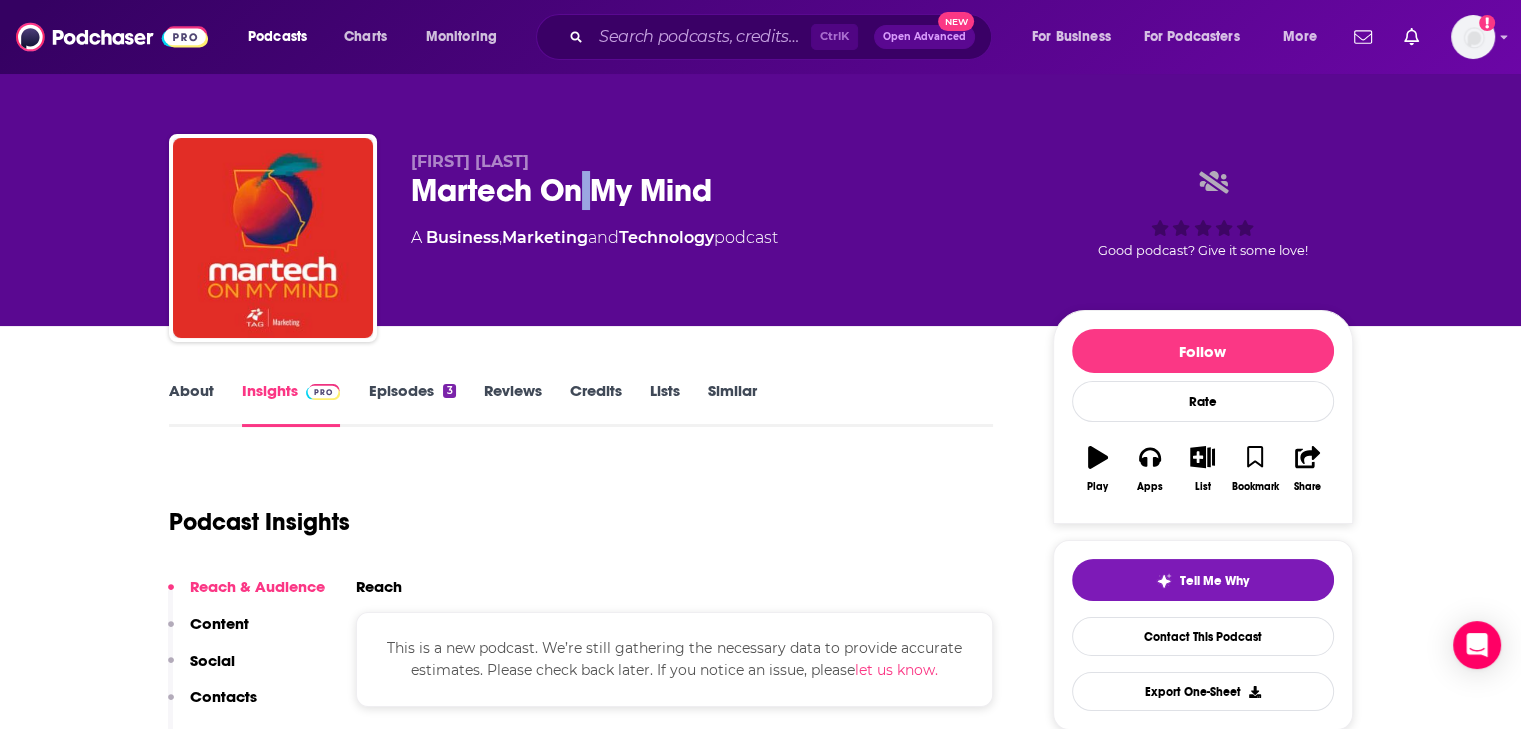 click on "Martech On My Mind" at bounding box center (716, 190) 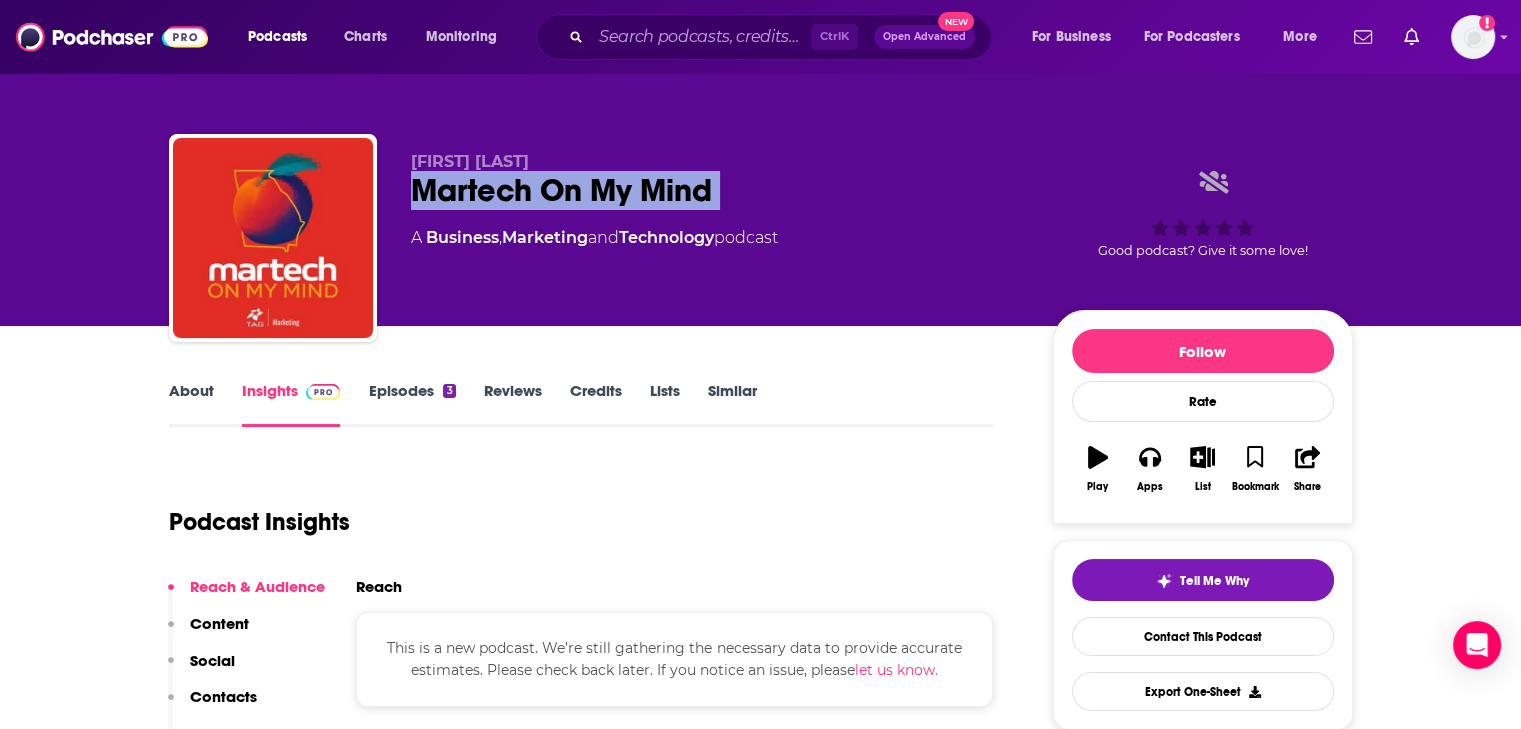 click on "Martech On My Mind" at bounding box center [716, 190] 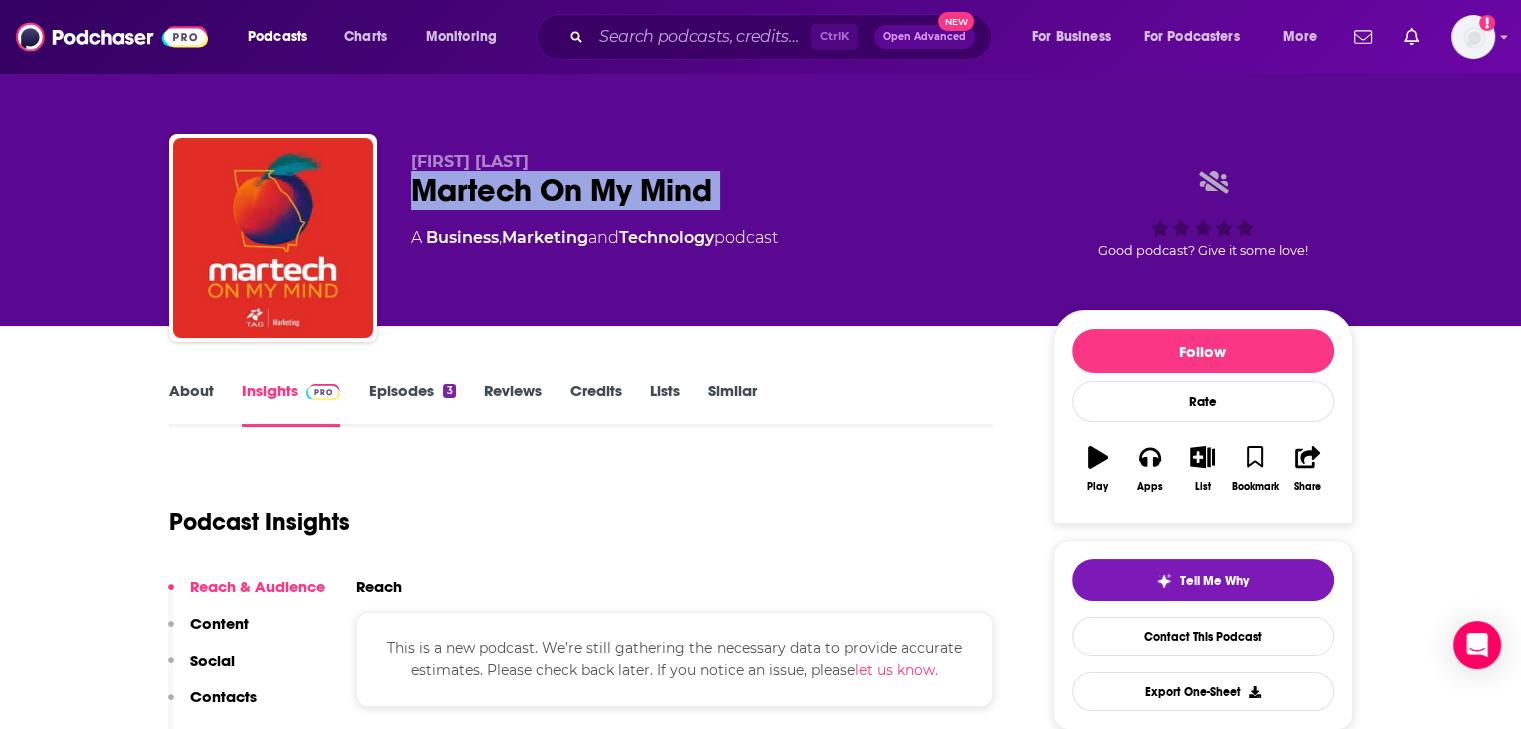 copy on "Martech On My Mind" 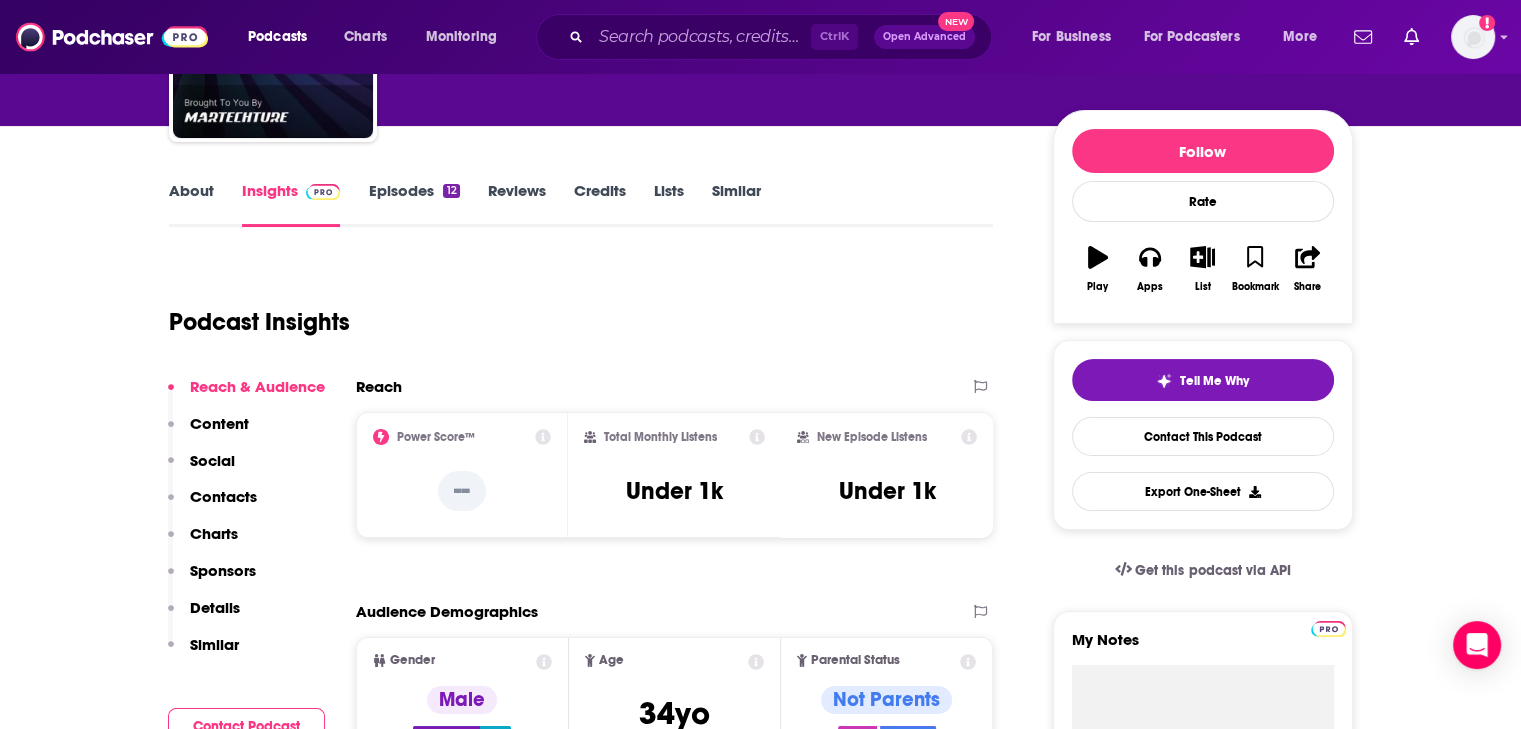 scroll, scrollTop: 200, scrollLeft: 0, axis: vertical 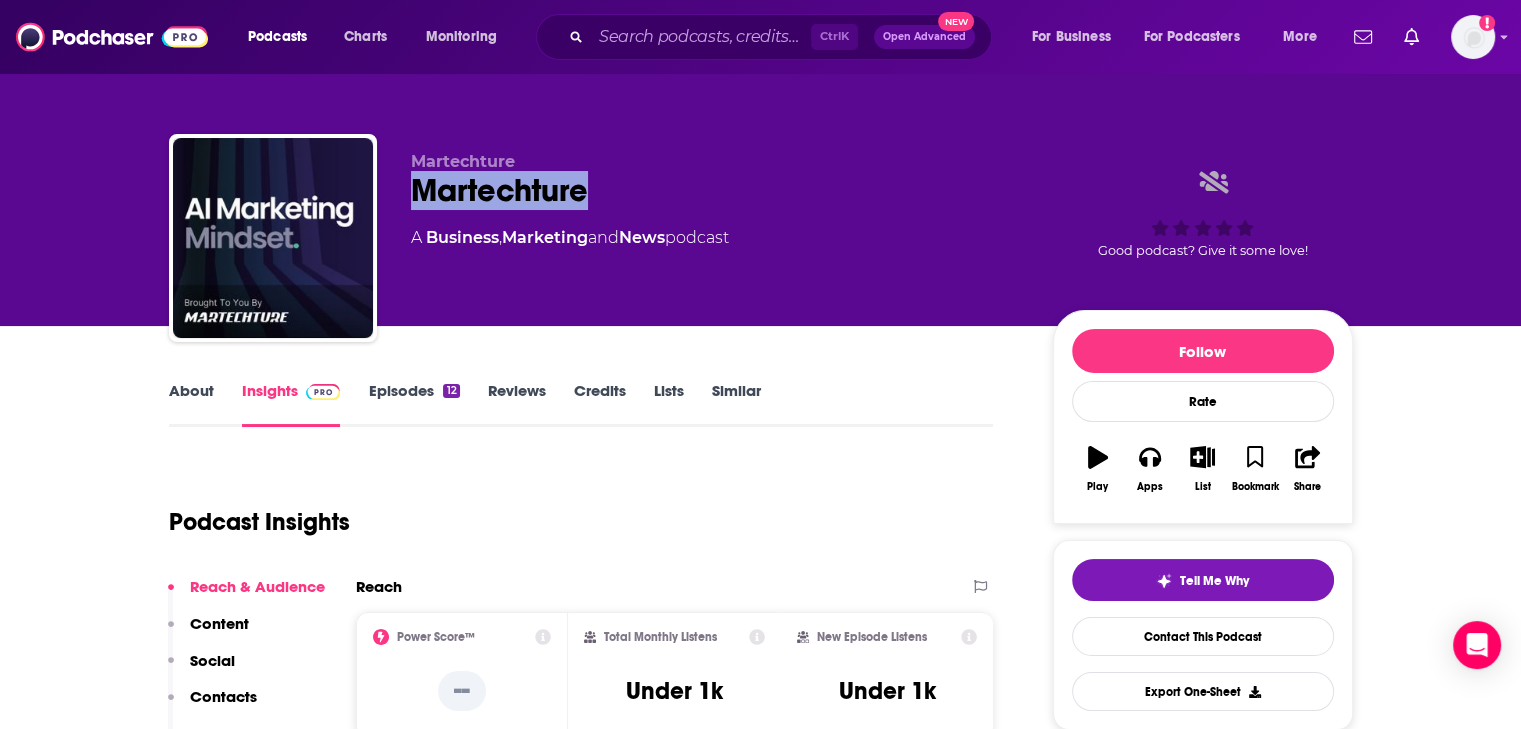 drag, startPoint x: 589, startPoint y: 185, endPoint x: 402, endPoint y: 213, distance: 189.08464 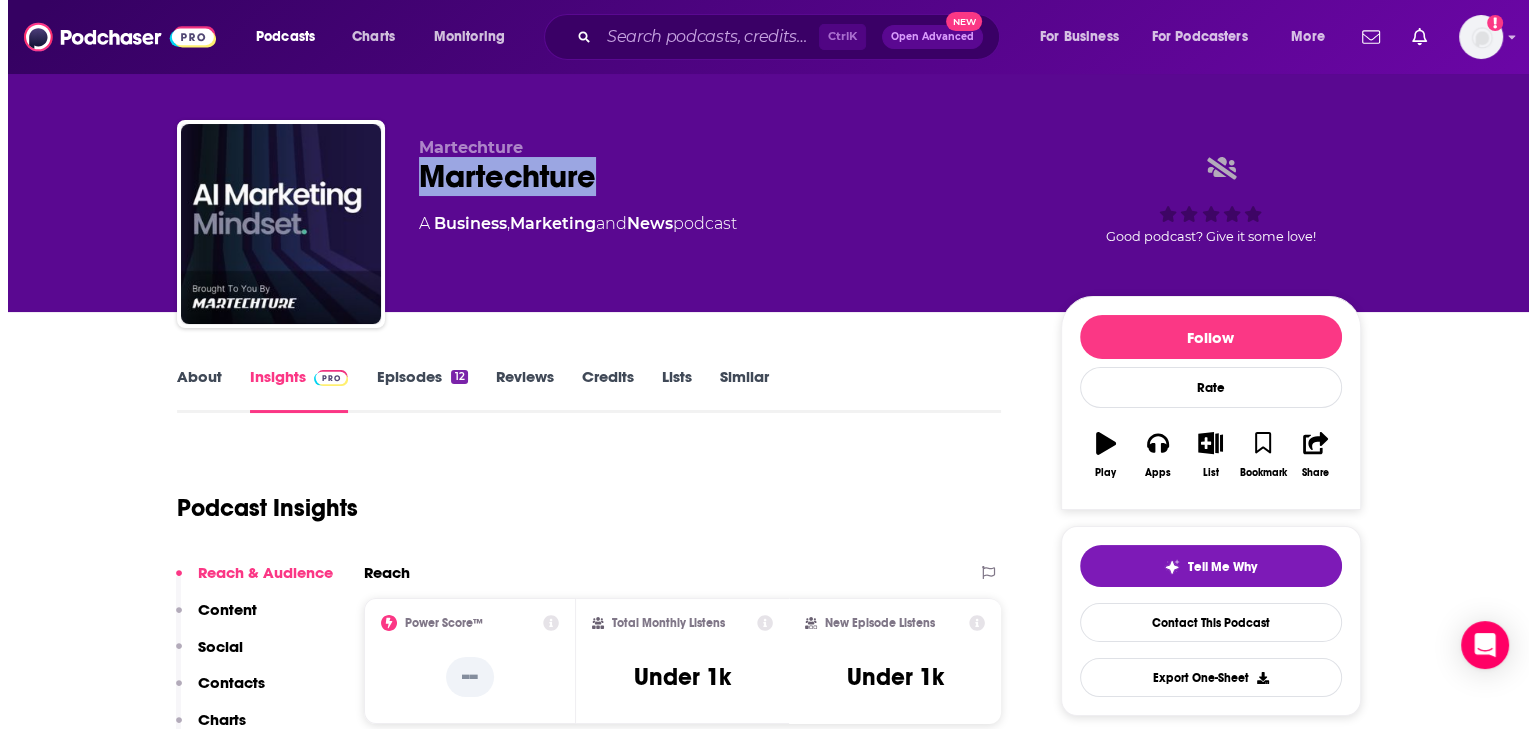 scroll, scrollTop: 0, scrollLeft: 0, axis: both 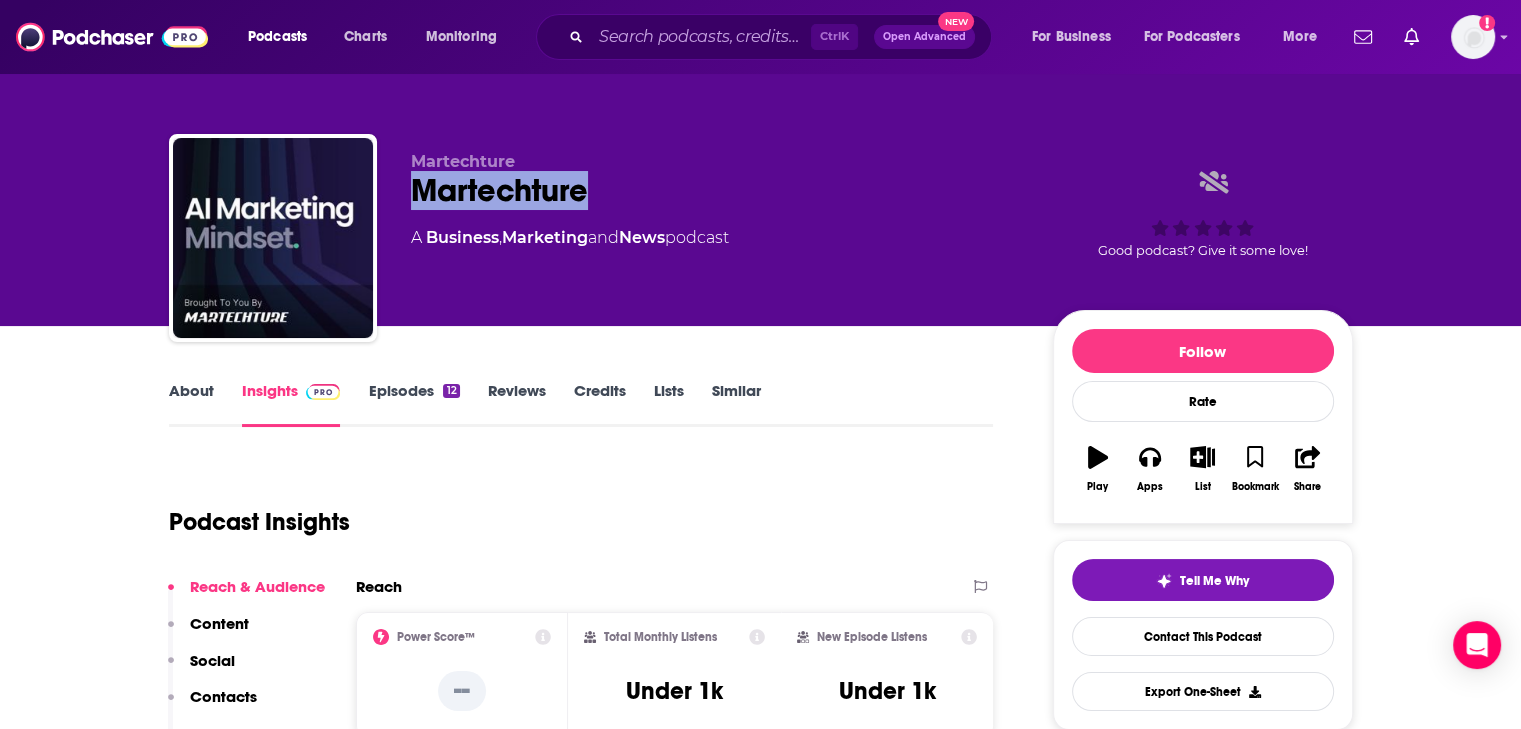 copy on "Martechture" 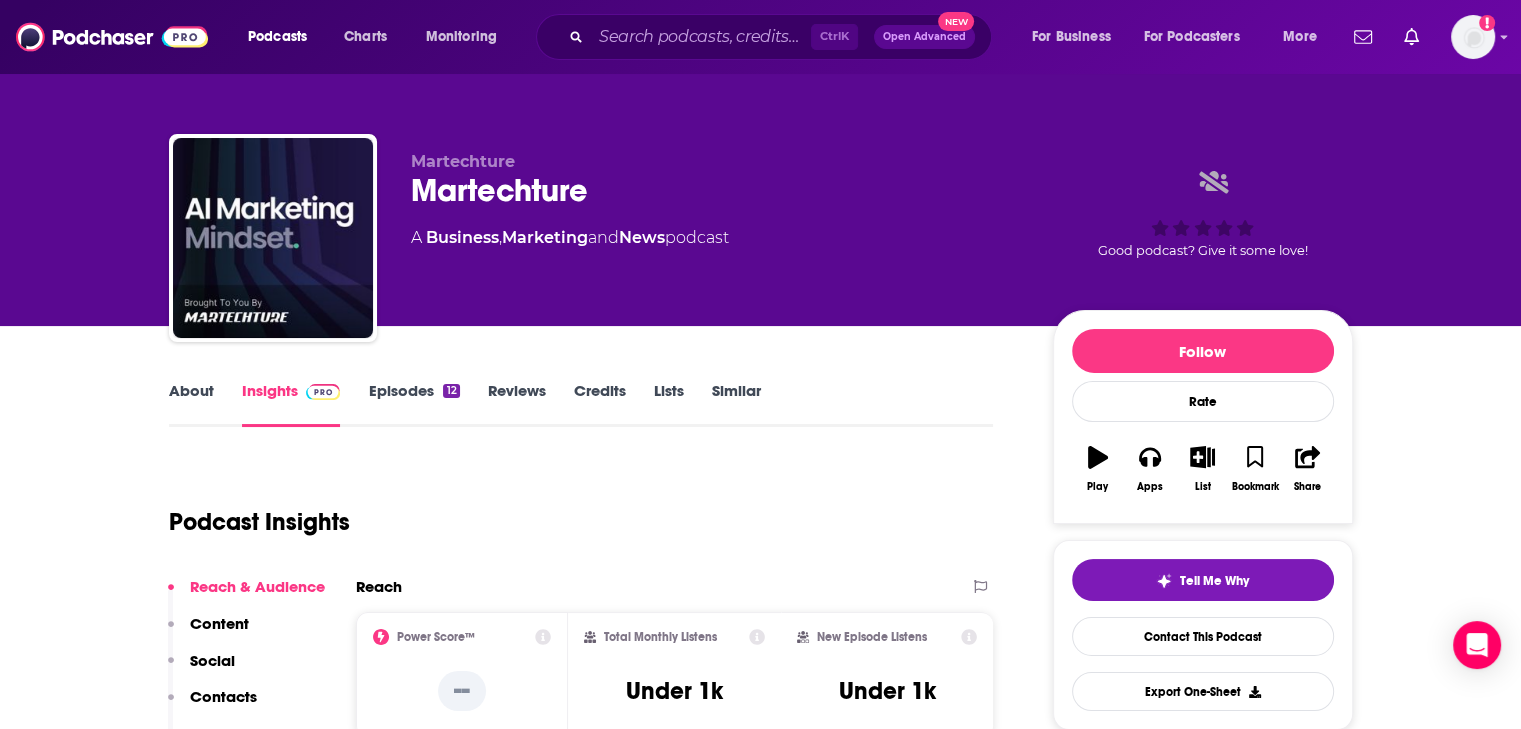 click on "About Insights Episodes 12 Reviews Credits Lists Similar" at bounding box center [581, 402] 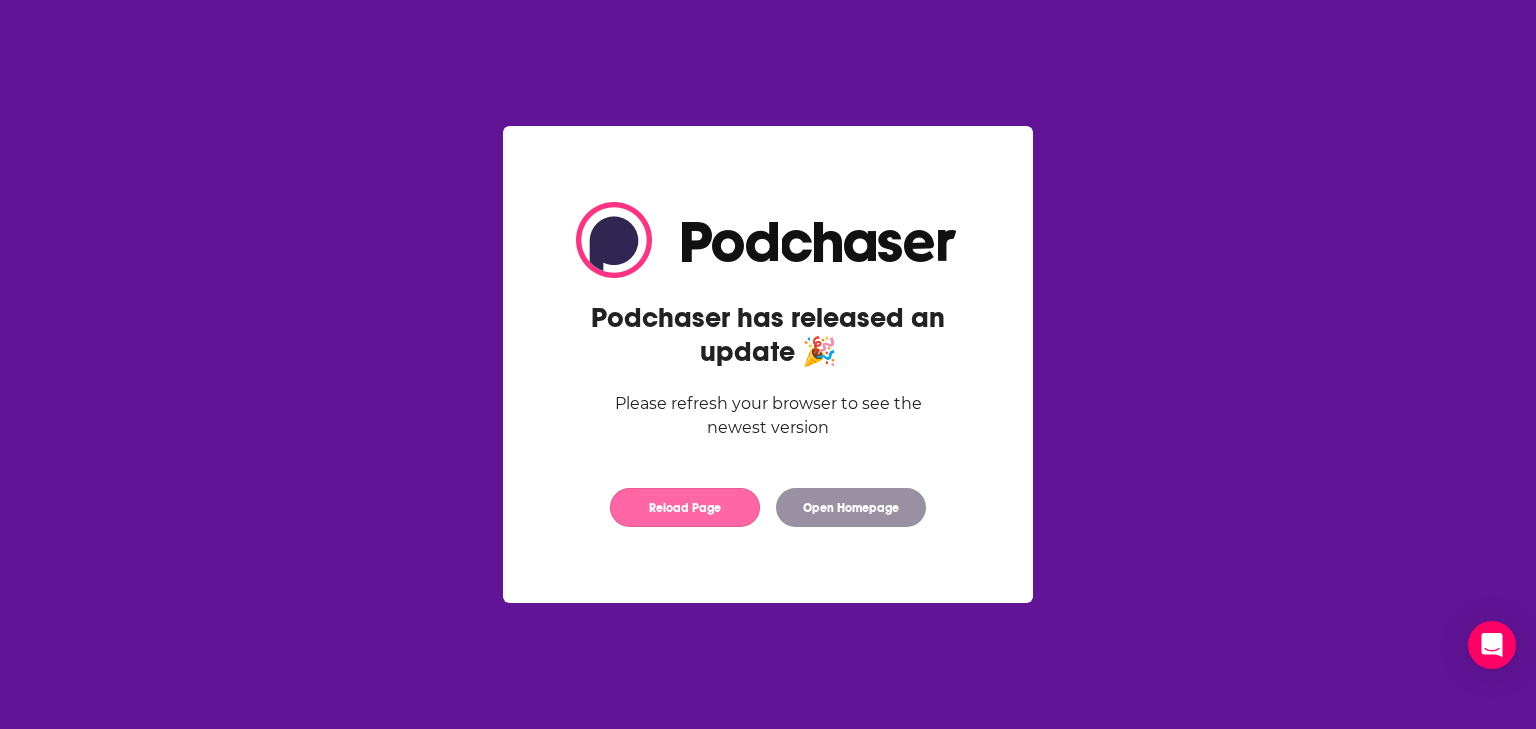 click on "Reload Page" at bounding box center [685, 507] 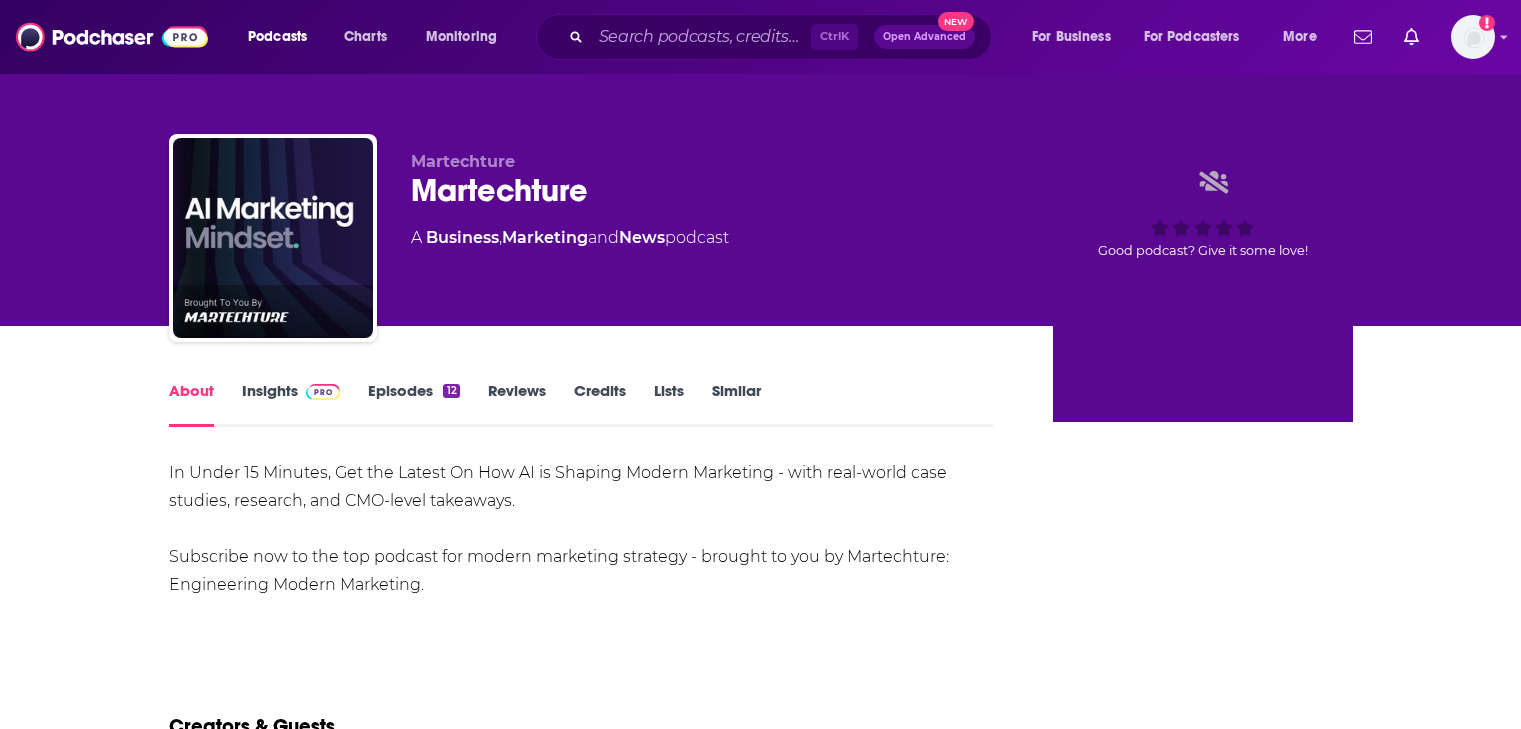 scroll, scrollTop: 0, scrollLeft: 0, axis: both 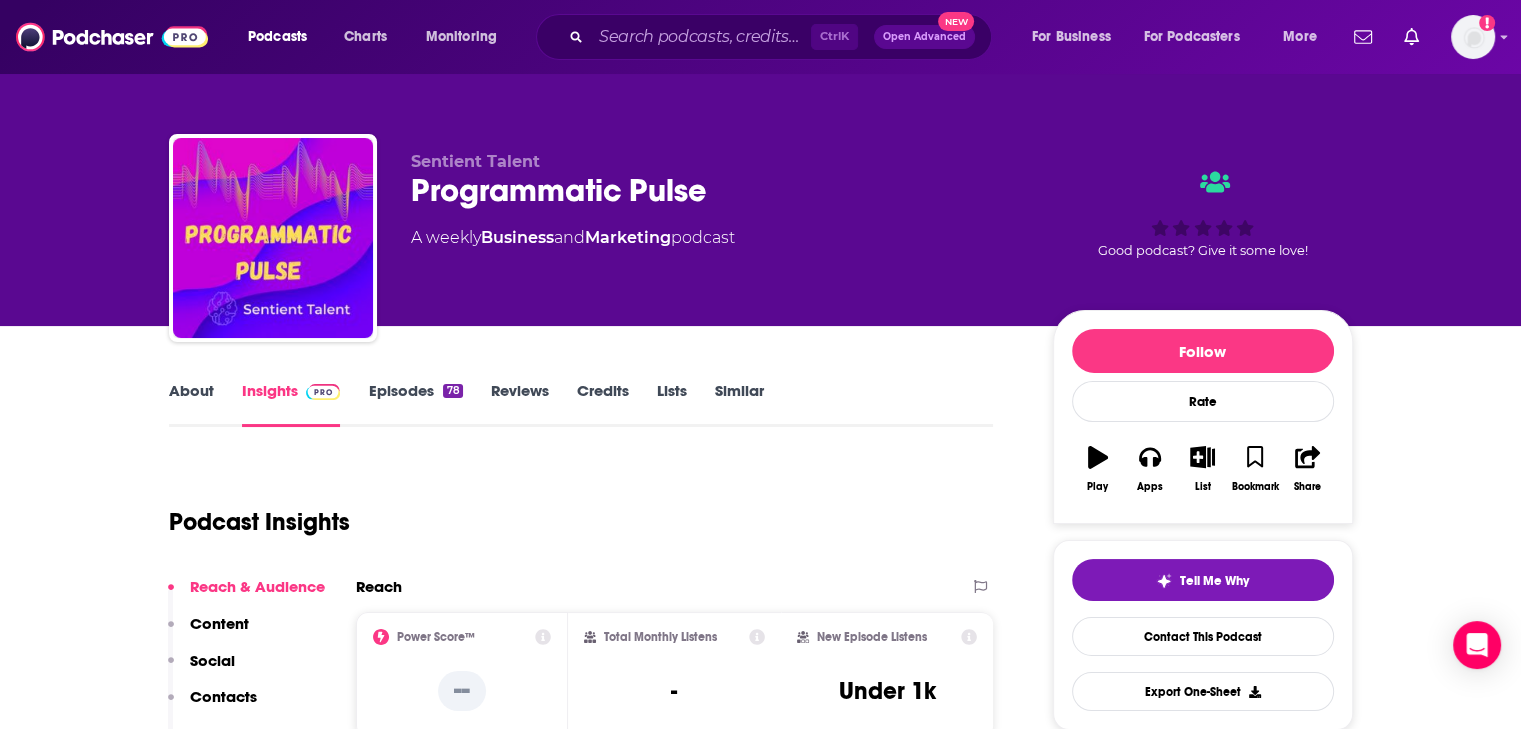 click on "Programmatic Pulse" at bounding box center (716, 190) 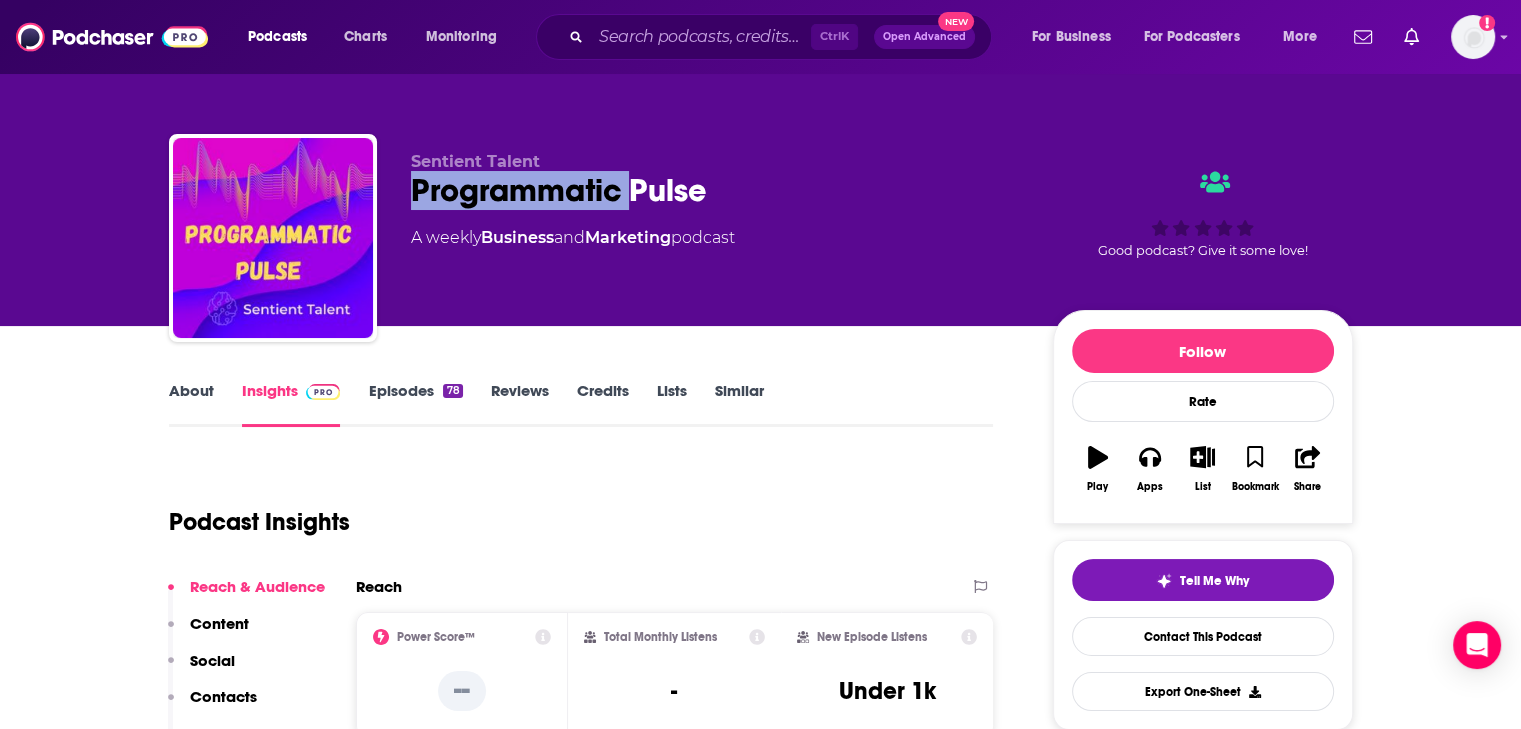 click on "Programmatic Pulse" at bounding box center (716, 190) 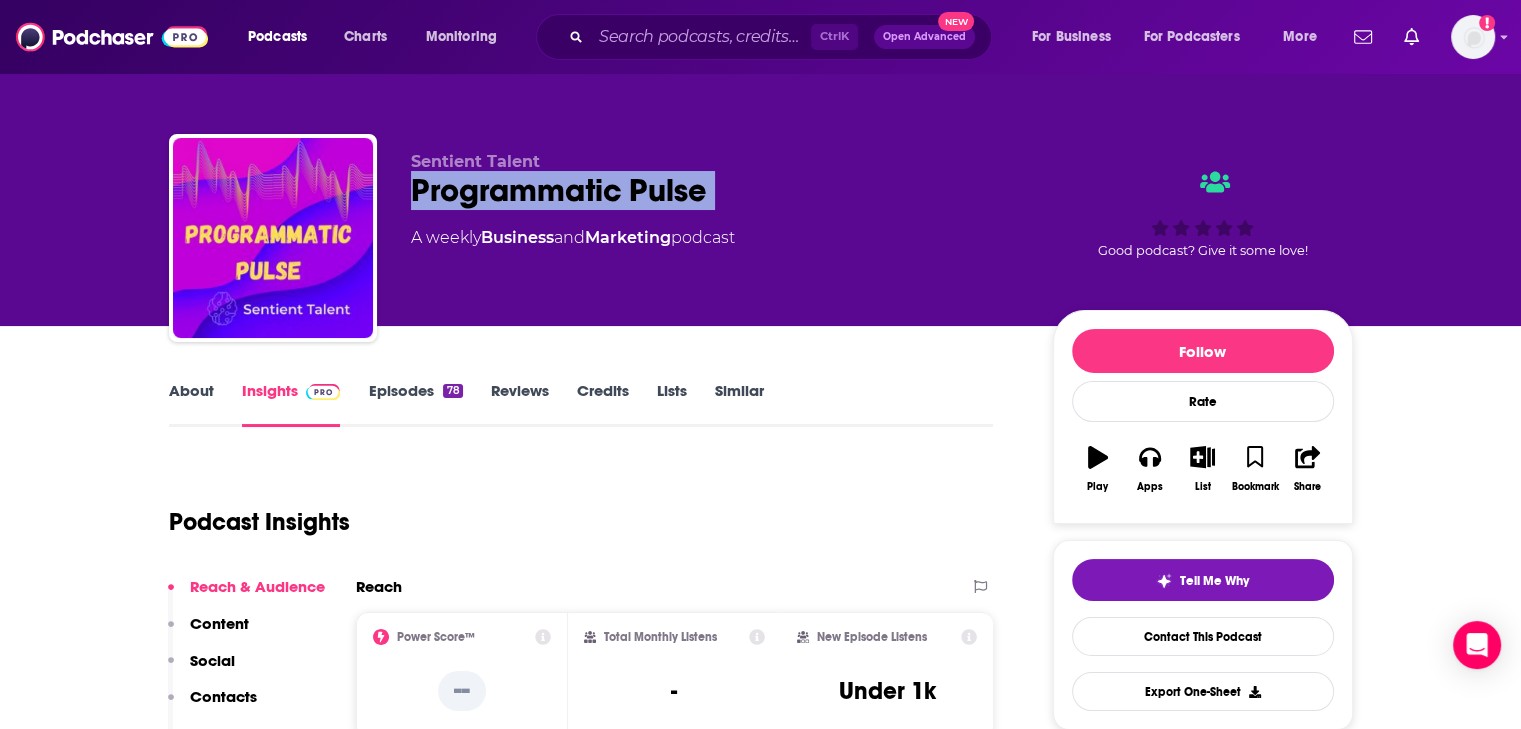 click on "Programmatic Pulse" at bounding box center [716, 190] 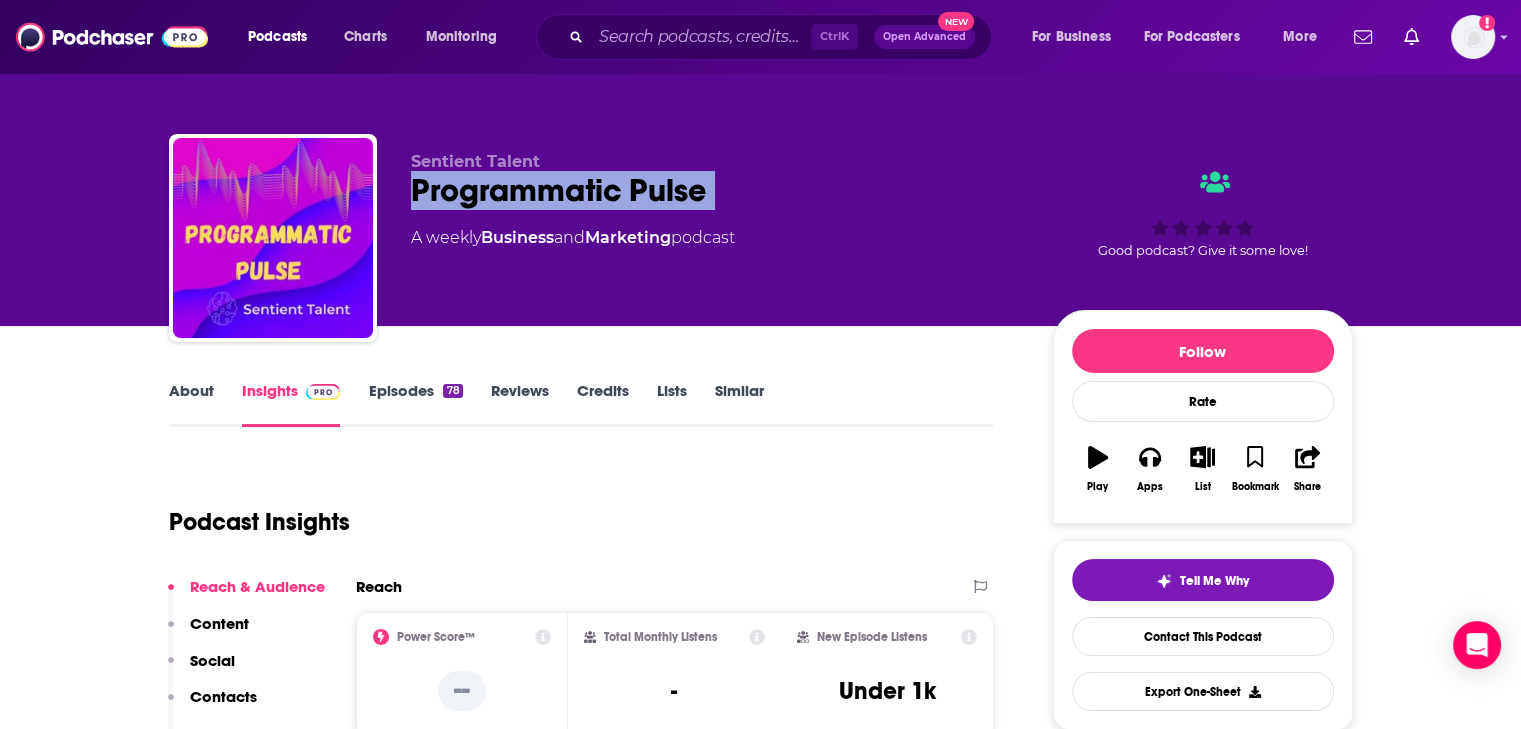 copy on "Programmatic Pulse" 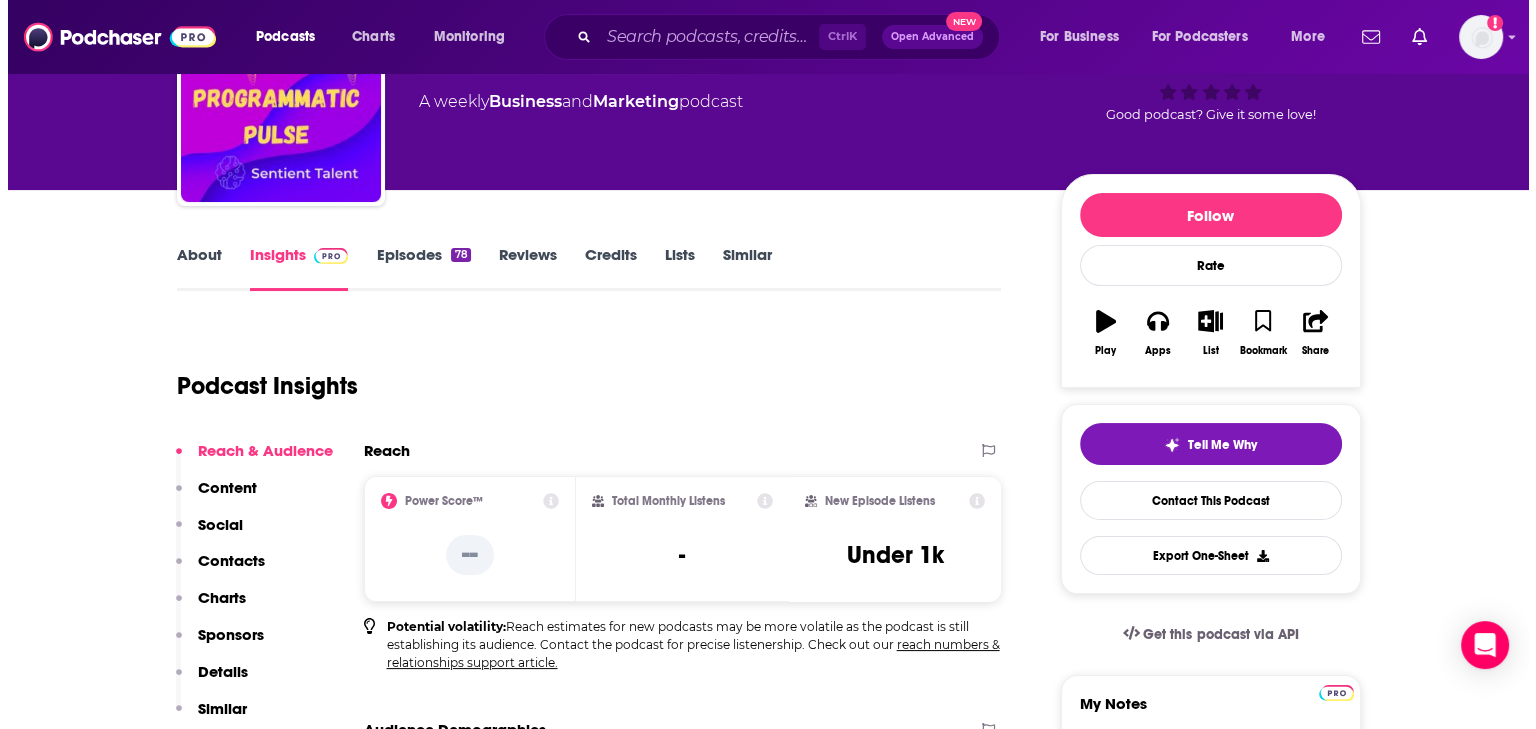 scroll, scrollTop: 0, scrollLeft: 0, axis: both 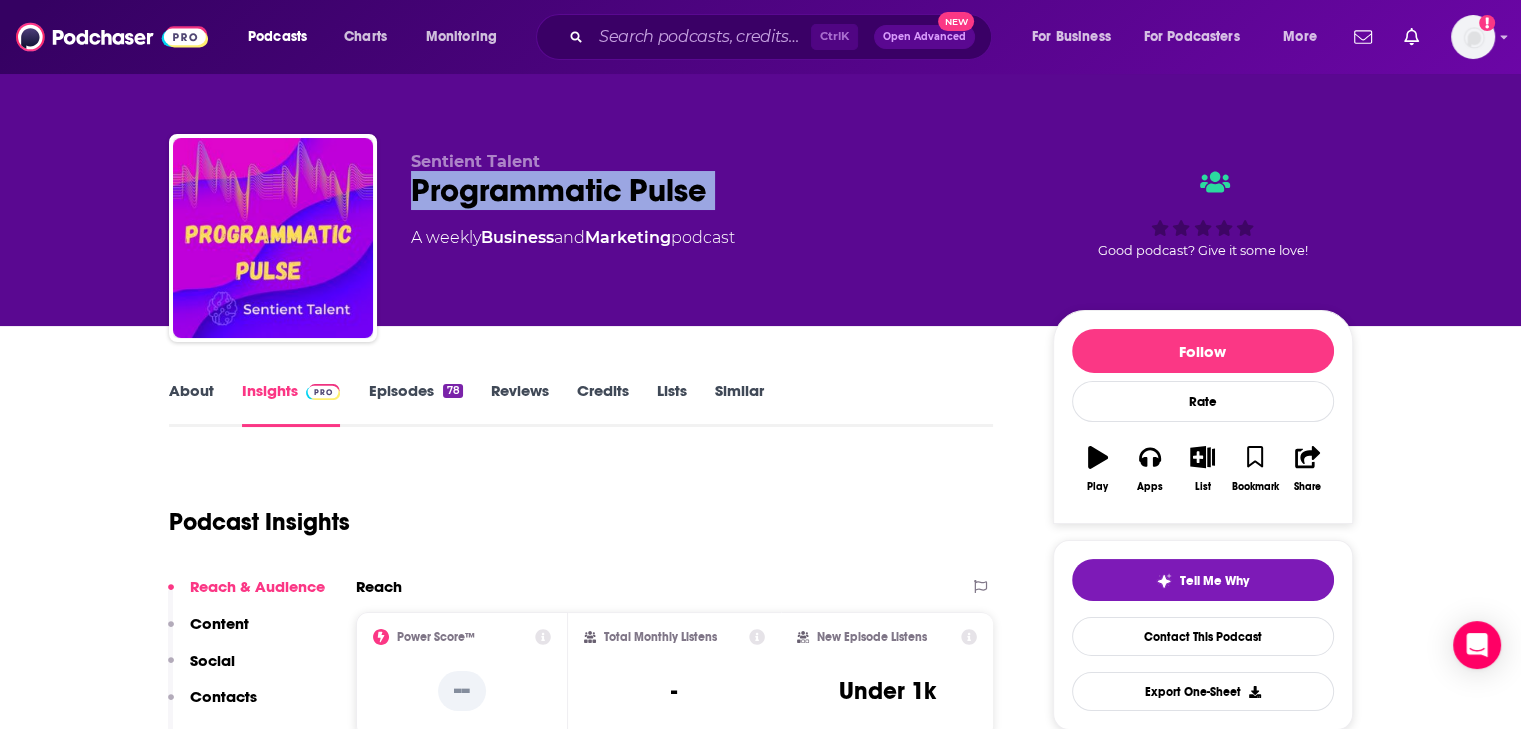 click on "Episodes 78" at bounding box center (415, 404) 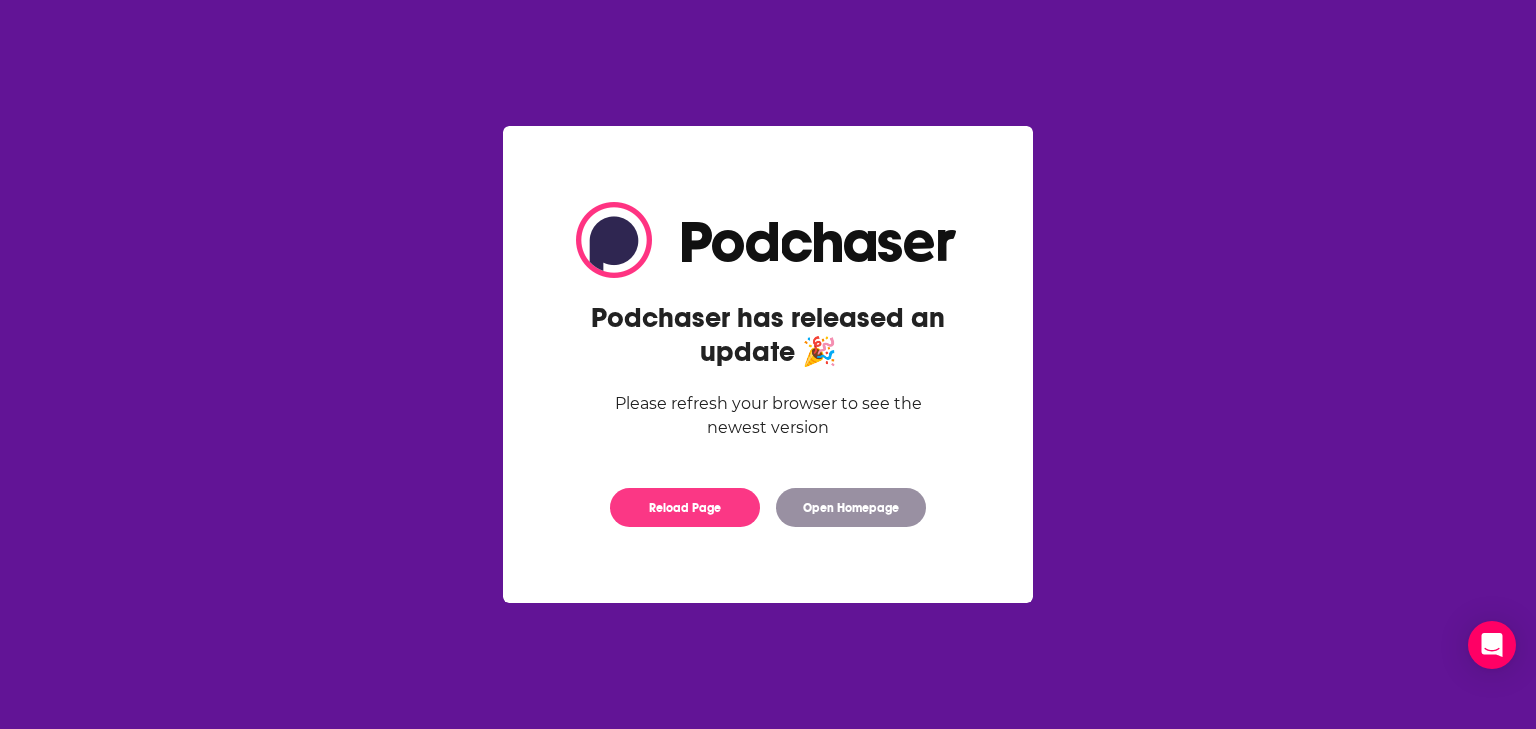 click on "Podchaser has released an update 🎉 Please refresh your browser to see the newest version Reload Page Open Homepage" at bounding box center [768, 364] 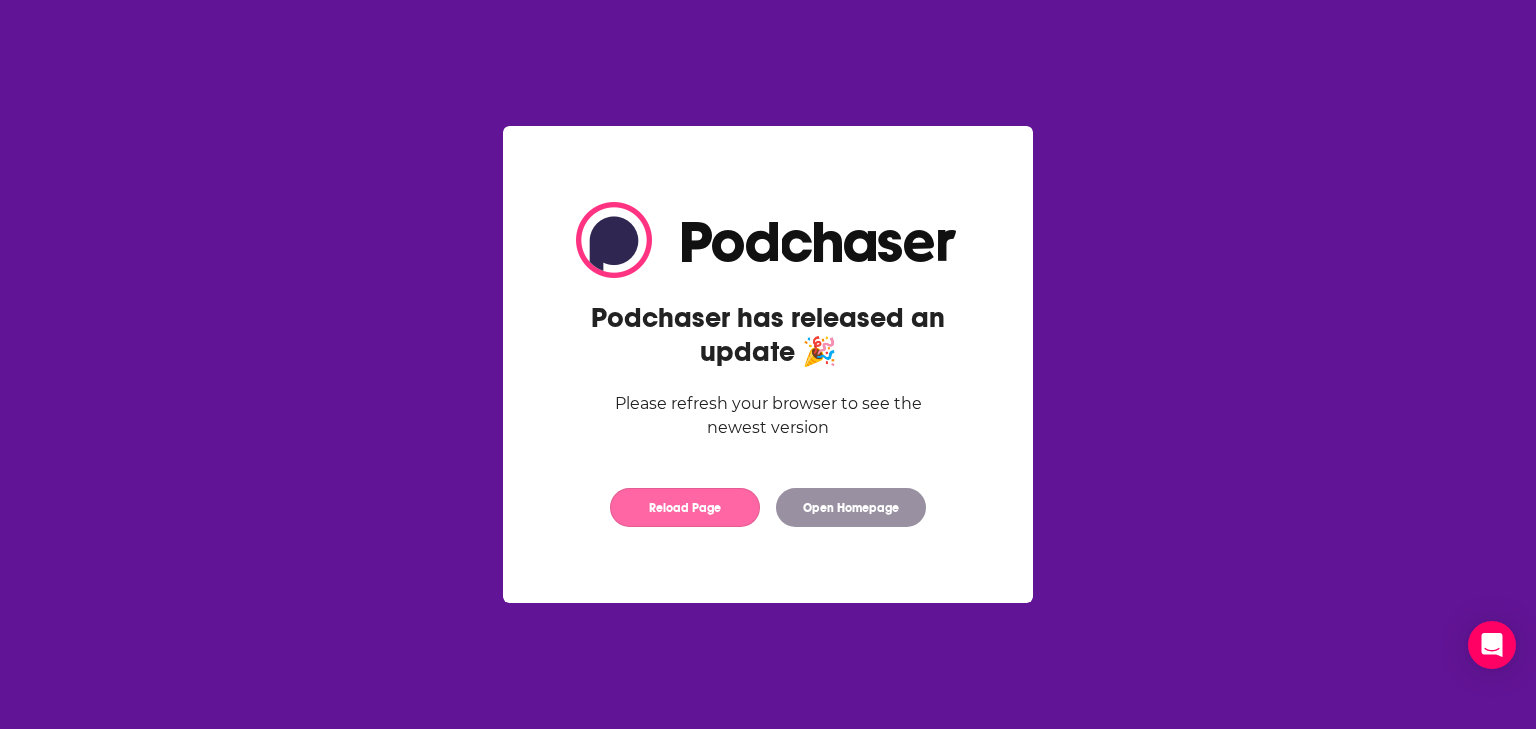 click on "Reload Page" at bounding box center (685, 507) 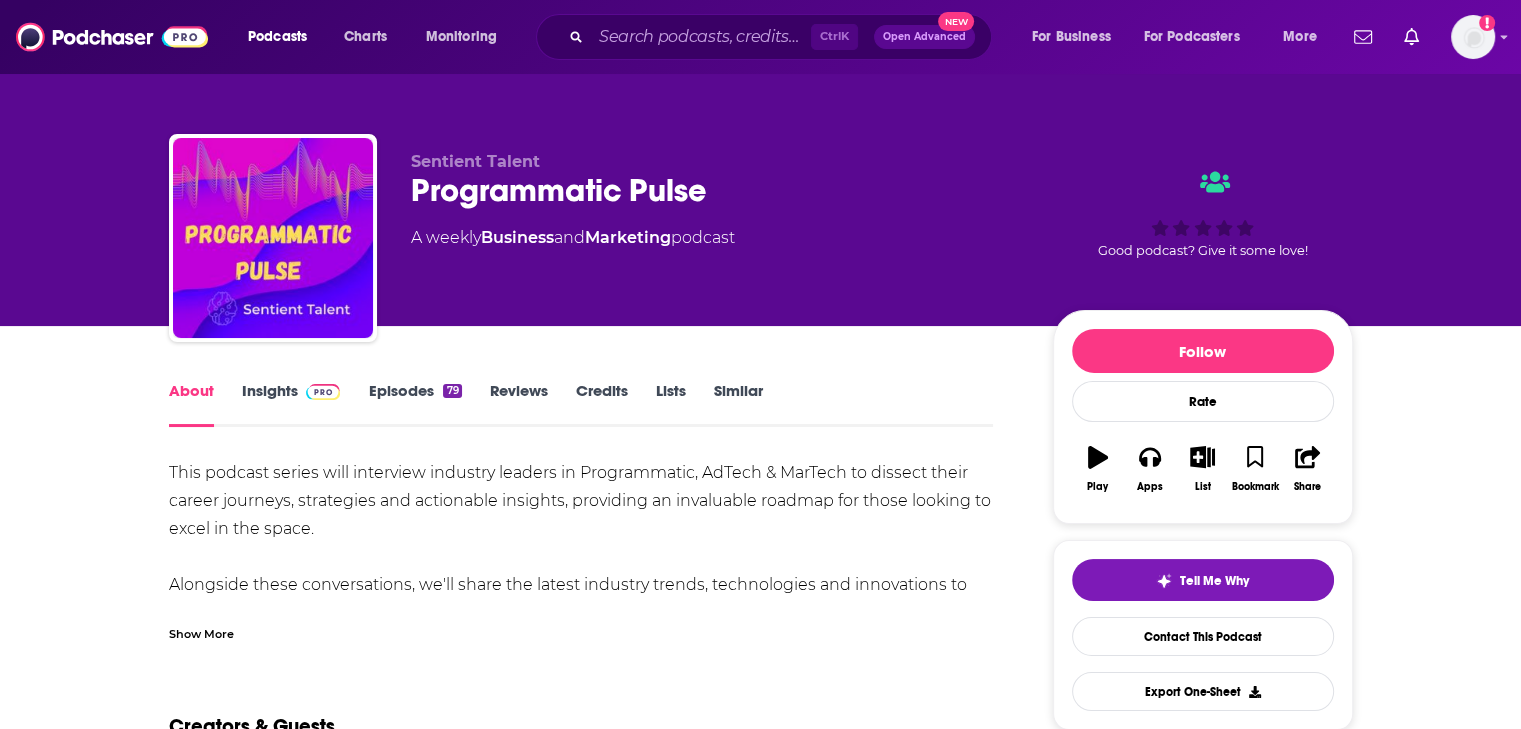 scroll, scrollTop: 200, scrollLeft: 0, axis: vertical 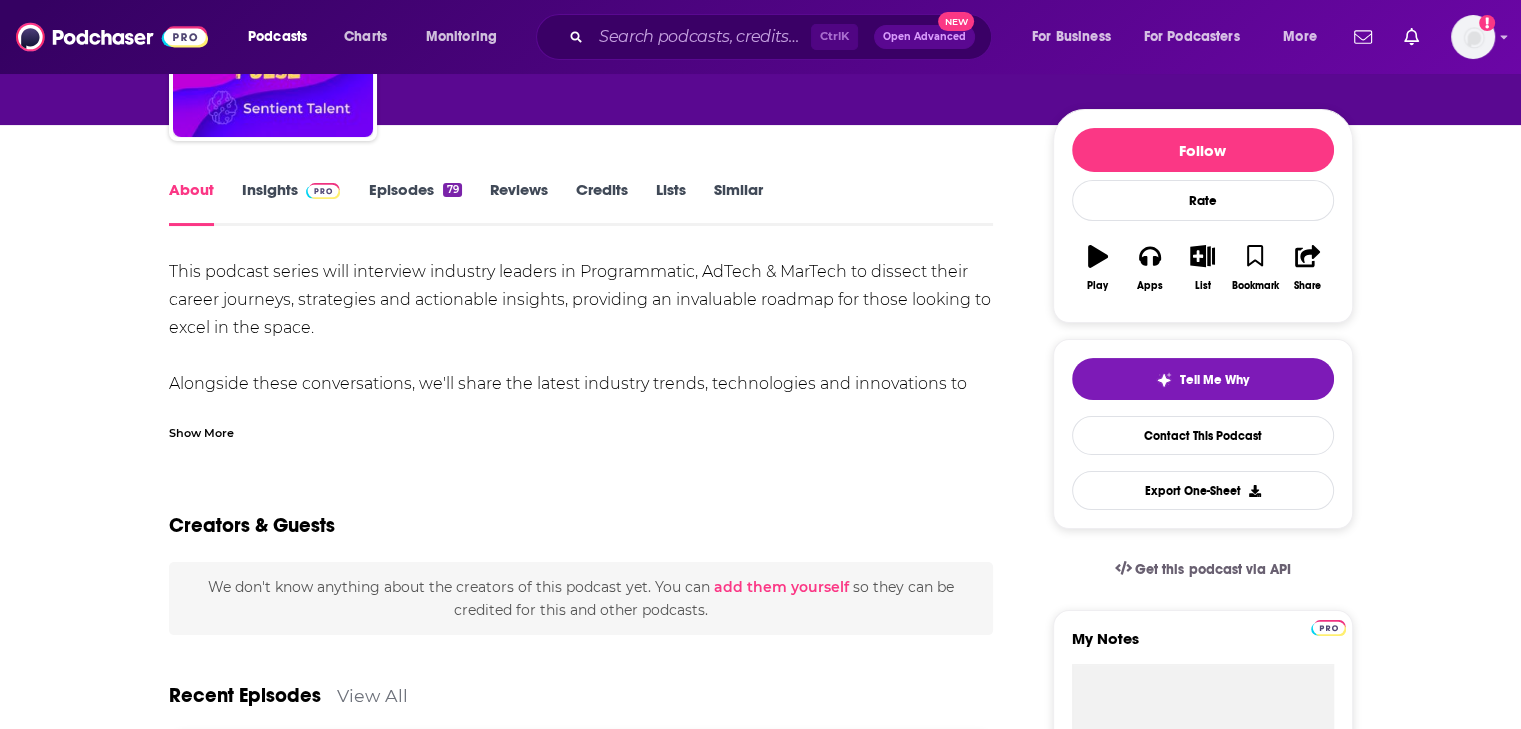 click on "Show More" at bounding box center [201, 431] 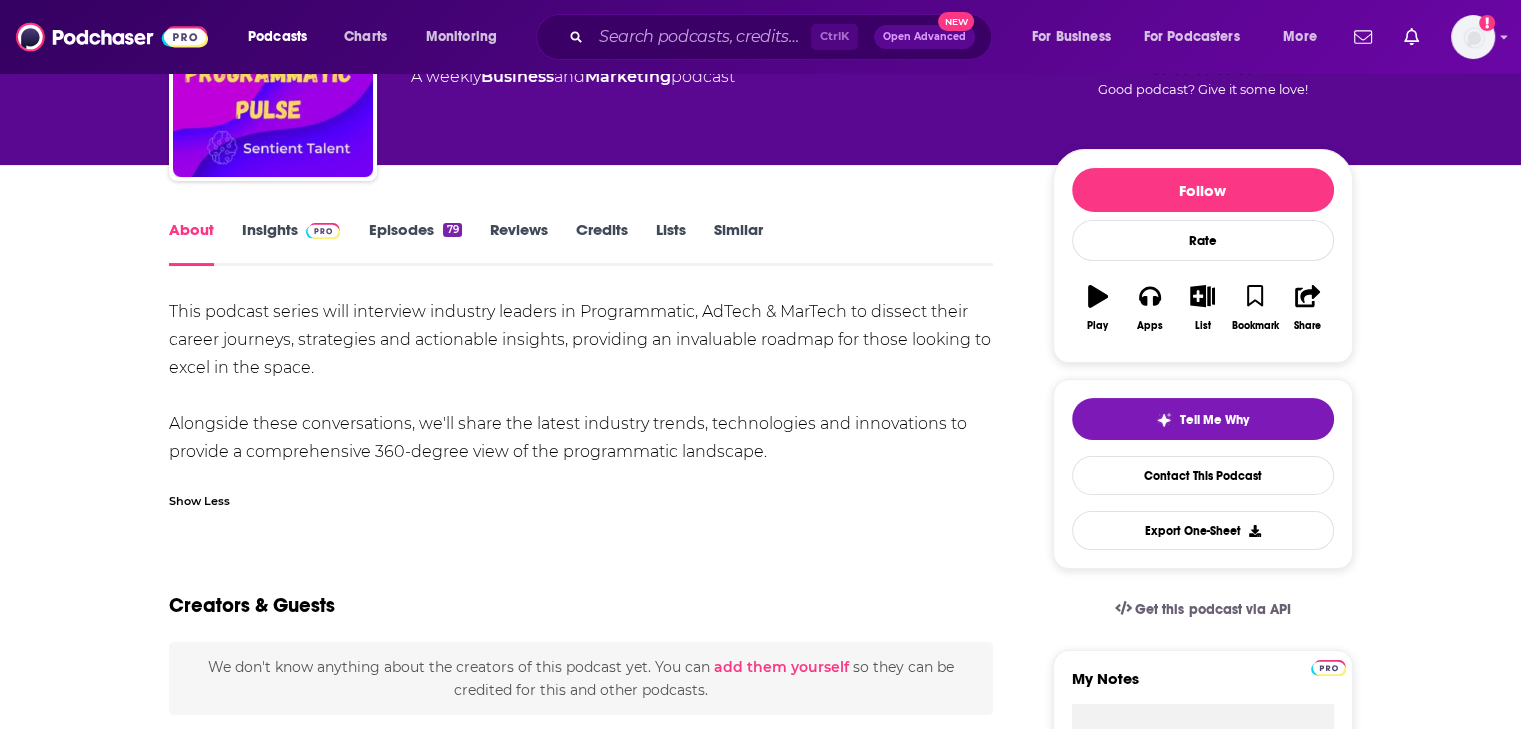 scroll, scrollTop: 1, scrollLeft: 0, axis: vertical 